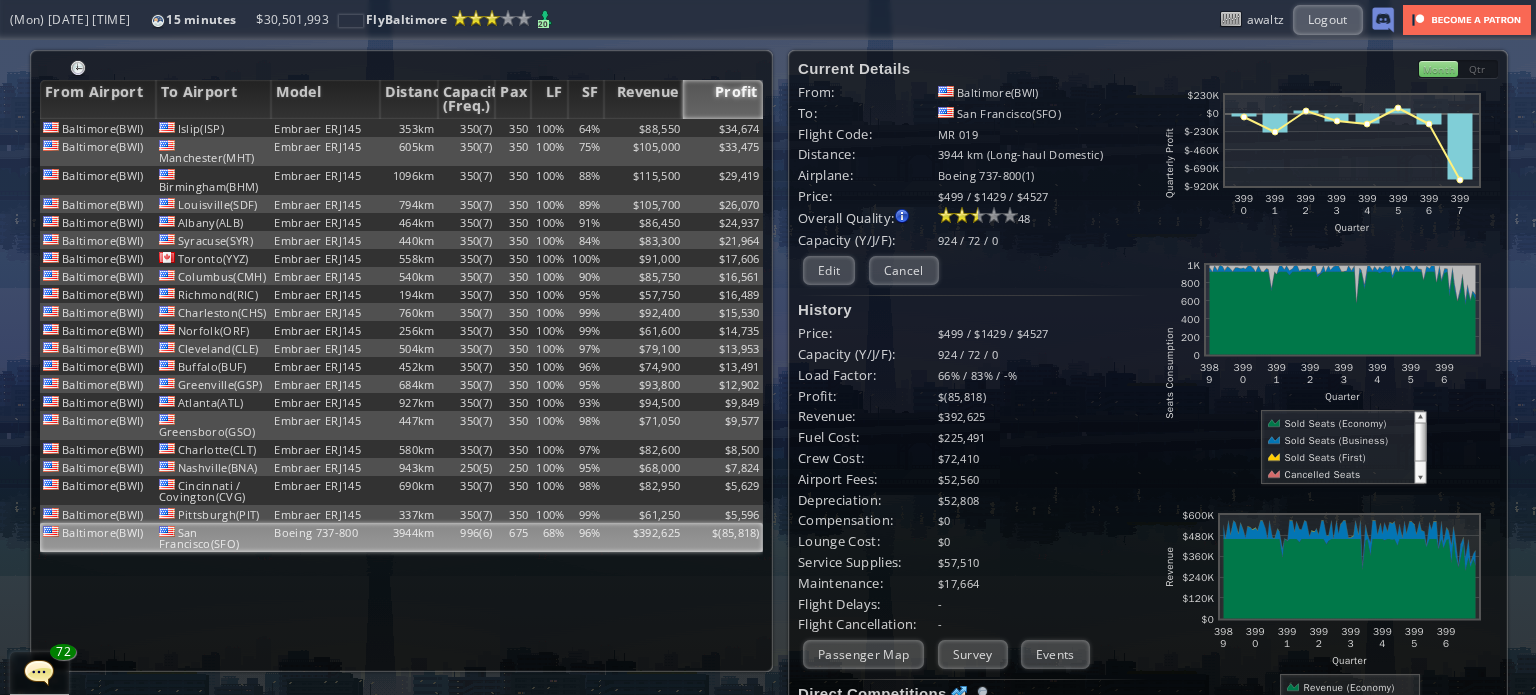 scroll, scrollTop: 0, scrollLeft: 0, axis: both 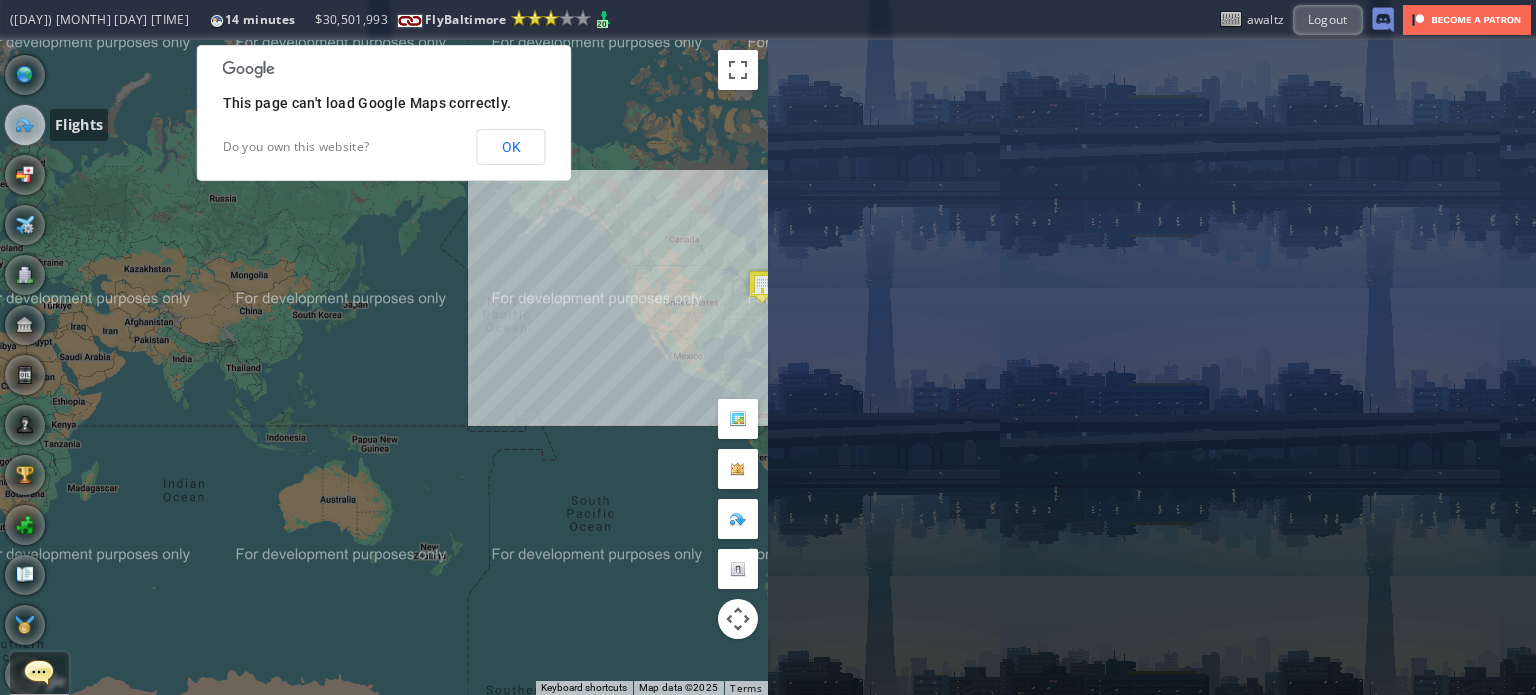 click at bounding box center (25, 125) 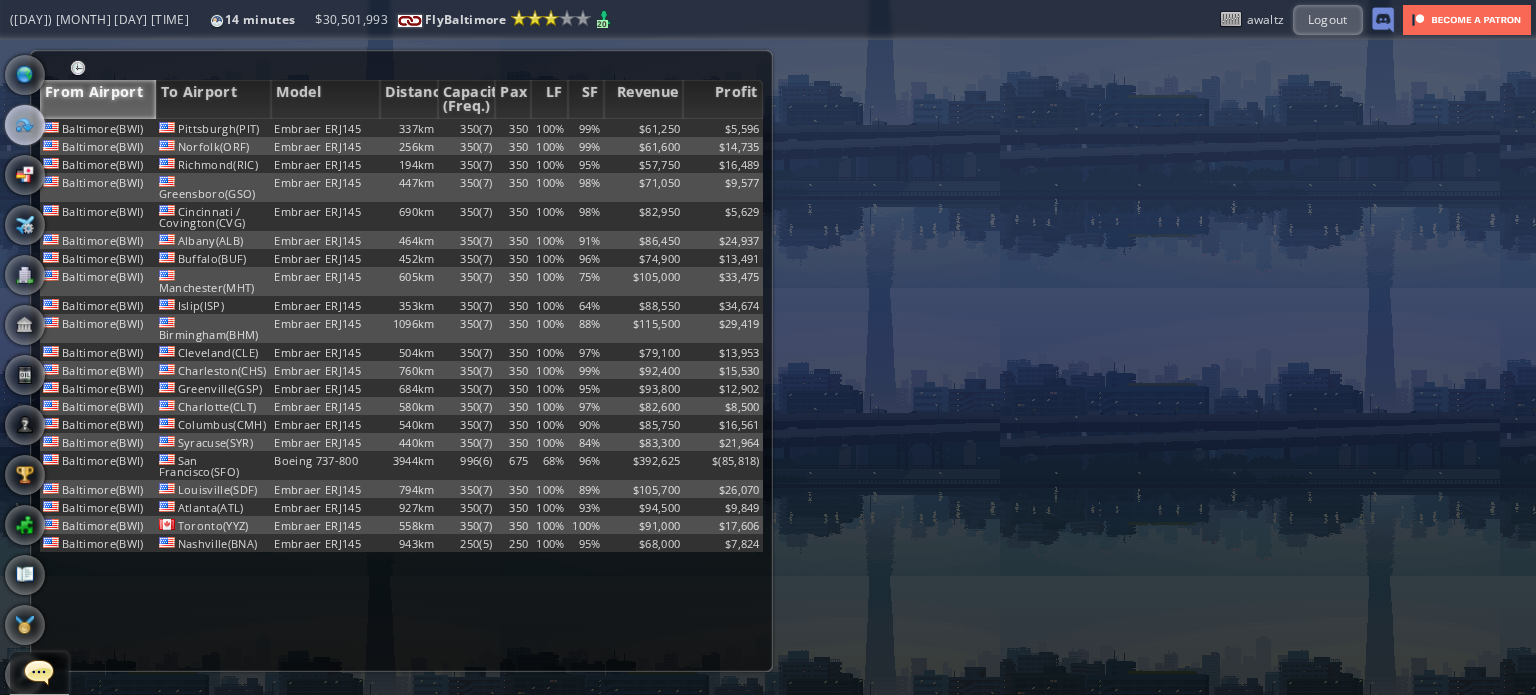 click at bounding box center (401, 70) 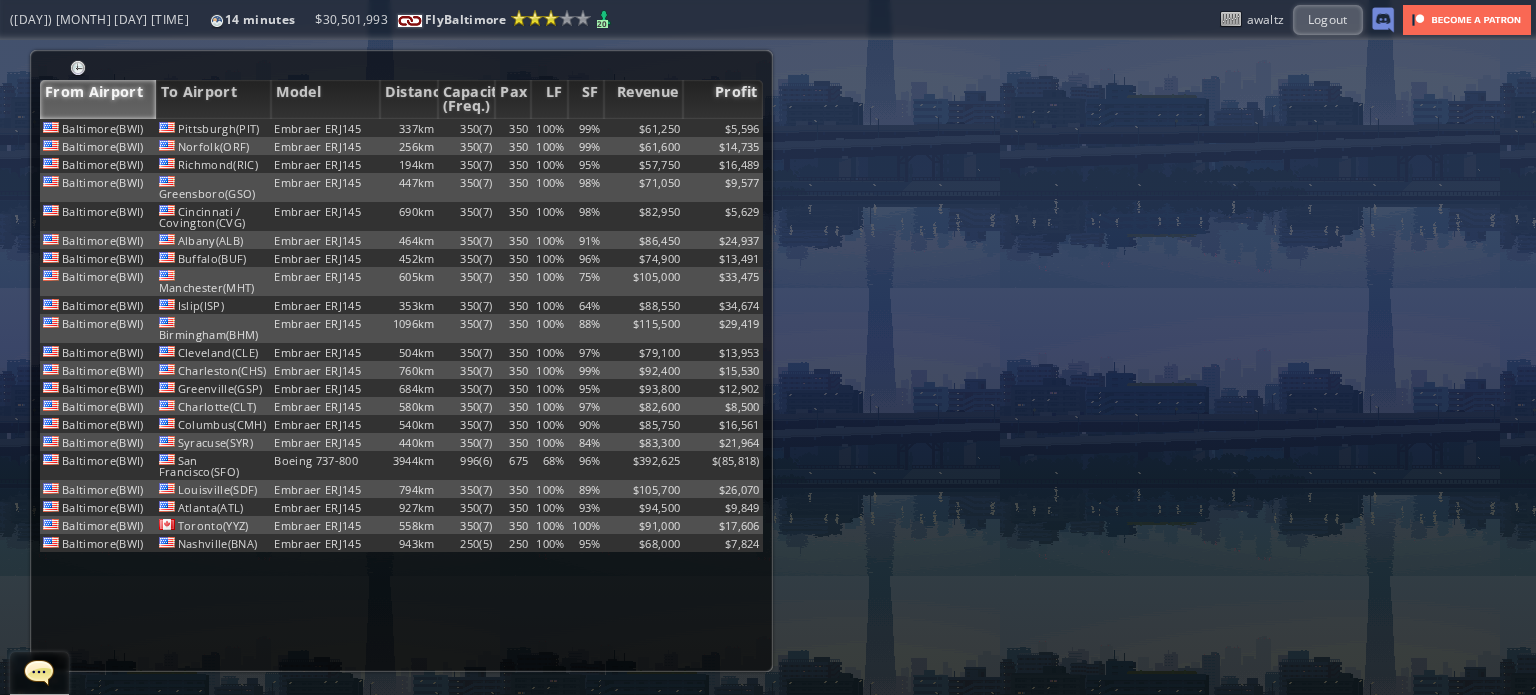 click on "Profit" at bounding box center [723, 99] 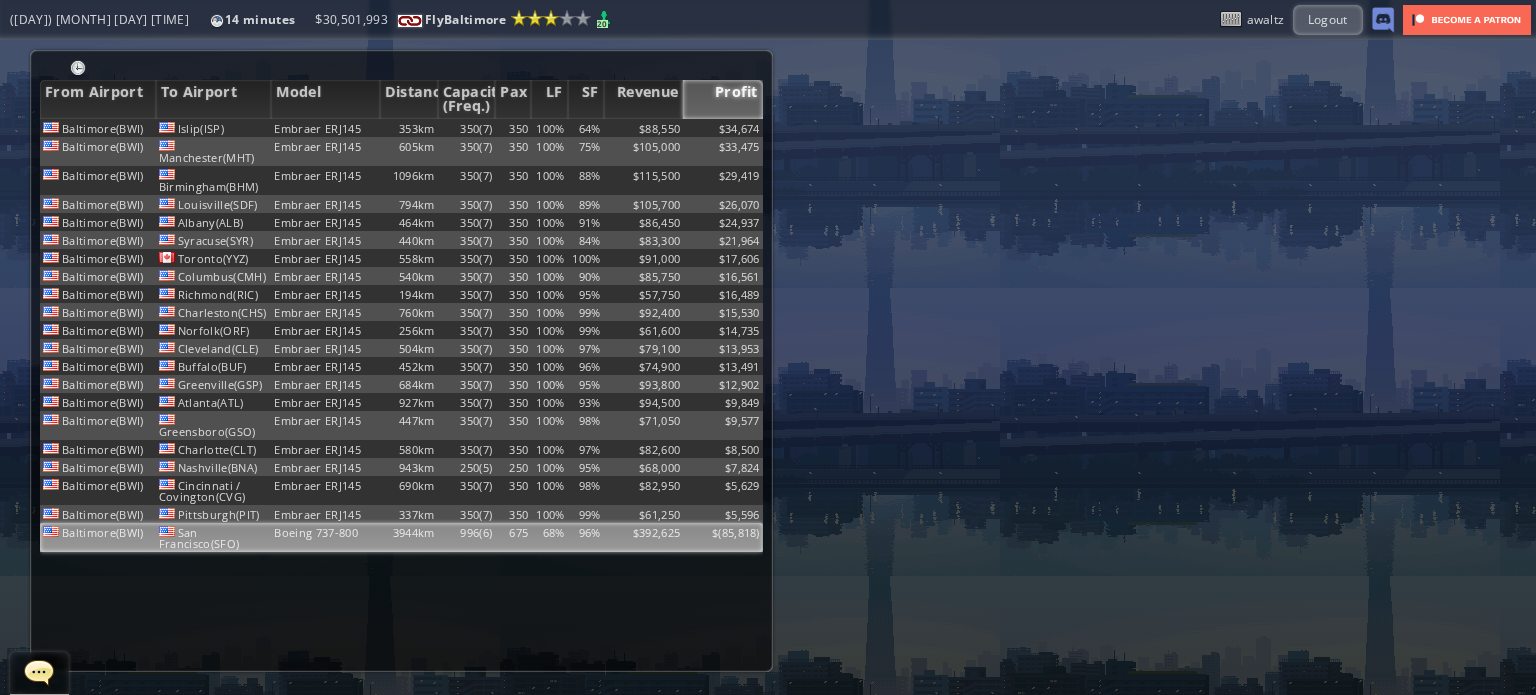 click on "$392,625" at bounding box center [644, 128] 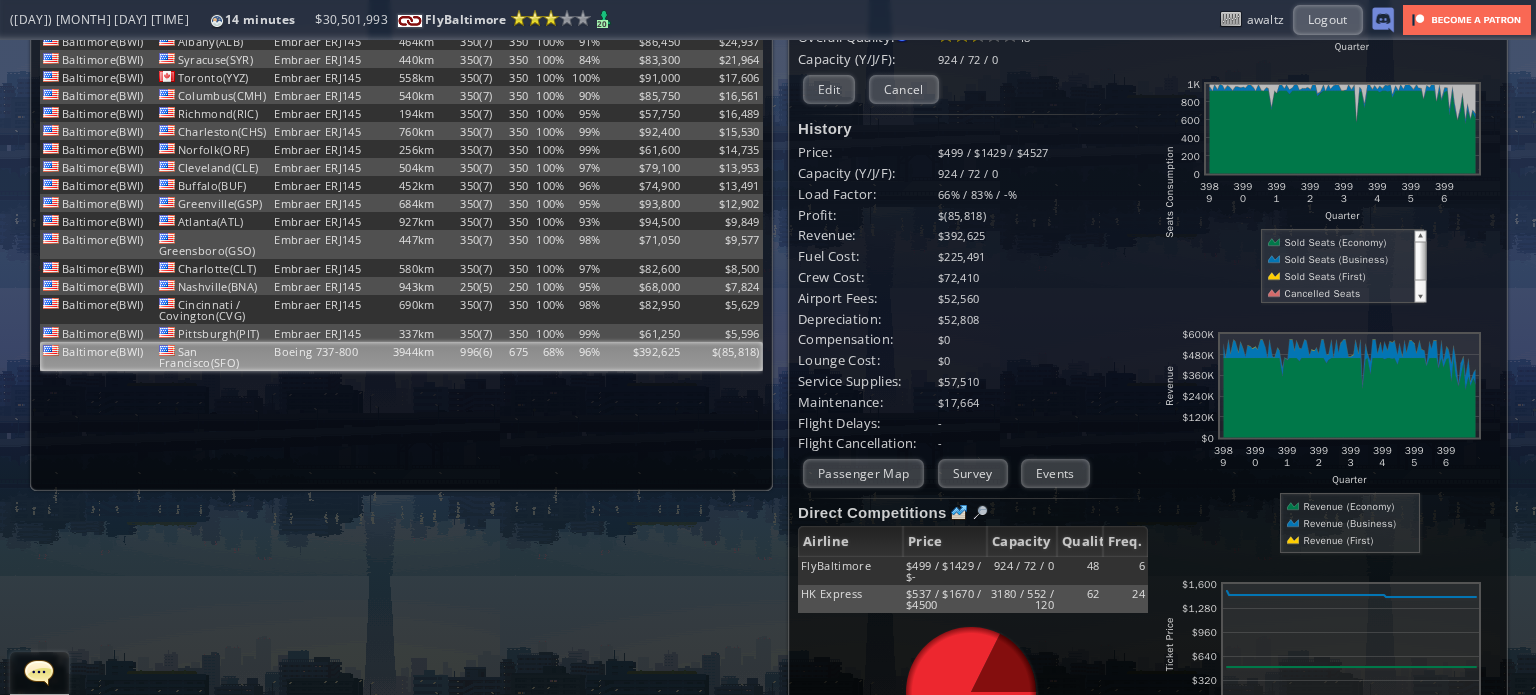 scroll, scrollTop: 0, scrollLeft: 0, axis: both 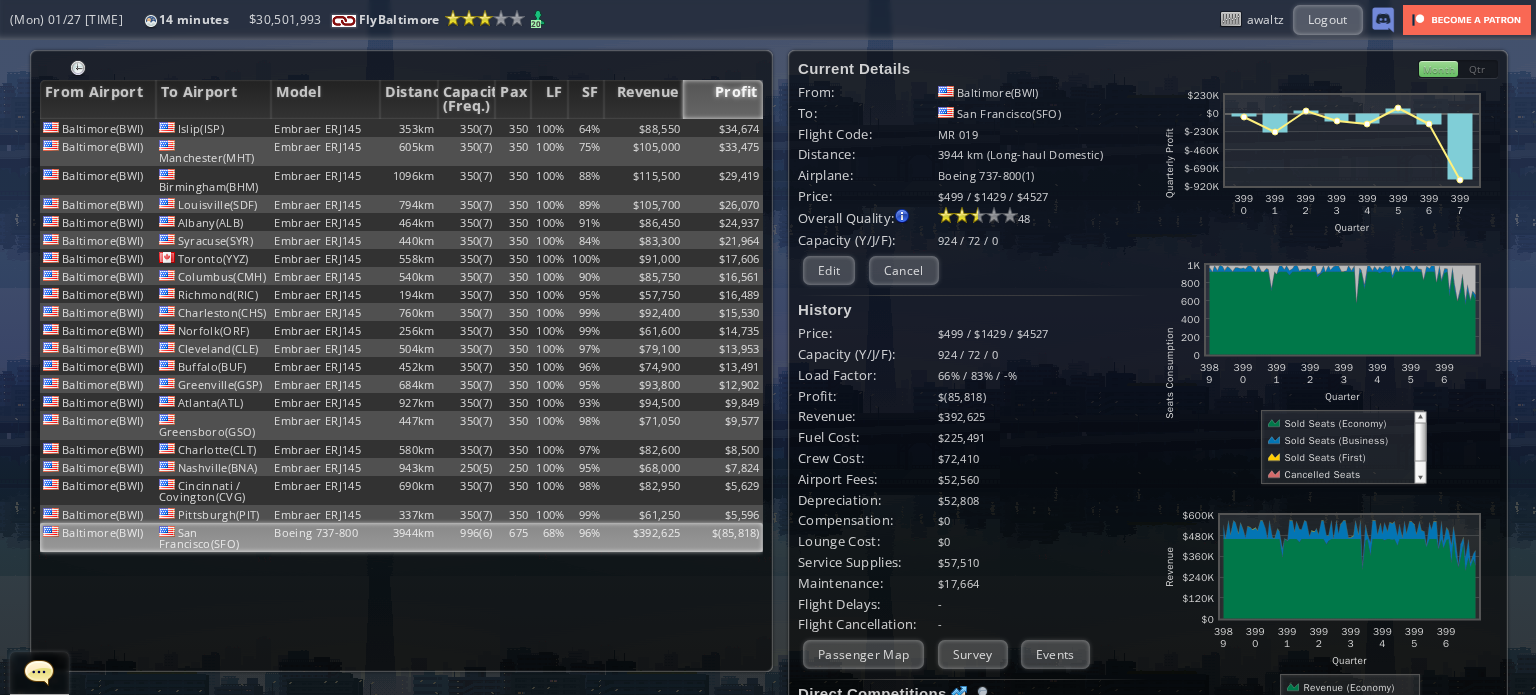 click on "Survey" at bounding box center [973, 654] 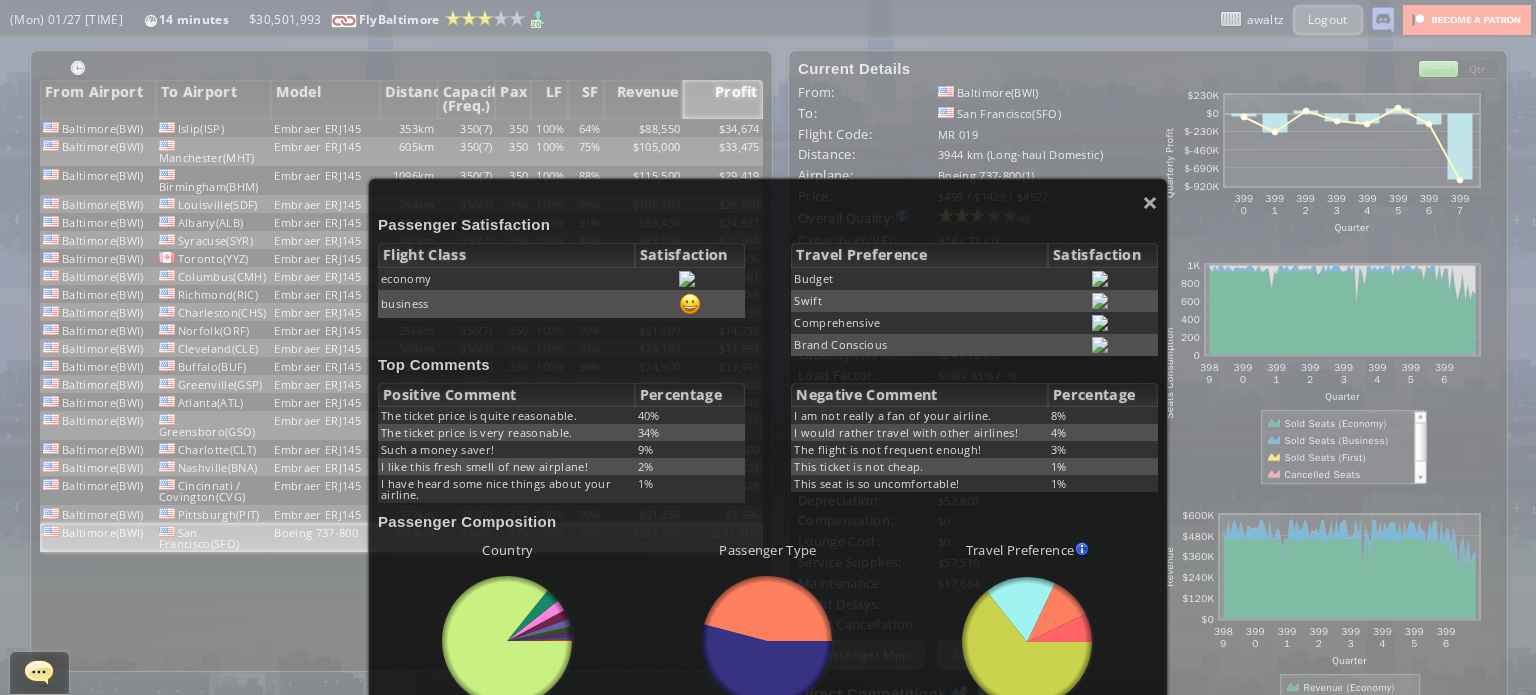 scroll, scrollTop: 100, scrollLeft: 0, axis: vertical 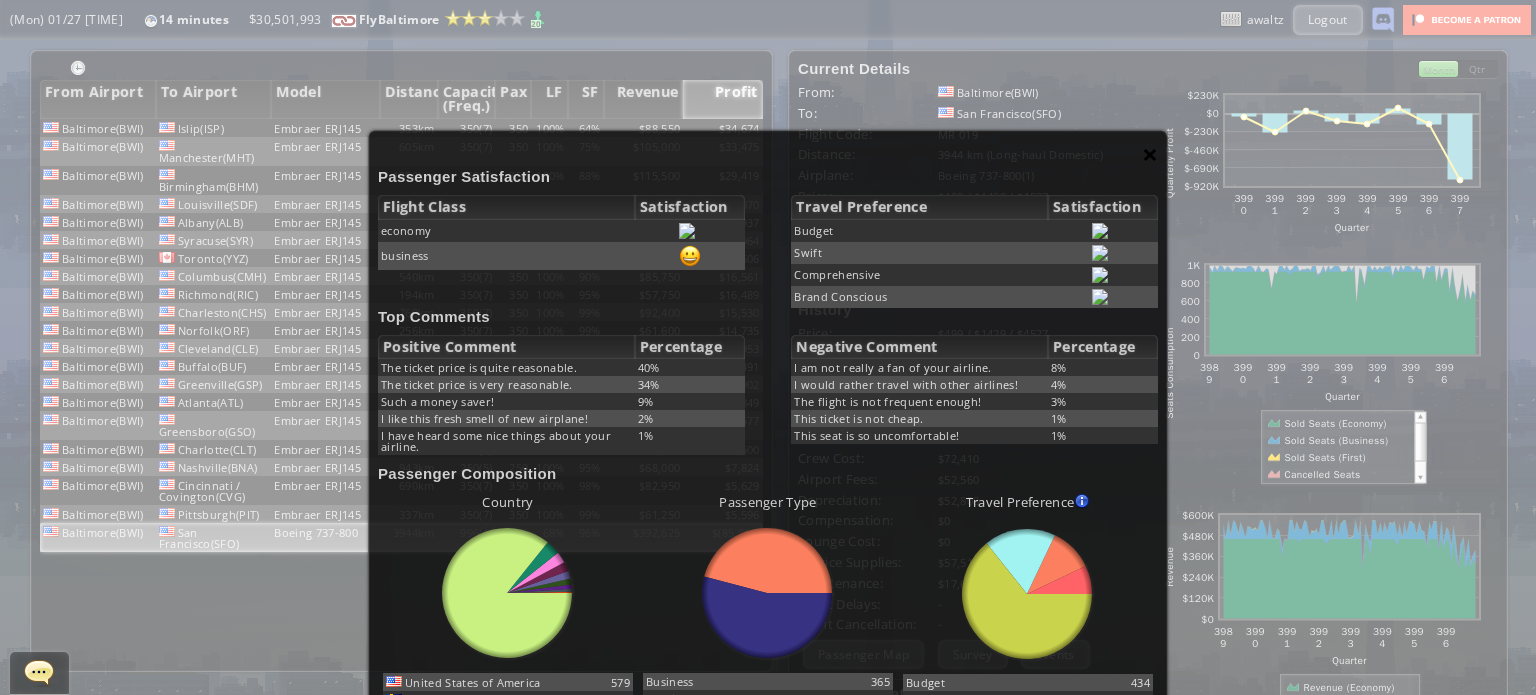 click on "×" at bounding box center (1150, 154) 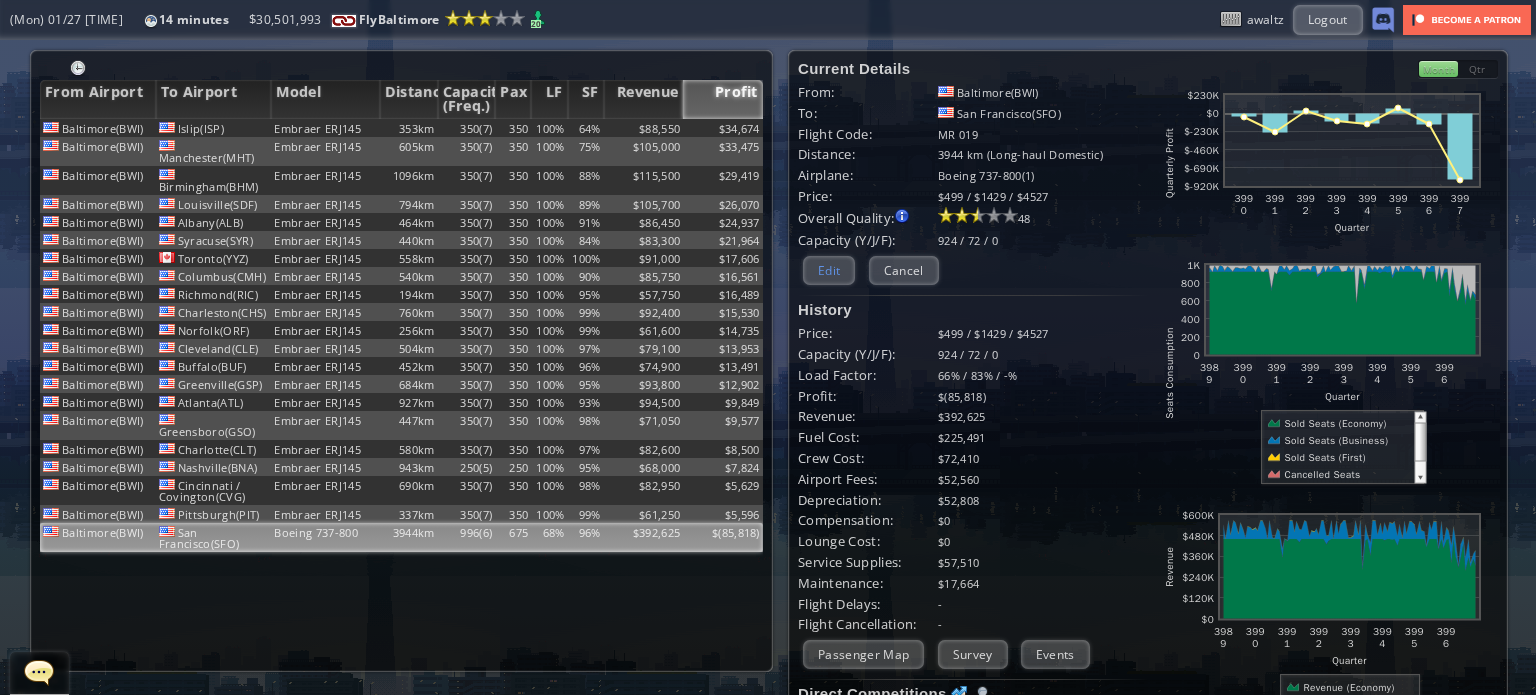 click on "Edit" at bounding box center (829, 270) 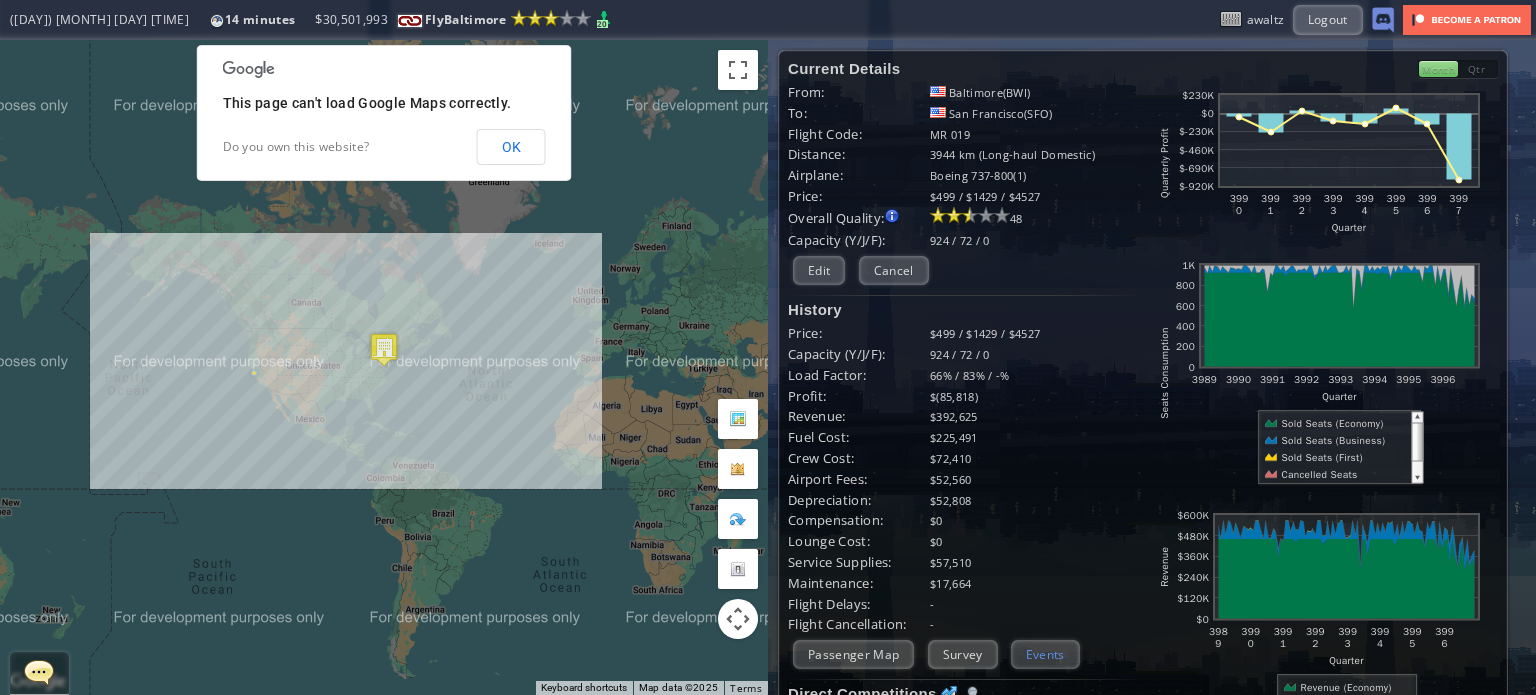click on "Events" at bounding box center [1045, 654] 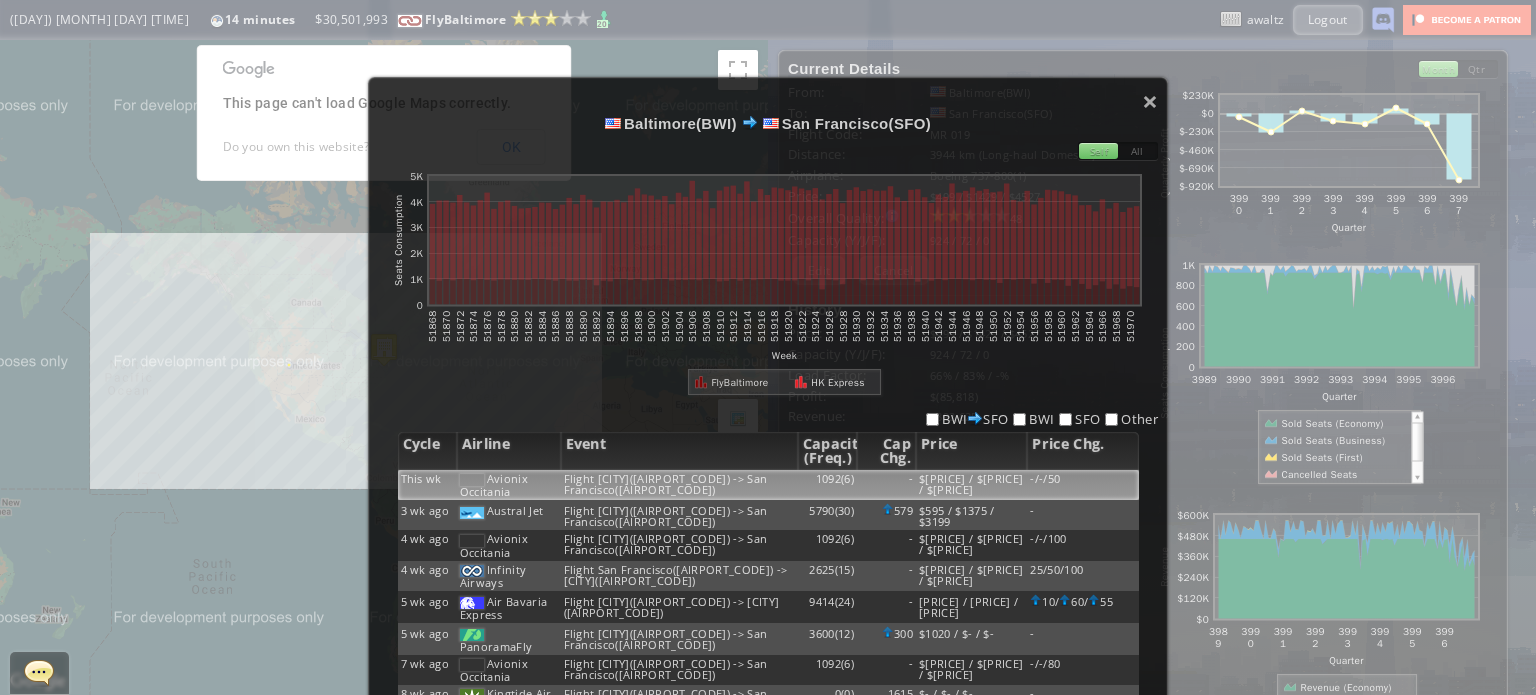 scroll, scrollTop: 100, scrollLeft: 0, axis: vertical 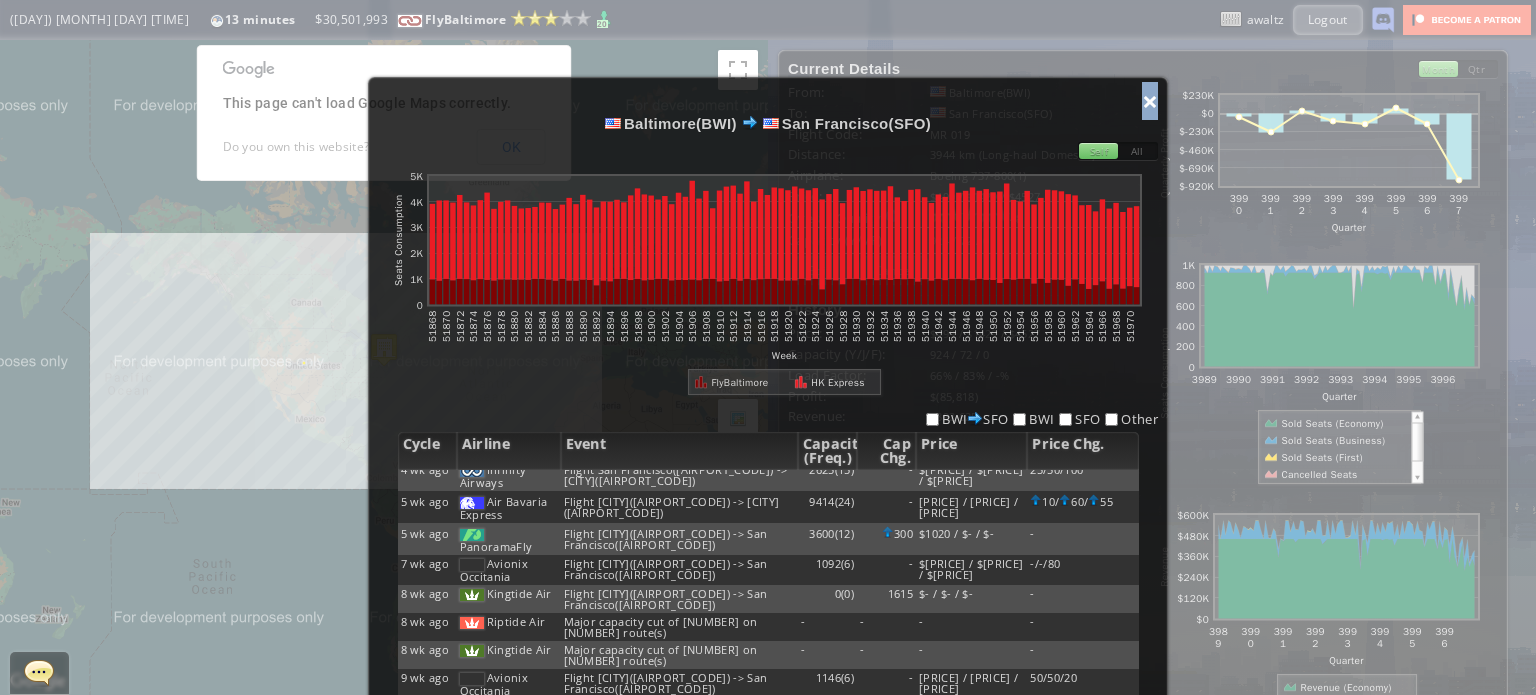 click on "×" at bounding box center [1150, 101] 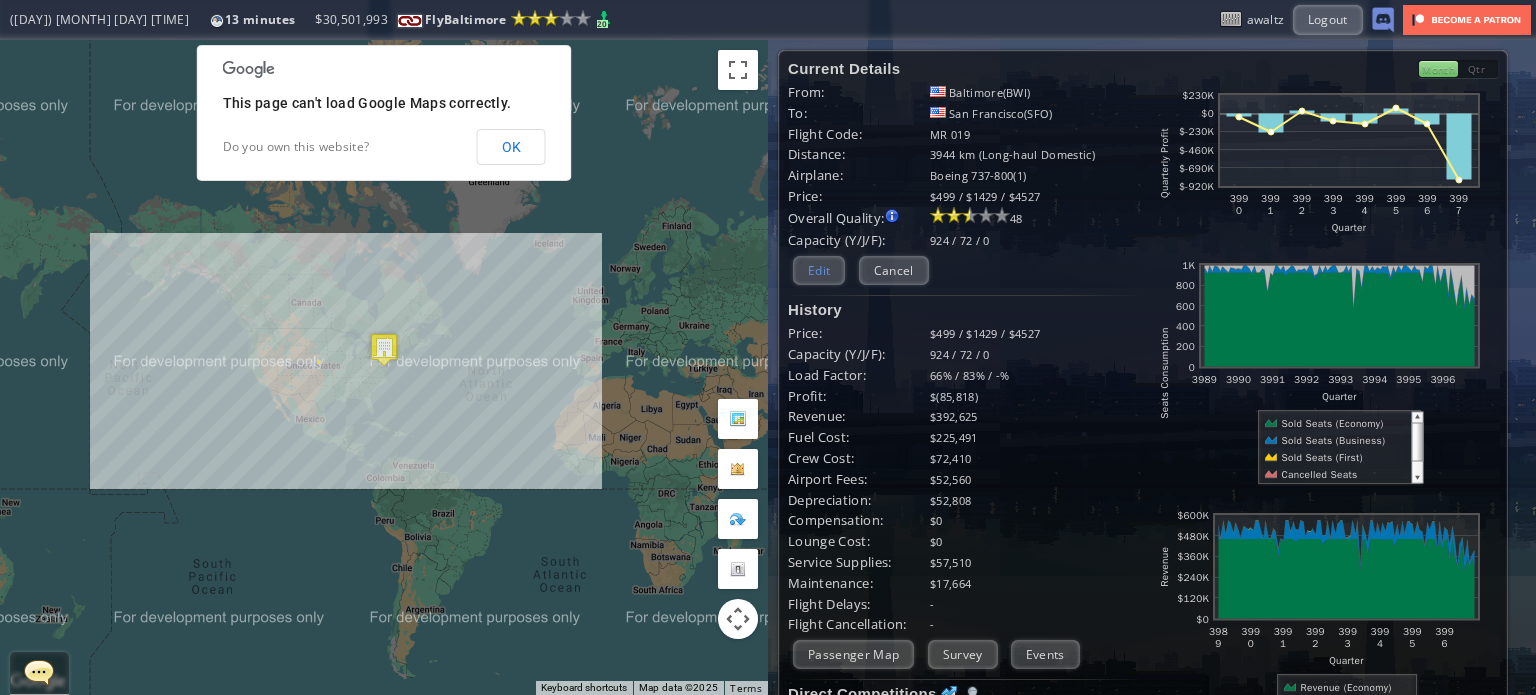 click on "Edit" at bounding box center [819, 270] 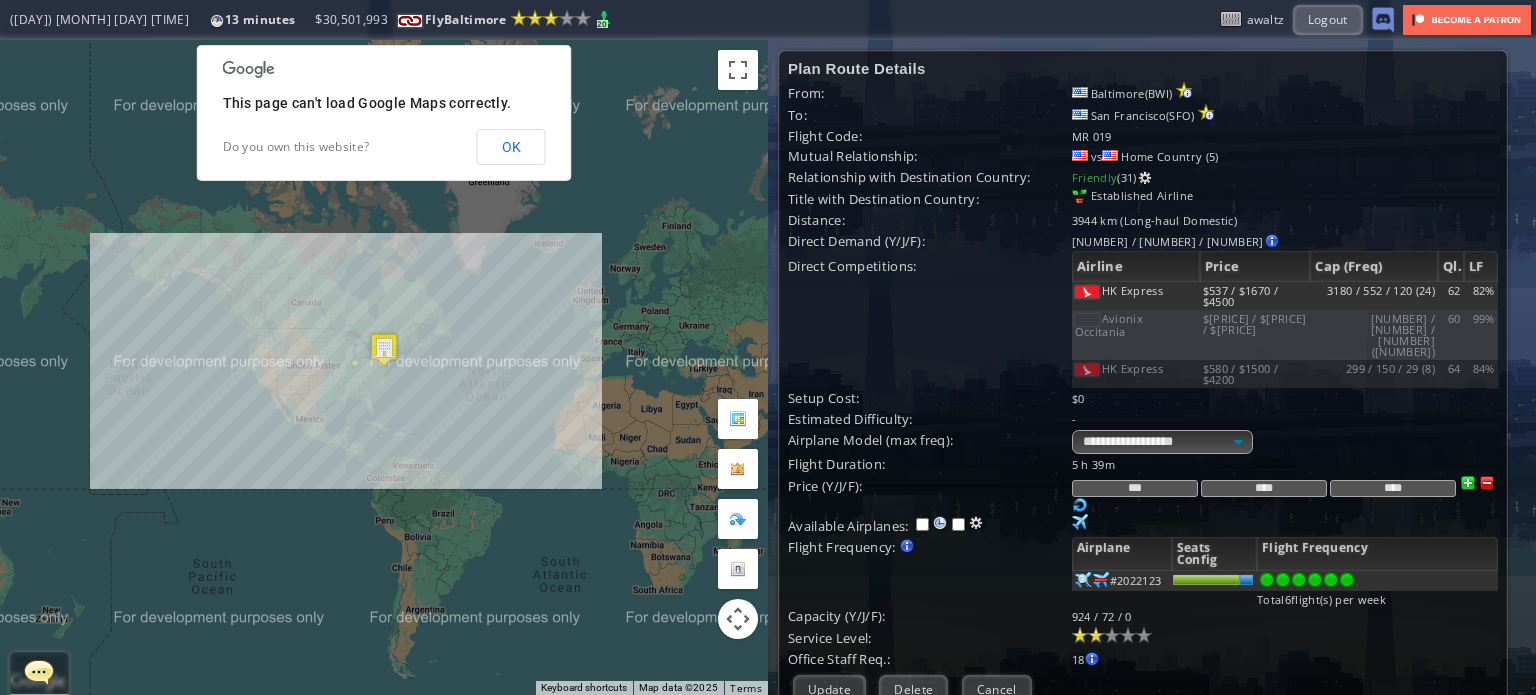 click on "Avionix Occitania" at bounding box center [1136, 296] 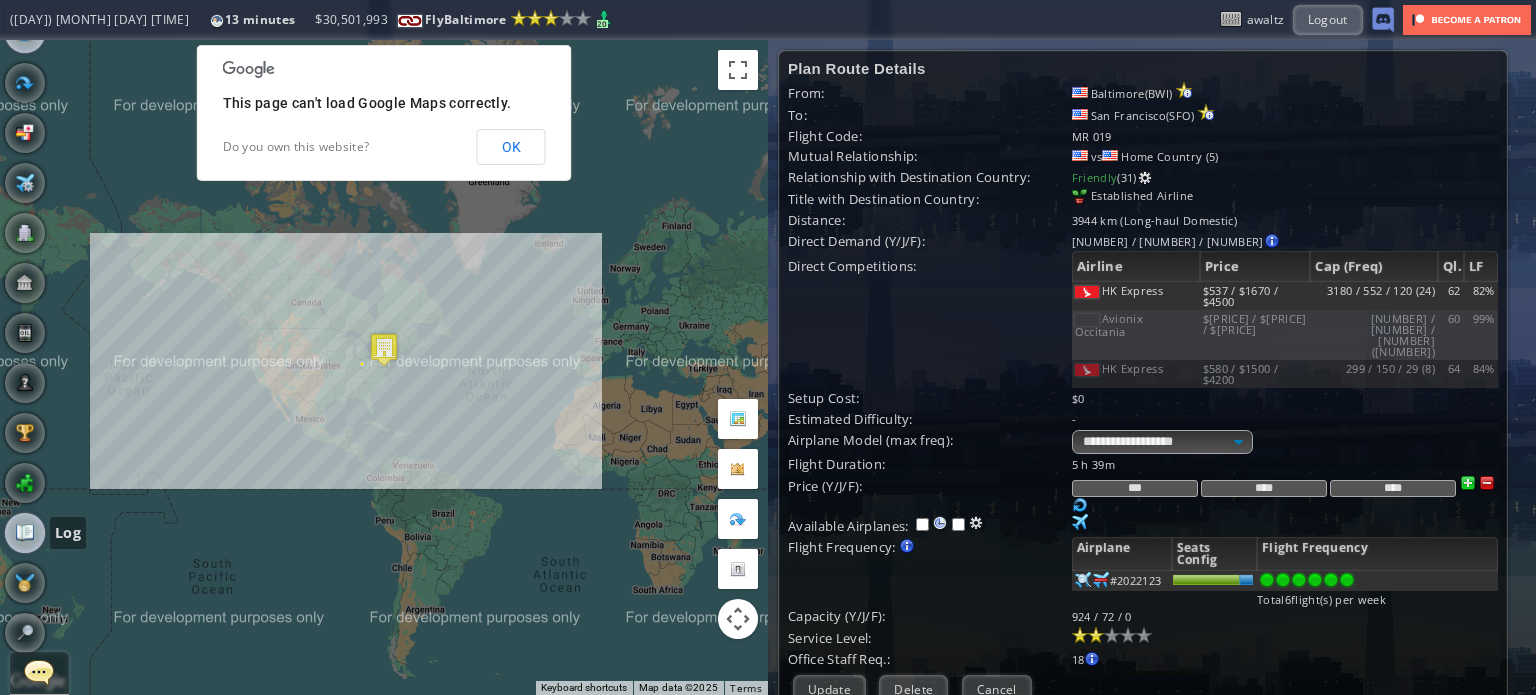 scroll, scrollTop: 64, scrollLeft: 0, axis: vertical 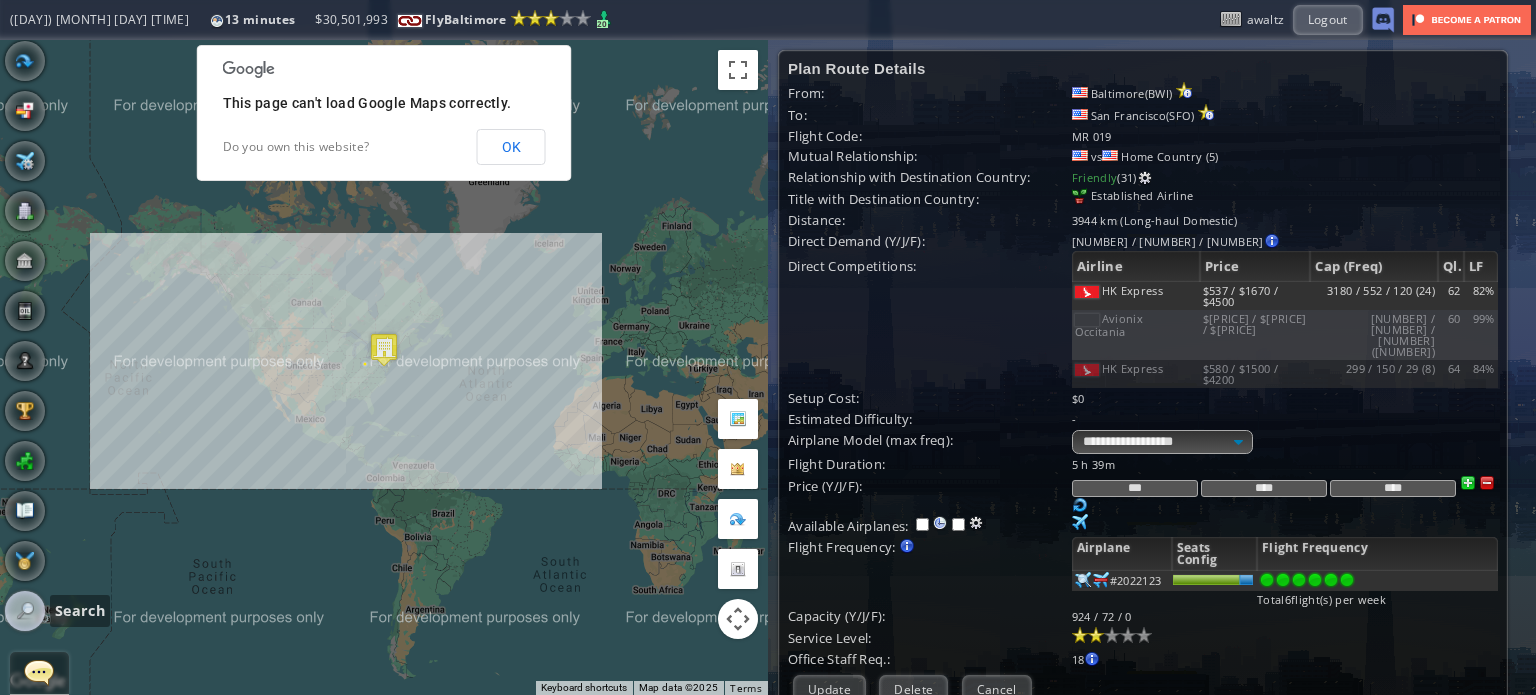click at bounding box center [25, 611] 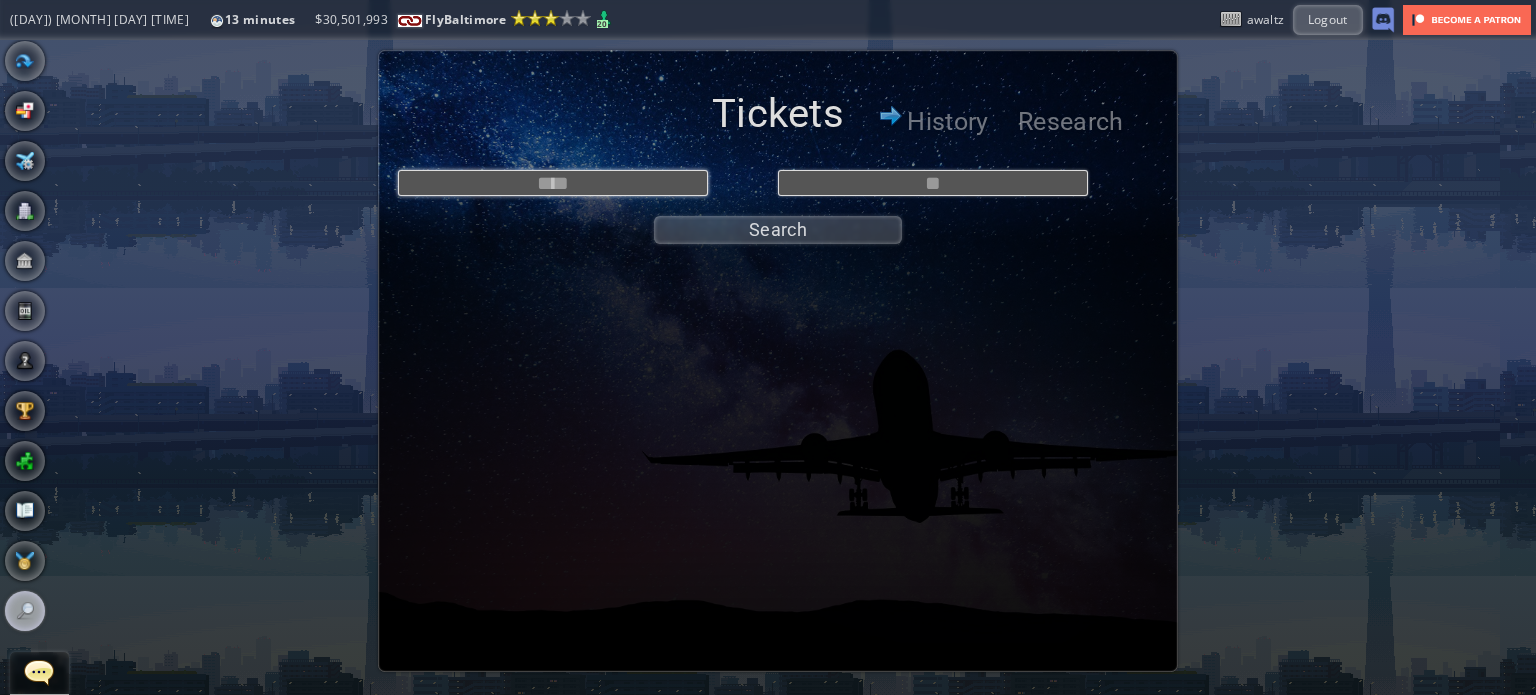 click at bounding box center [553, 183] 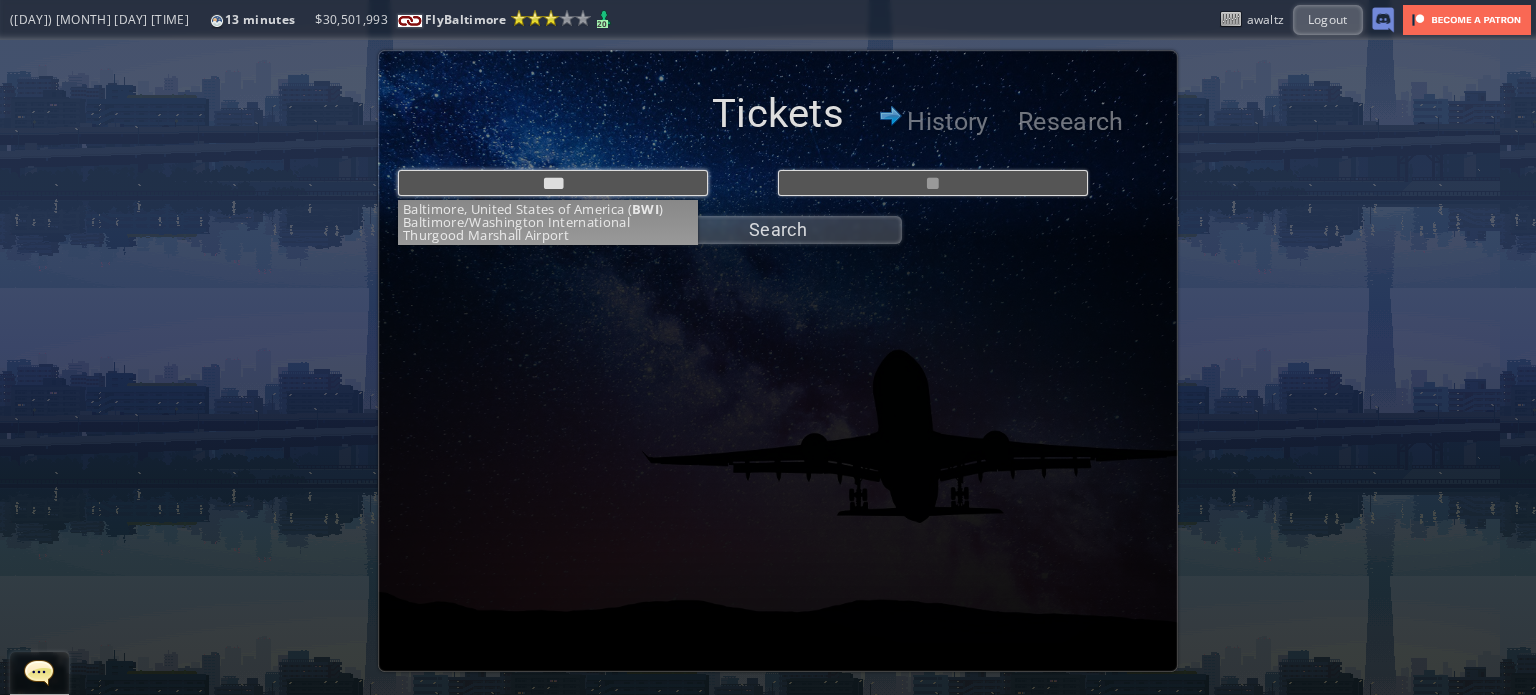type on "**********" 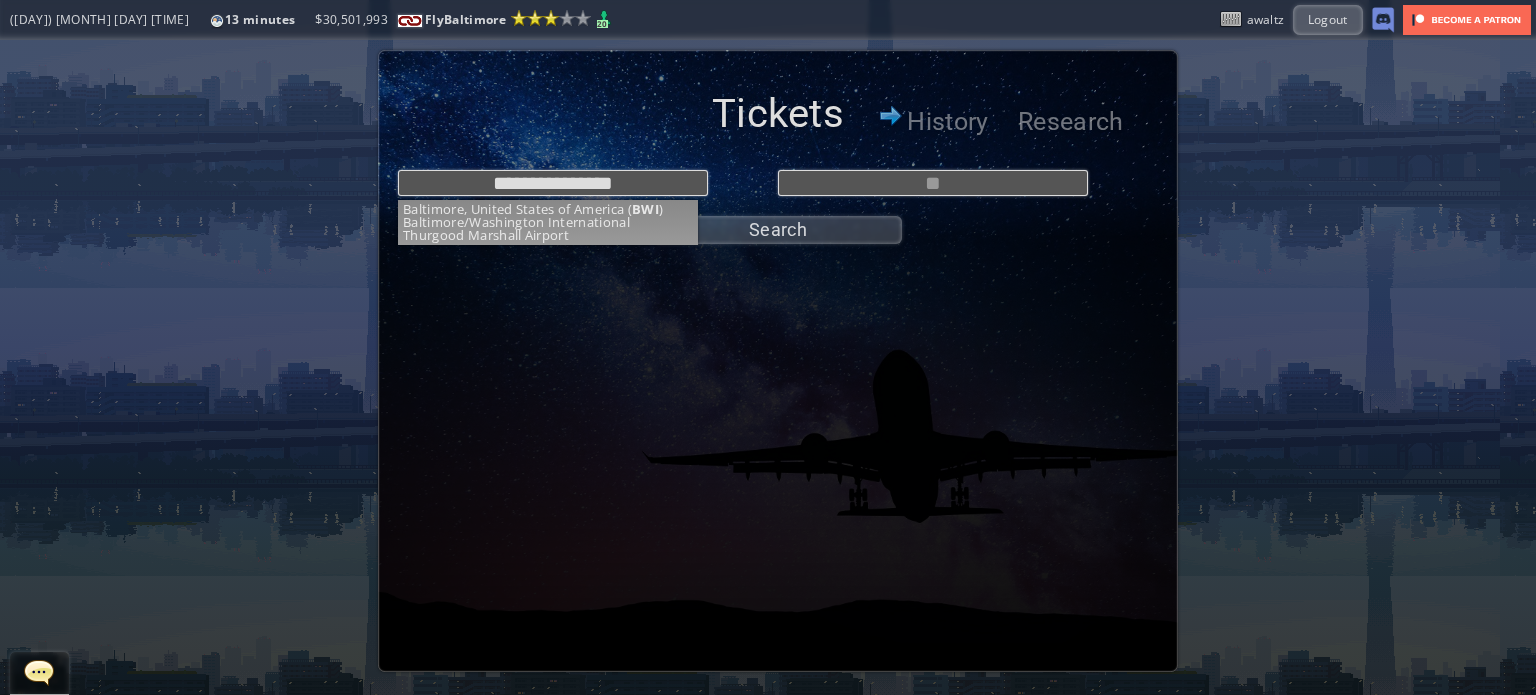 click on "**********" at bounding box center (778, 202) 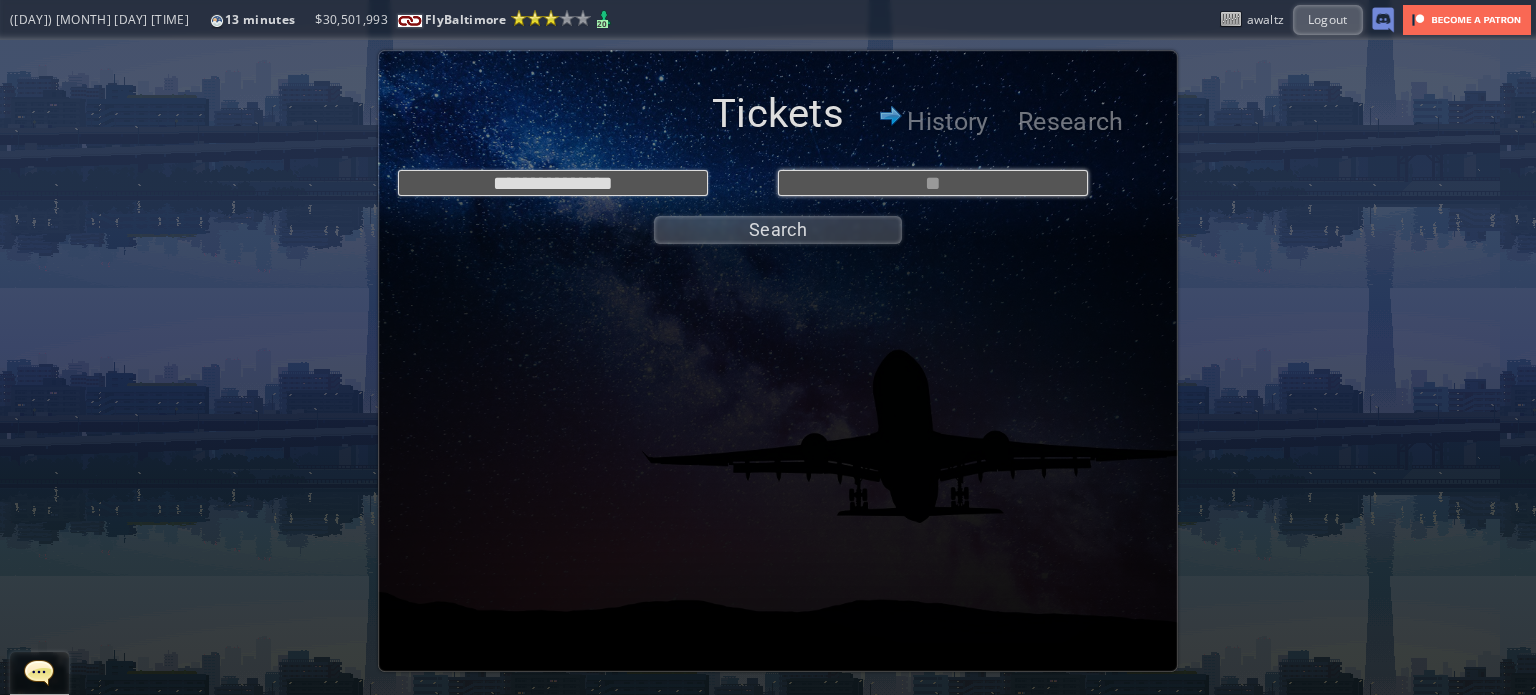 click at bounding box center (933, 183) 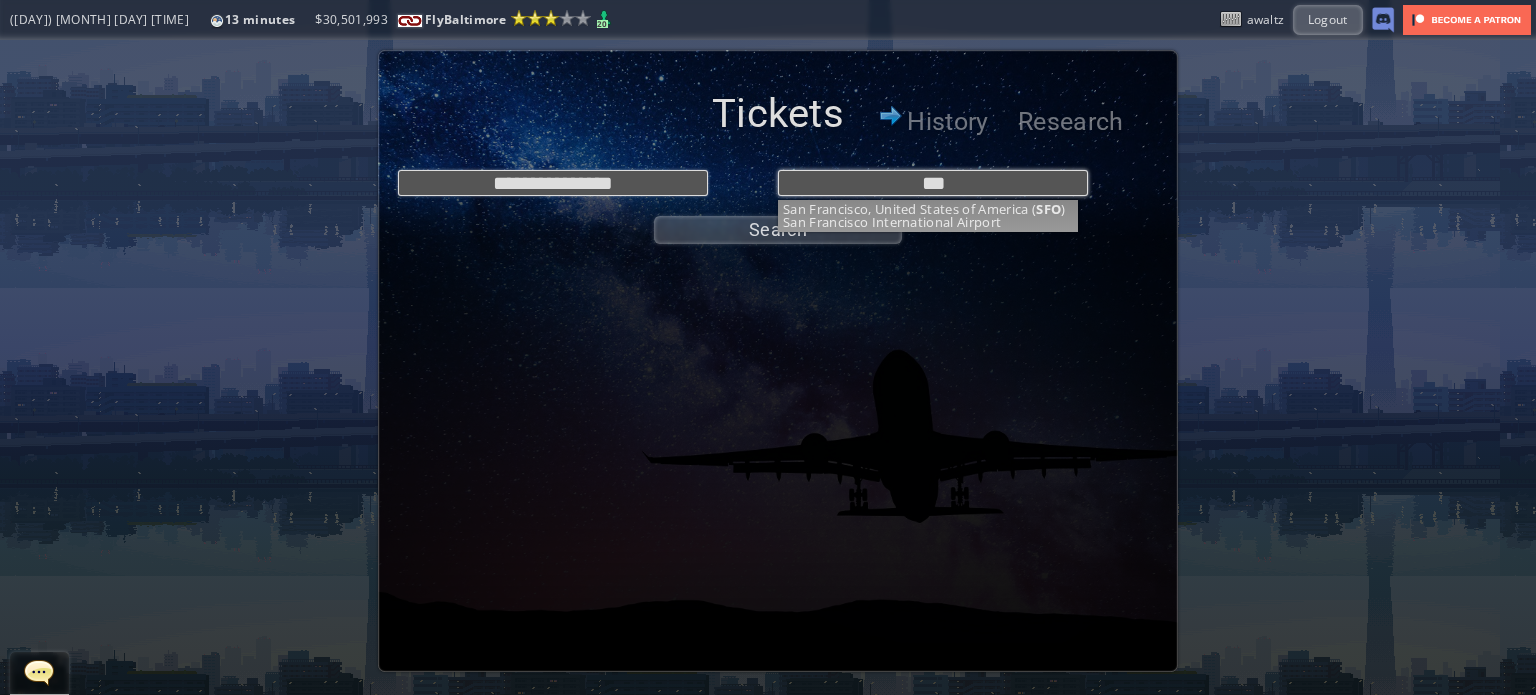 type on "**********" 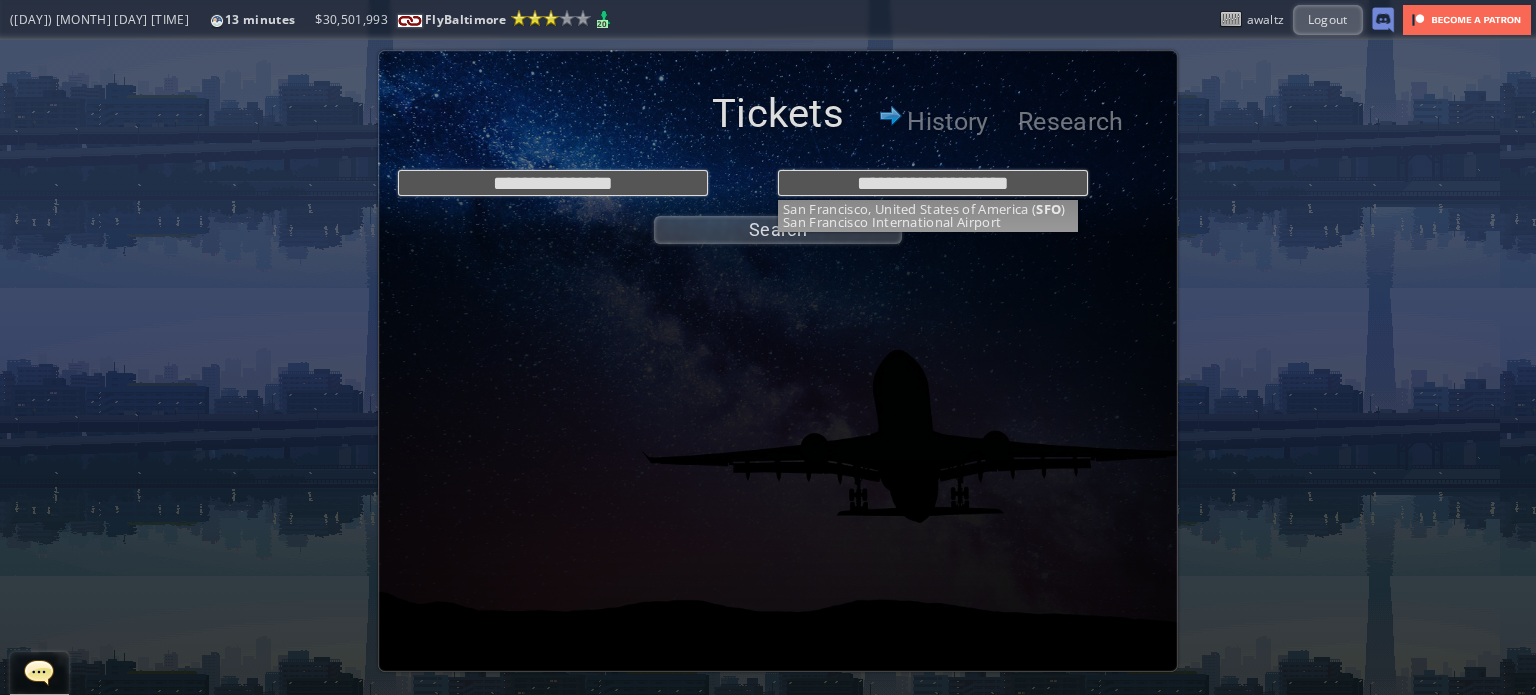 click on "**********" at bounding box center (778, 183) 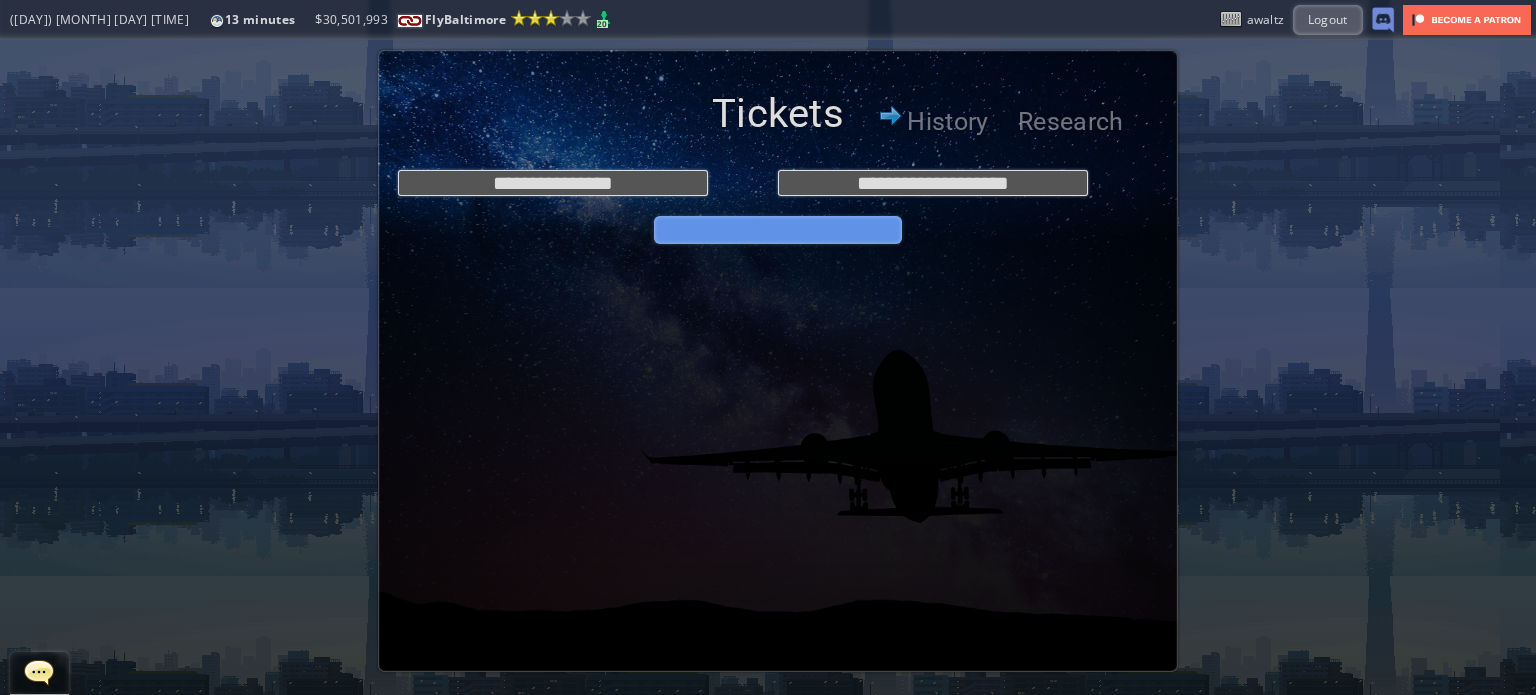 click on "Search" at bounding box center (778, 230) 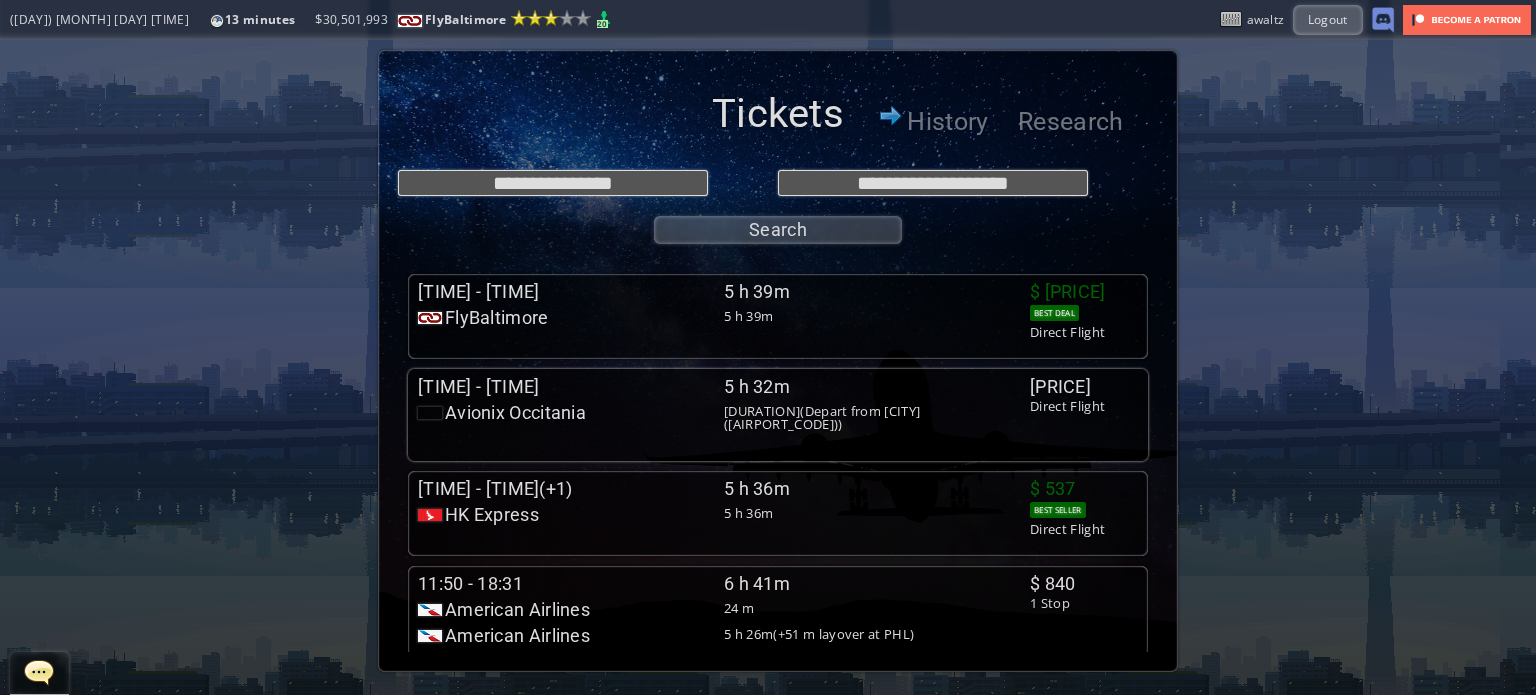 click on "[TIME] - [TIME] [DURATION] [COMPANY] [DURATION](Depart from [CITY]([AIRPORT_CODE])) DC [NUMBER] [TIME] - [TIME] $[PRICE] ([CLASS]) [RATING] [CITY]([AIRPORT_CODE]) San Francisco([AIRPORT_CODE]) Aircraft : [AIRCRAFT_MODEL] Depart from [CITY]([AIRPORT_CODE]) $[PRICE] Direct Flight" at bounding box center (778, 415) 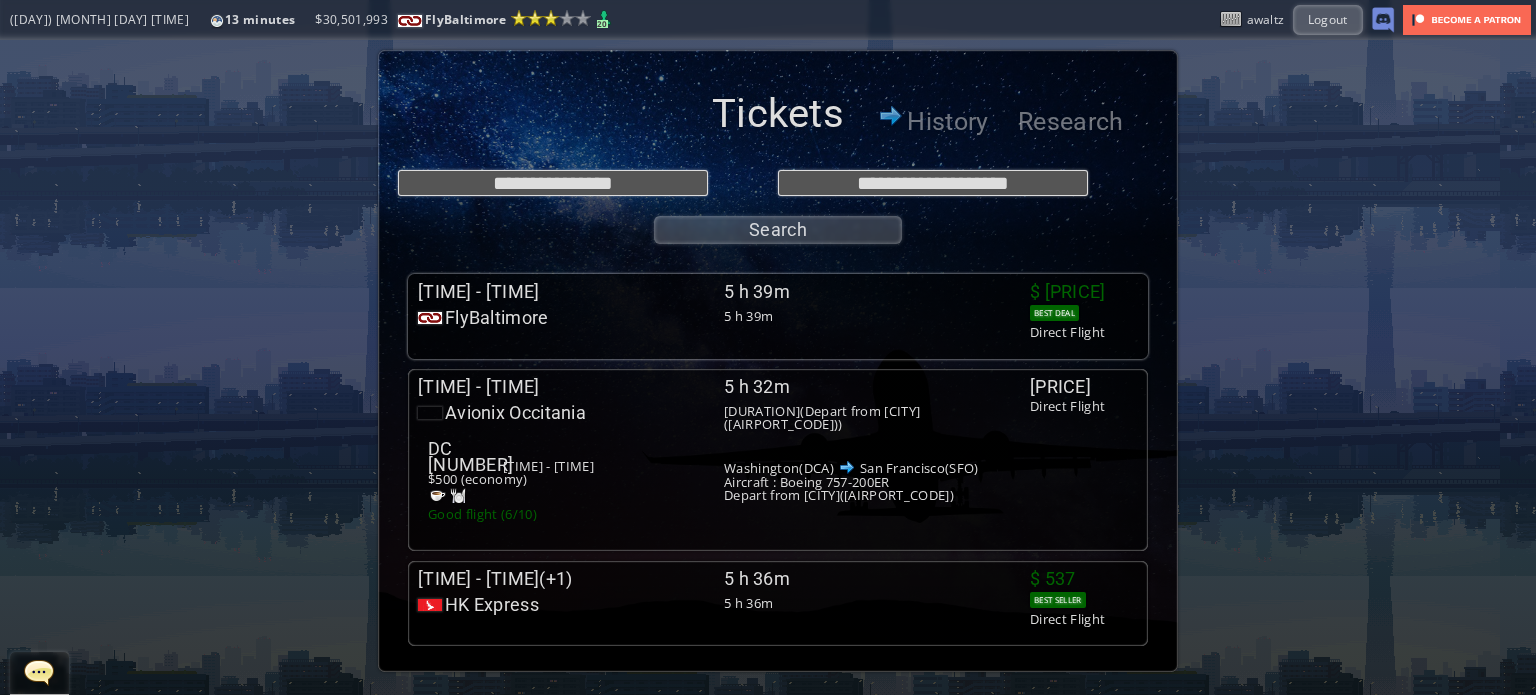 click on "[TIME] - [TIME] [DURATION] FlyBaltimore [DURATION] MR [NUMBER] [TIME] - [TIME] $[PRICE] ([CLASS]) [RATING] Baltimore([AIRPORT_CODE]) San Francisco([AIRPORT_CODE]) Aircraft : [AIRCRAFT_MODEL] $[PRICE] BEST DEAL Direct Flight" at bounding box center [778, 316] 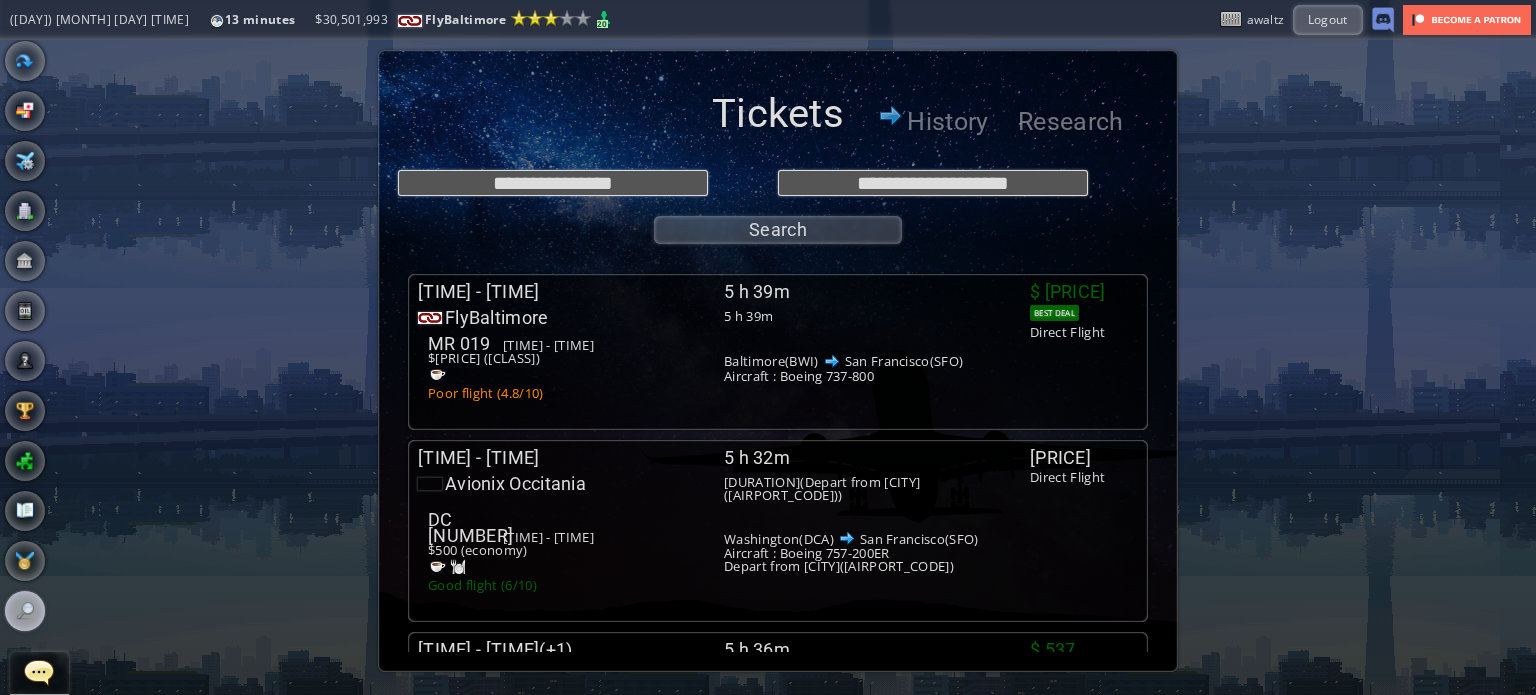 click on "Flights" at bounding box center (25, 61) 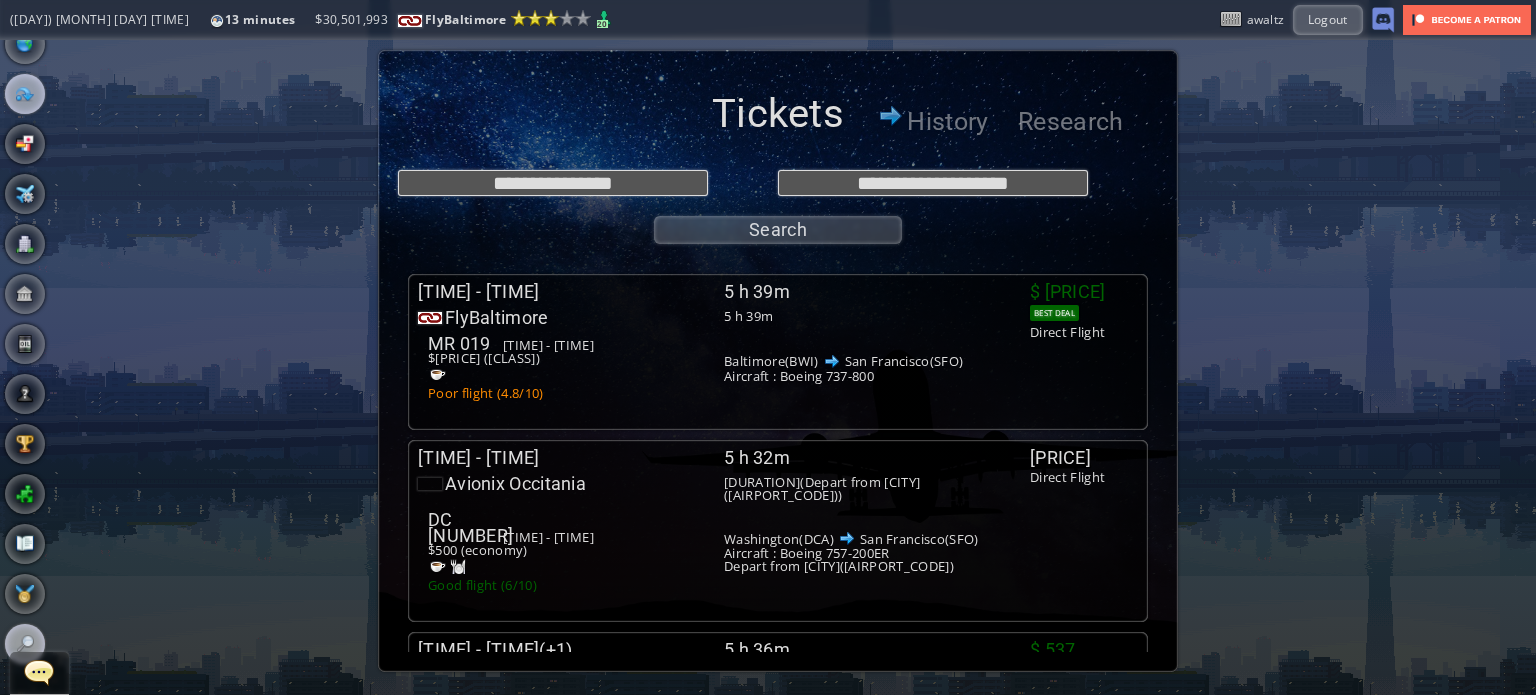 scroll, scrollTop: 0, scrollLeft: 0, axis: both 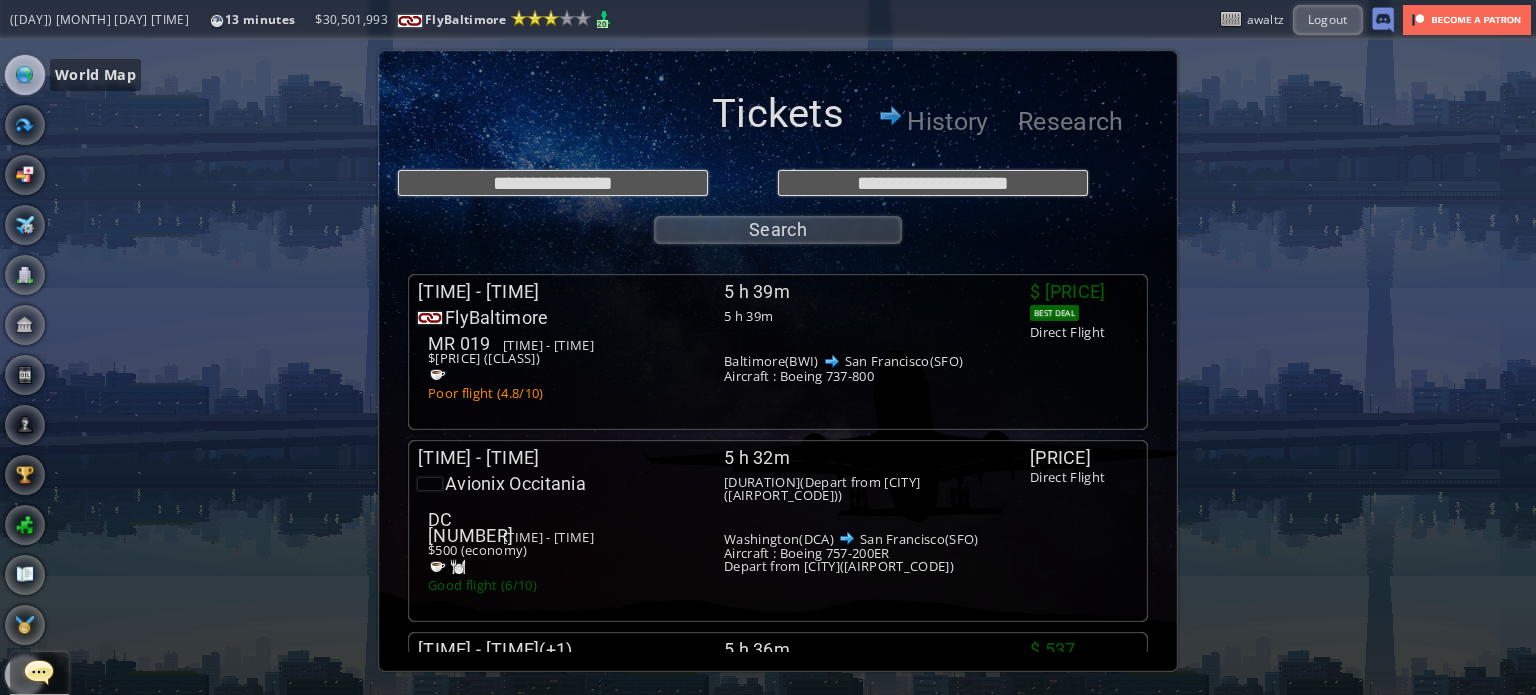 click at bounding box center [25, 75] 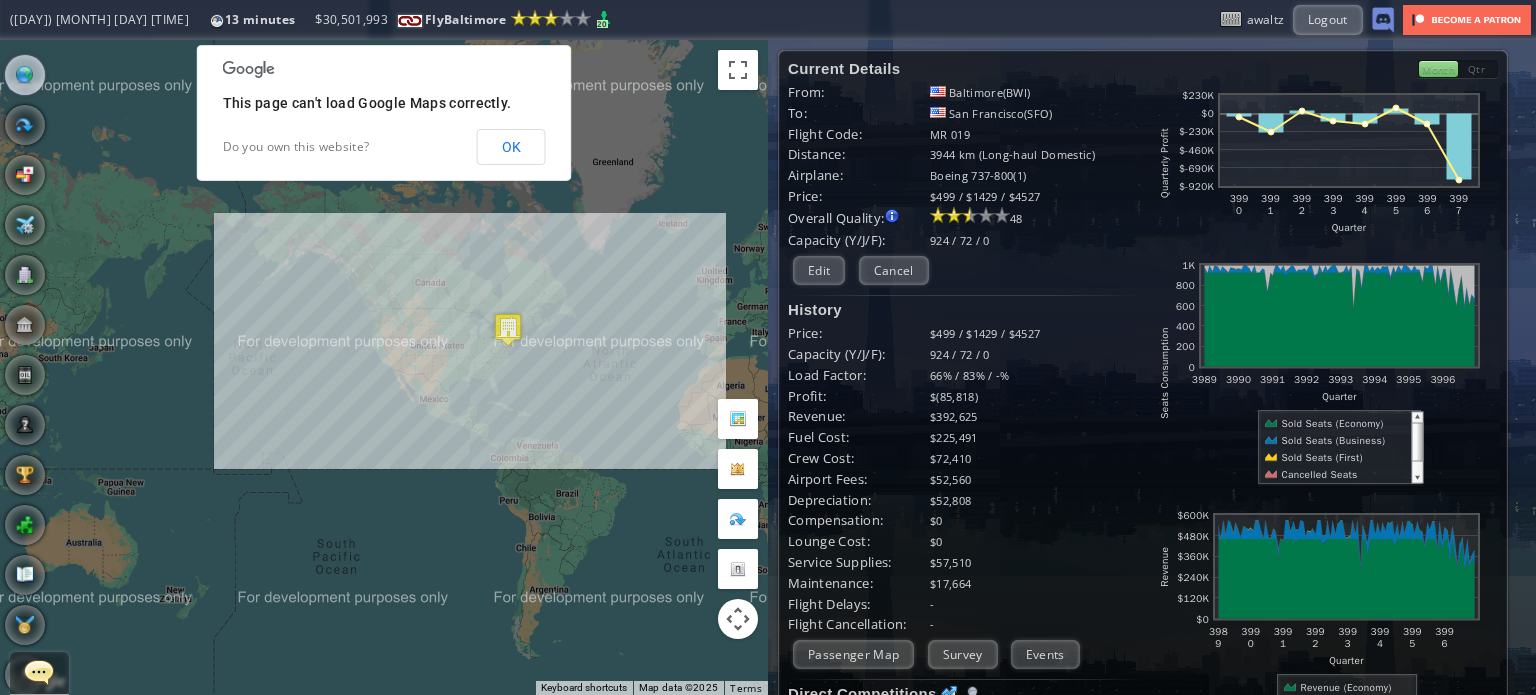drag, startPoint x: 226, startPoint y: 276, endPoint x: 316, endPoint y: 261, distance: 91.24144 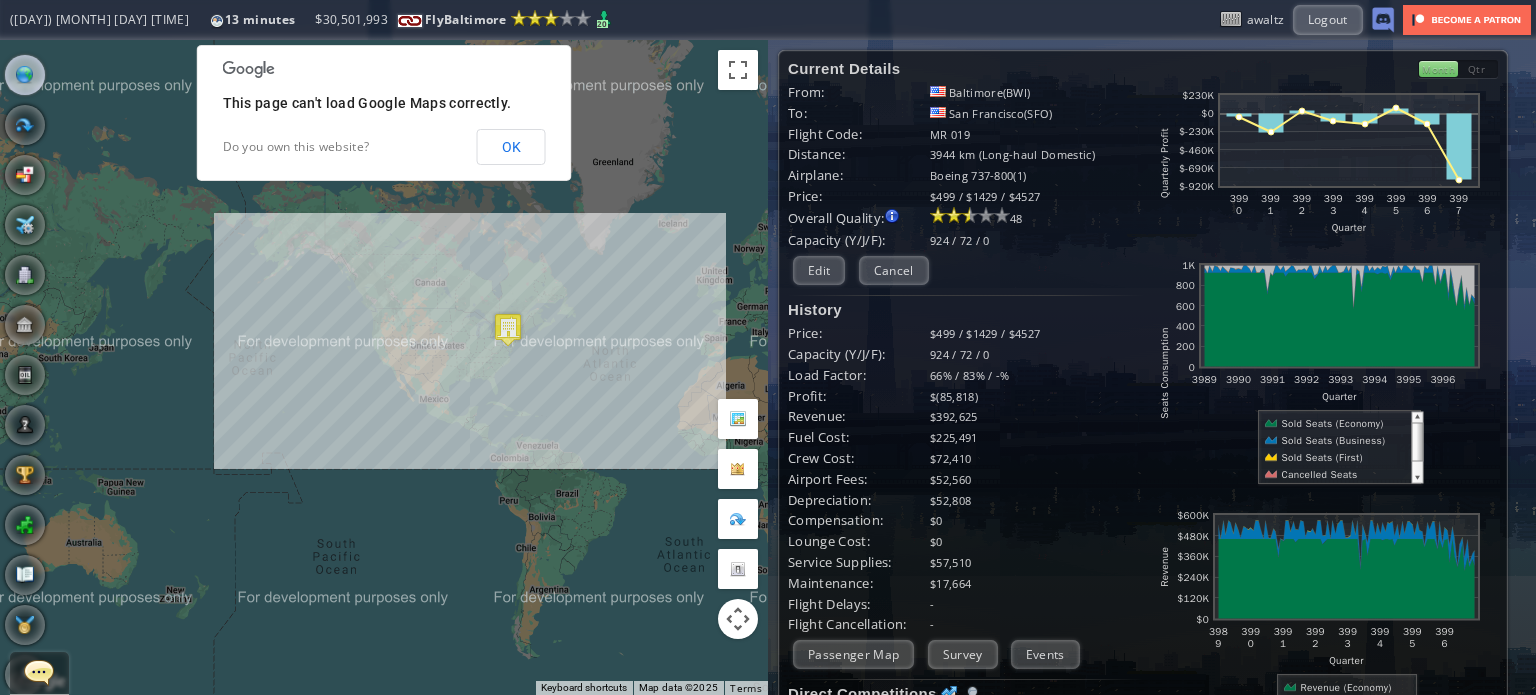 click on "To navigate, press the arrow keys." at bounding box center [384, 367] 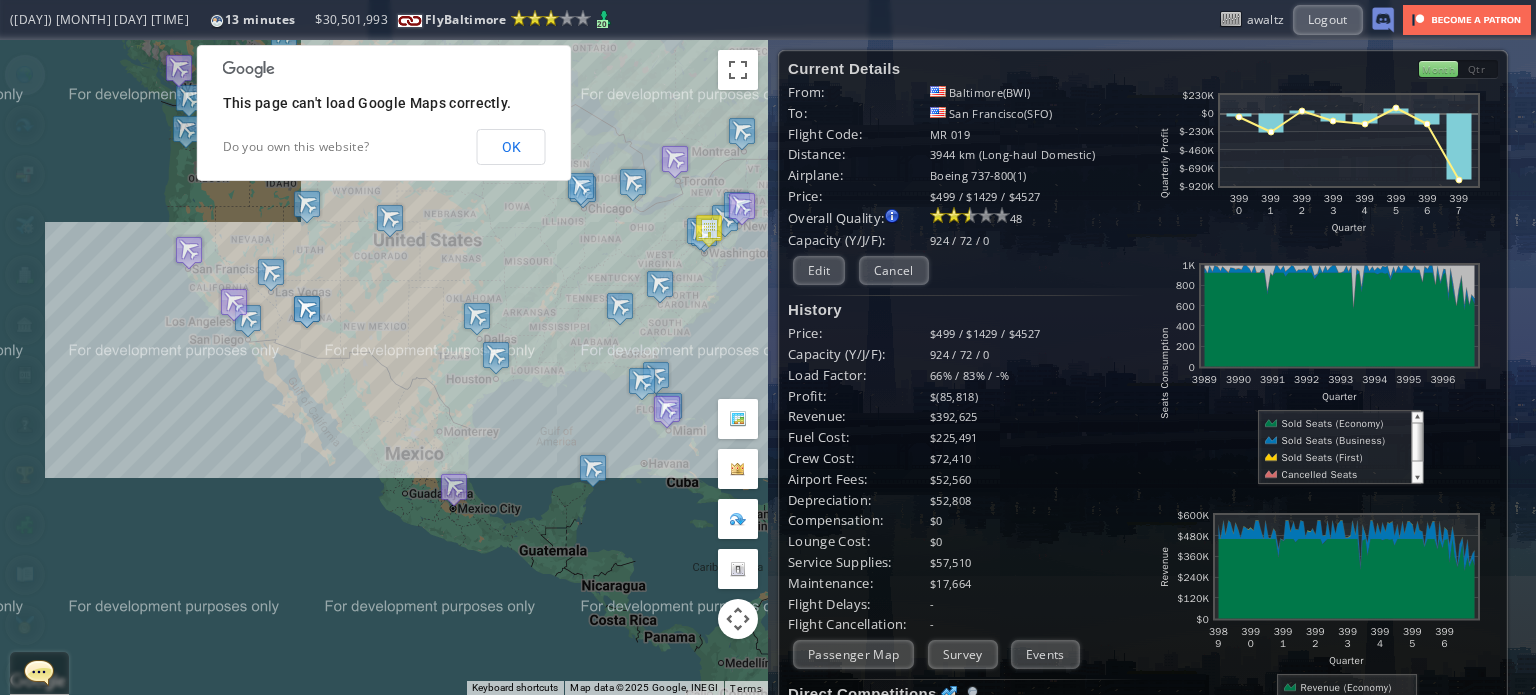 click at bounding box center (307, 311) 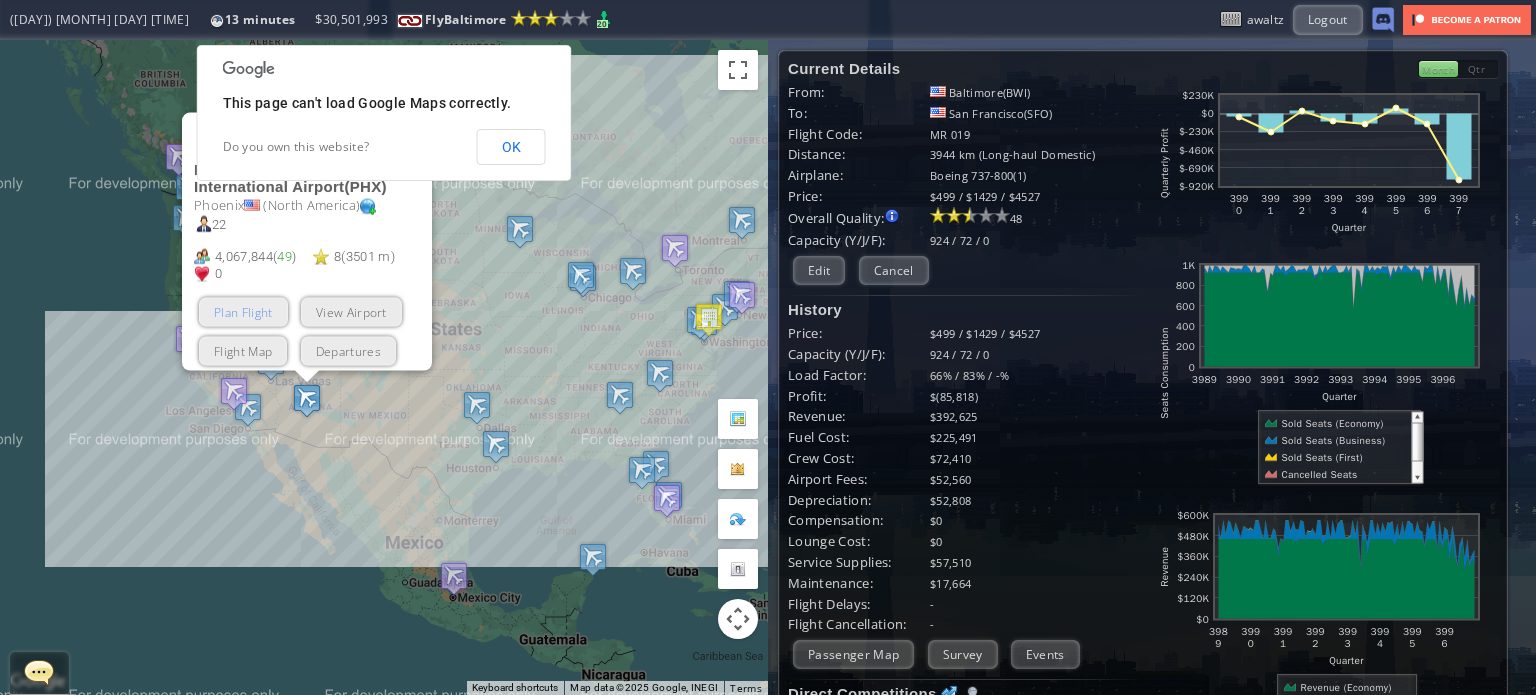 click on "Plan Flight" at bounding box center [243, 311] 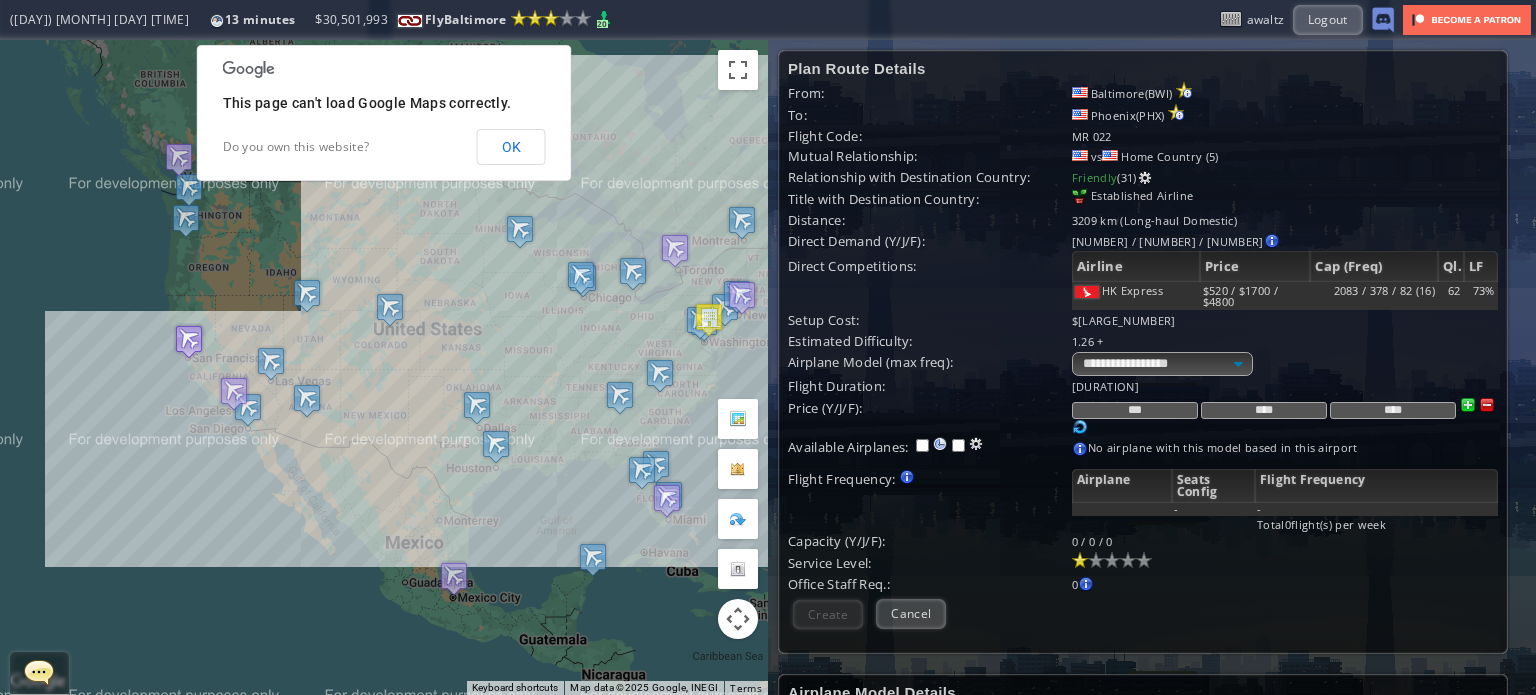 click at bounding box center [189, 341] 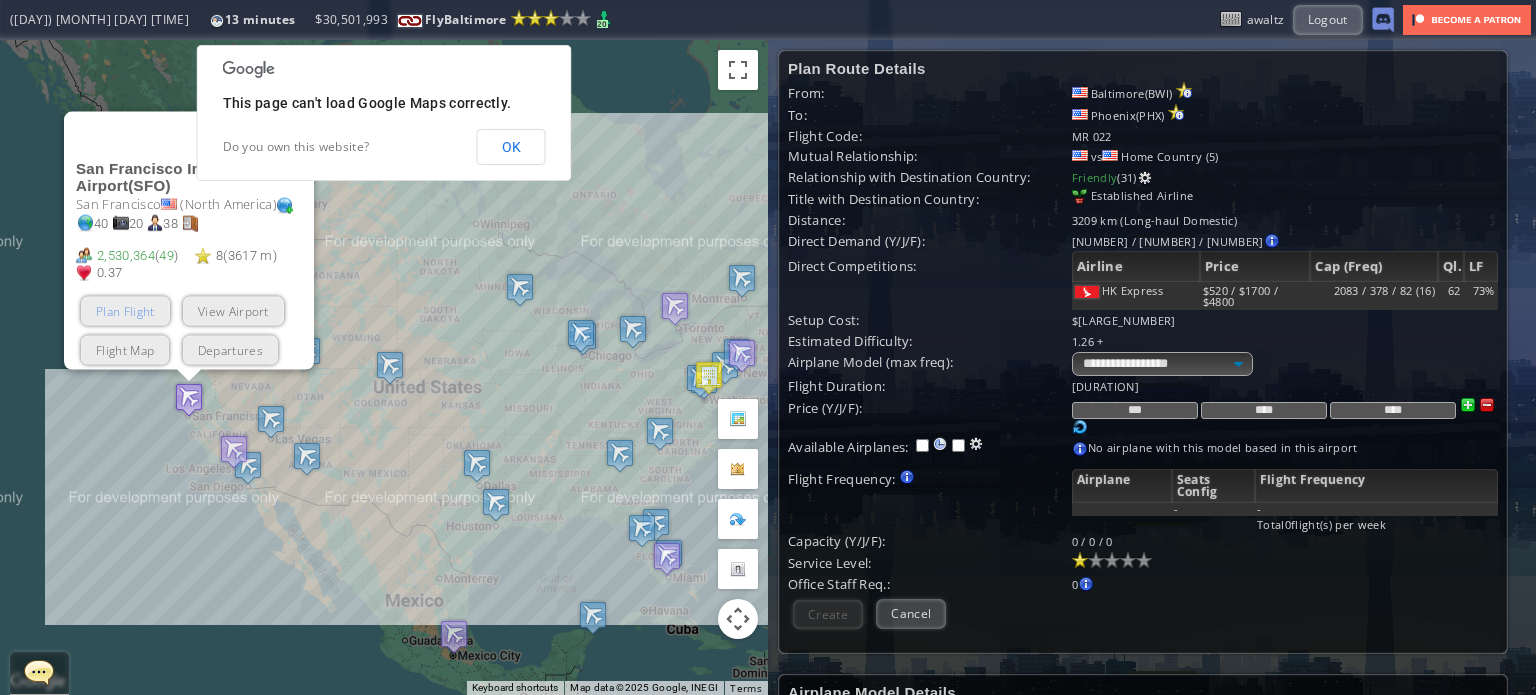 click on "Plan Flight" at bounding box center (125, 310) 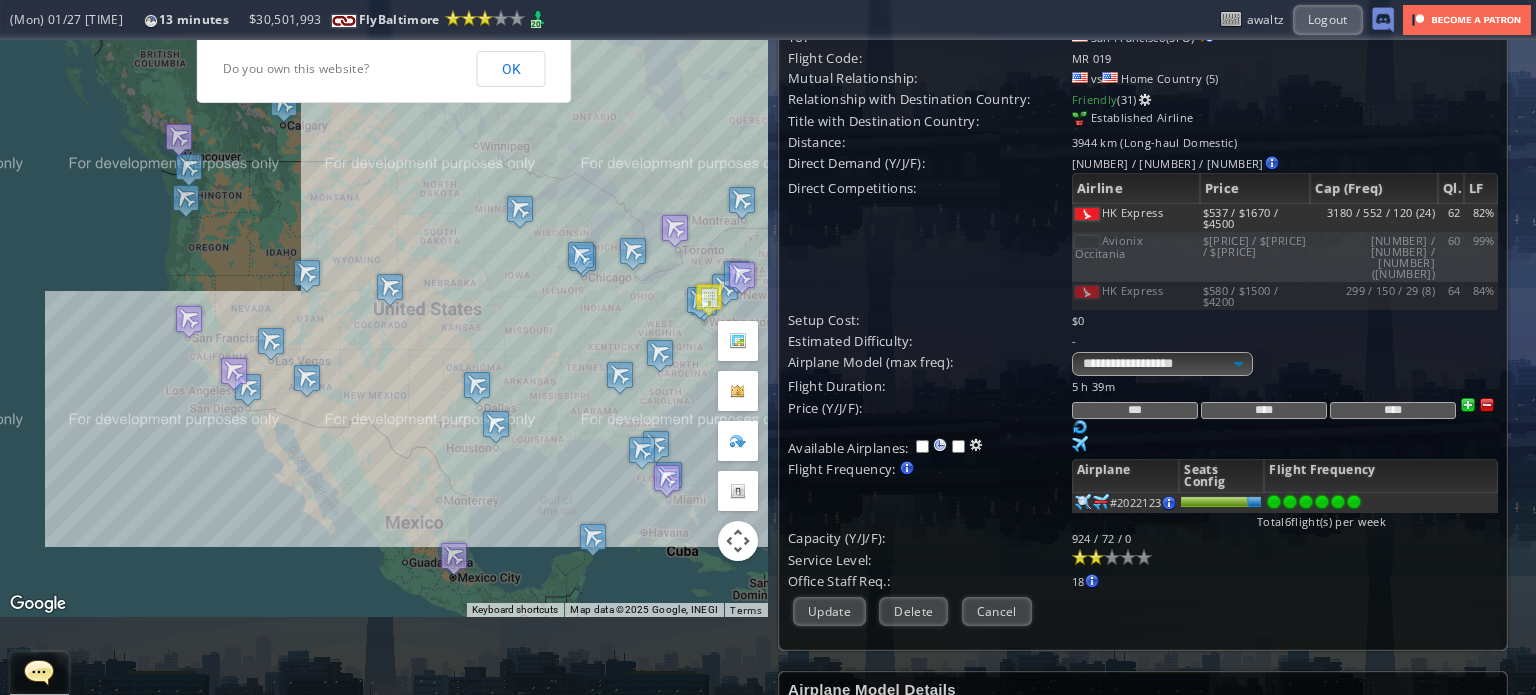 scroll, scrollTop: 200, scrollLeft: 0, axis: vertical 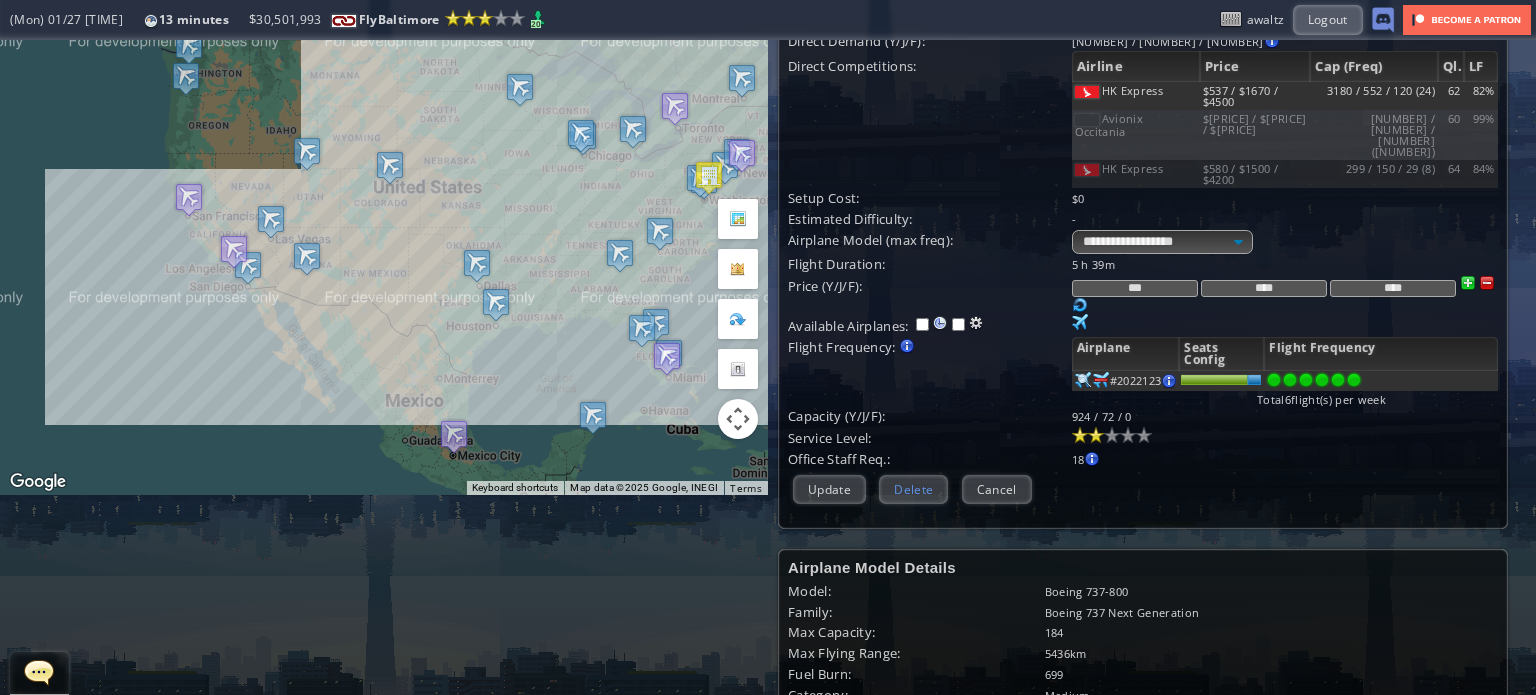 click on "Delete" at bounding box center (913, 489) 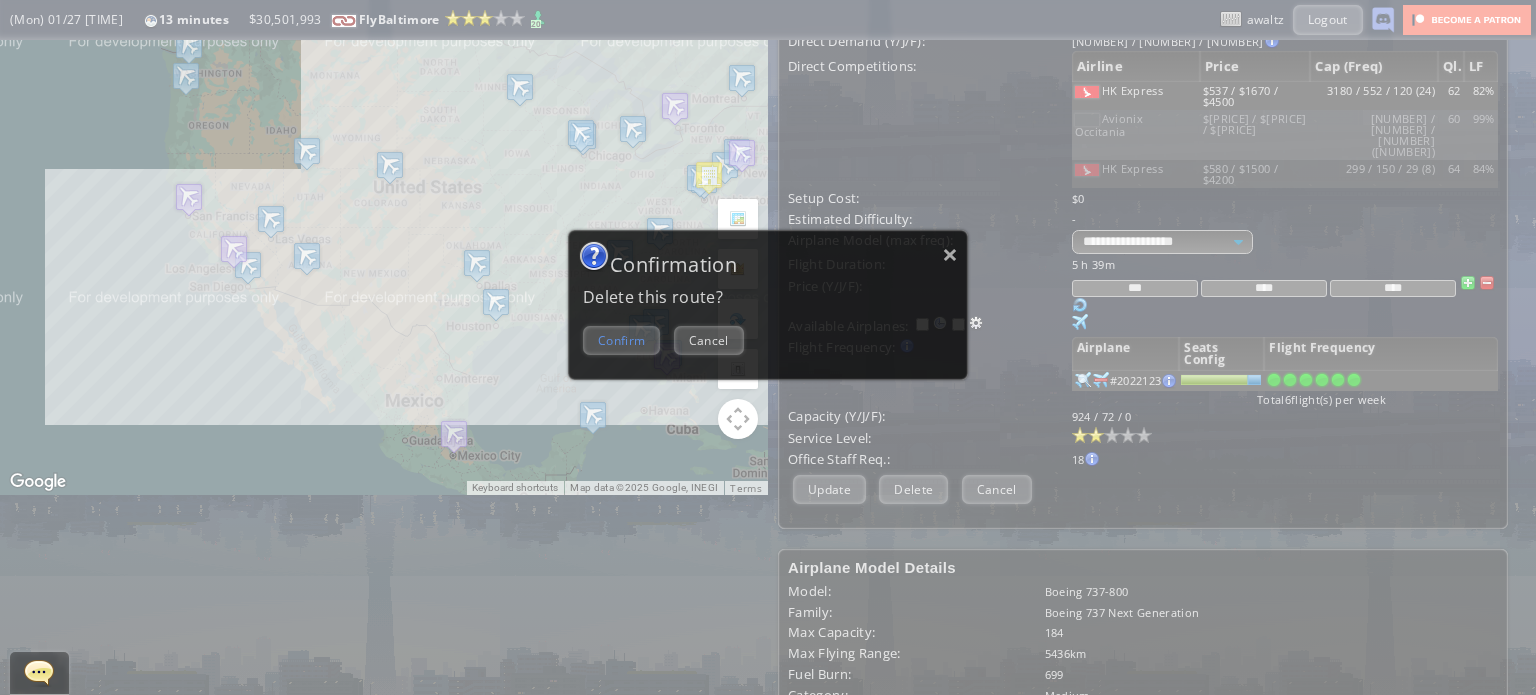click on "Confirm" at bounding box center [621, 340] 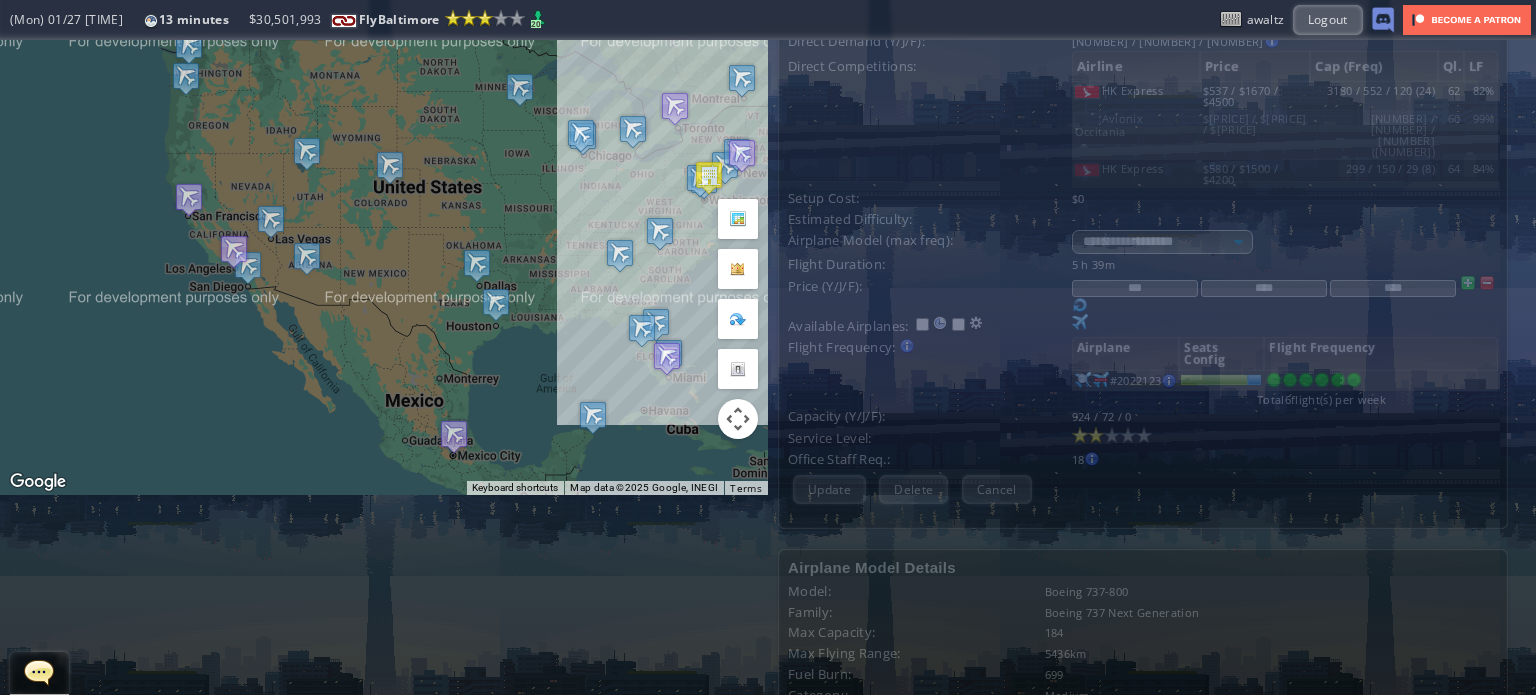 scroll, scrollTop: 0, scrollLeft: 0, axis: both 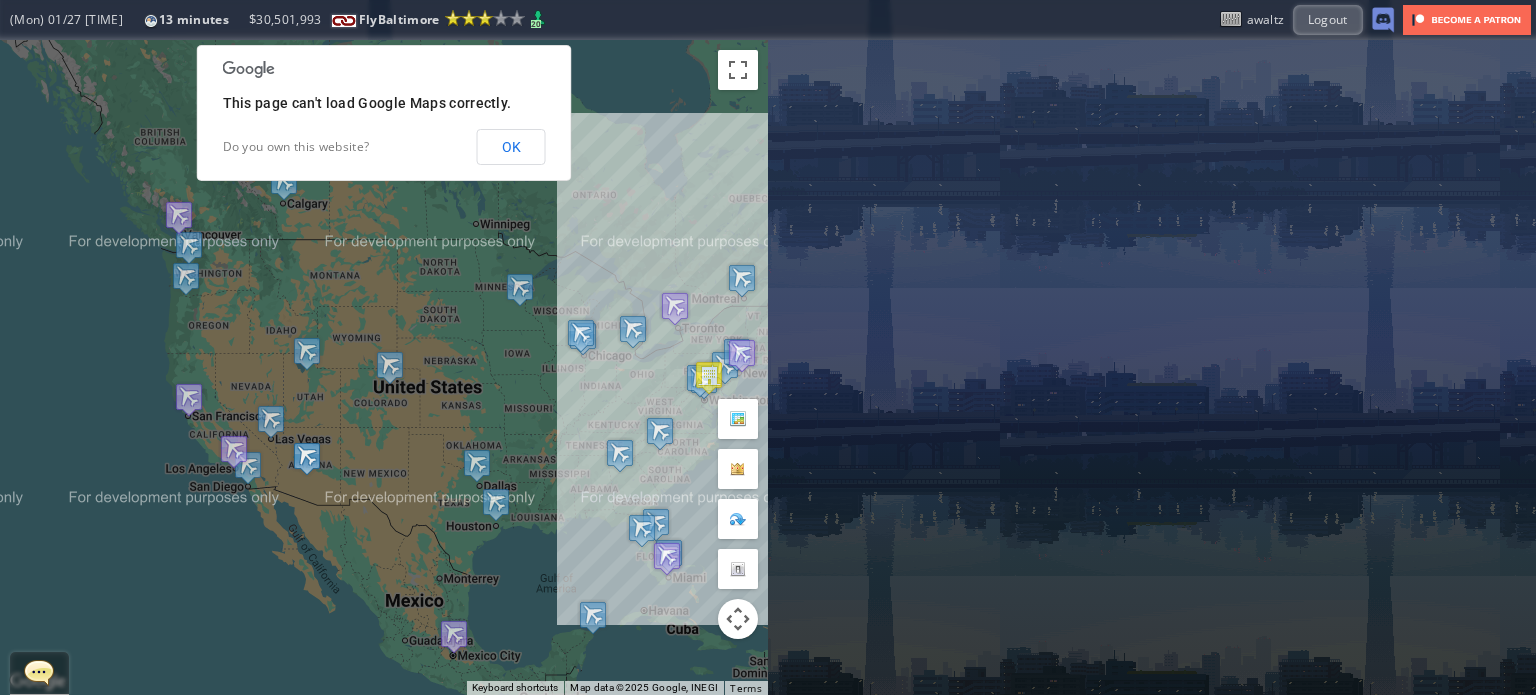 click at bounding box center (307, 458) 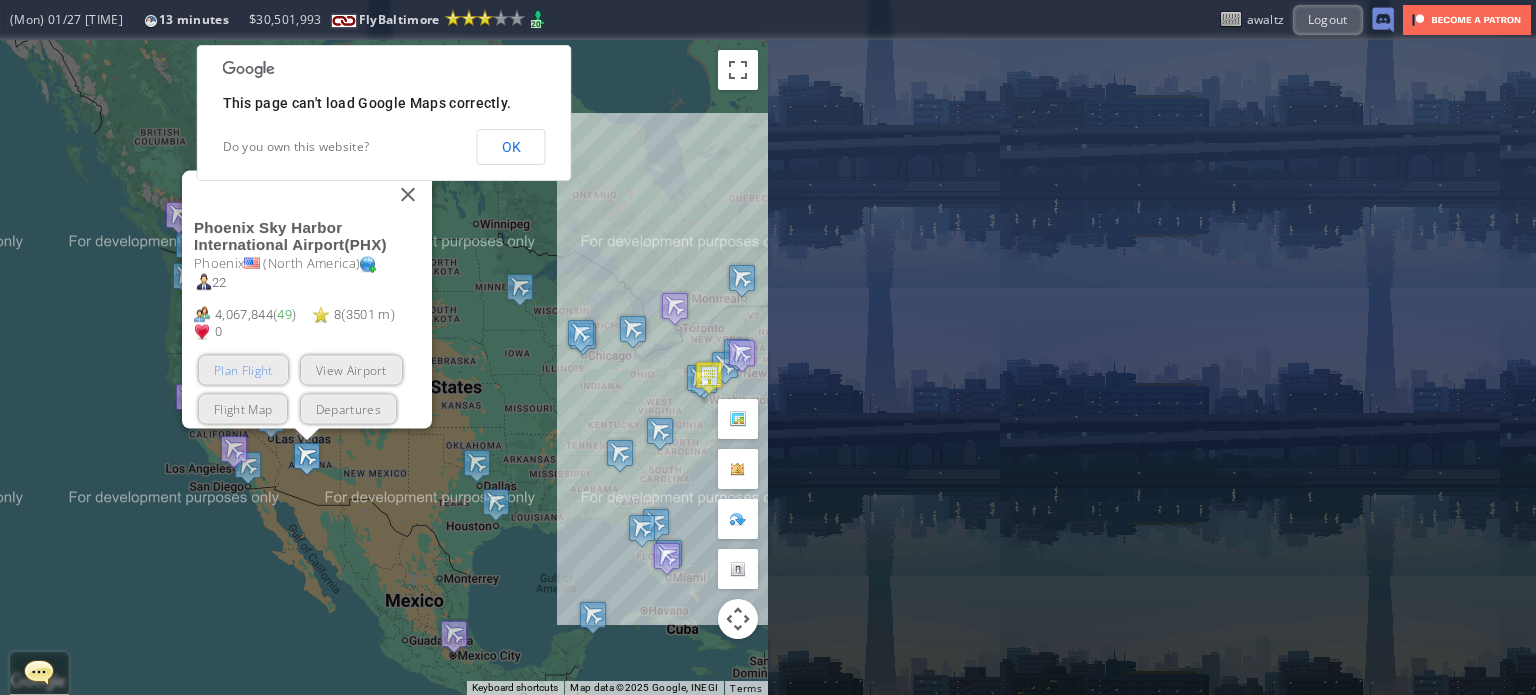 click on "Plan Flight" at bounding box center (243, 369) 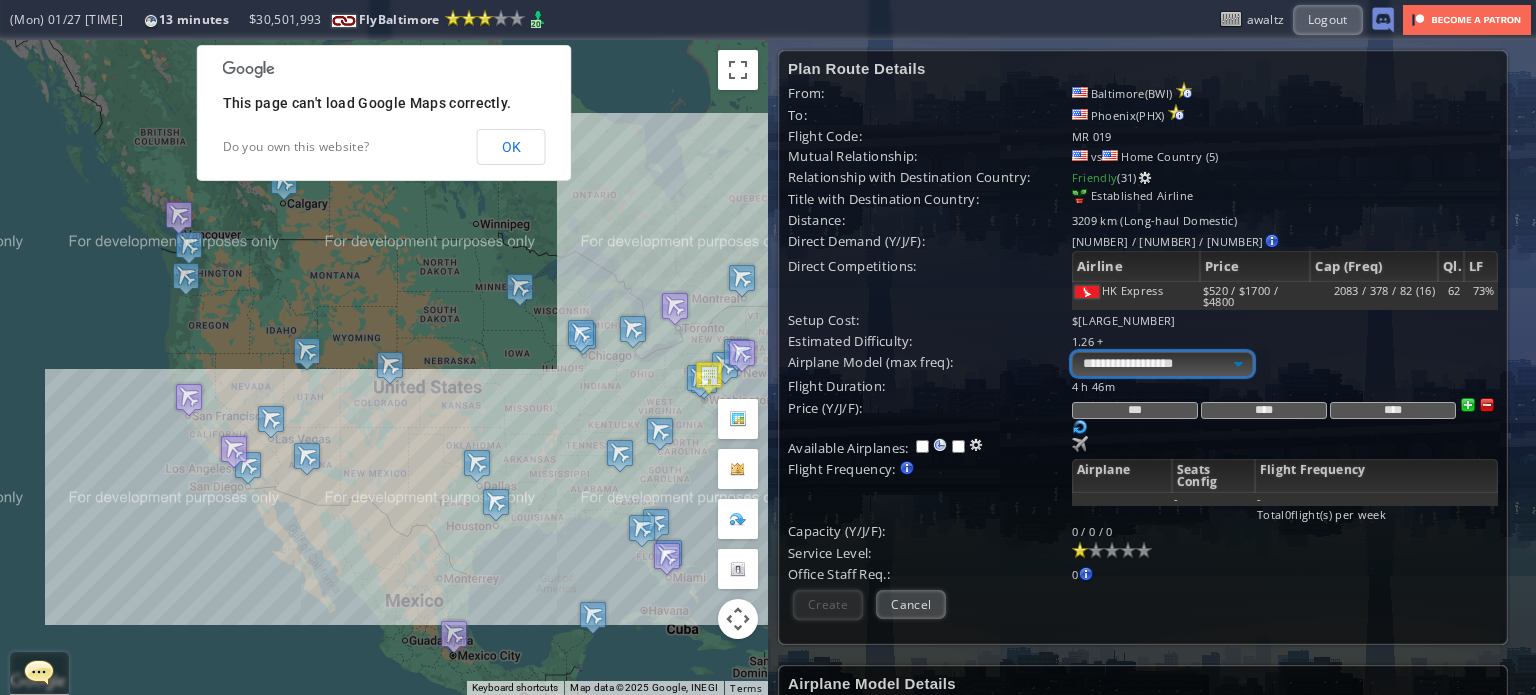 click on "**********" at bounding box center [1162, 364] 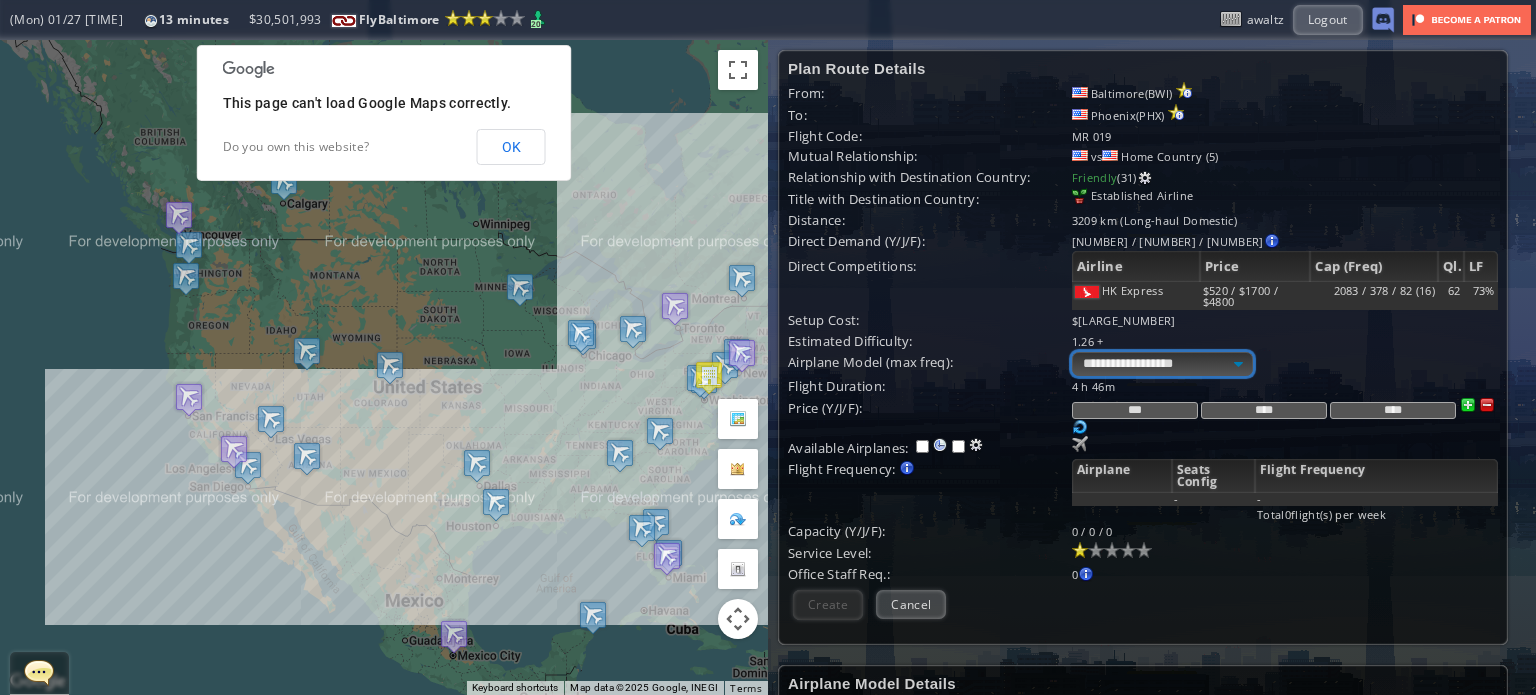 click on "**********" at bounding box center [1162, 364] 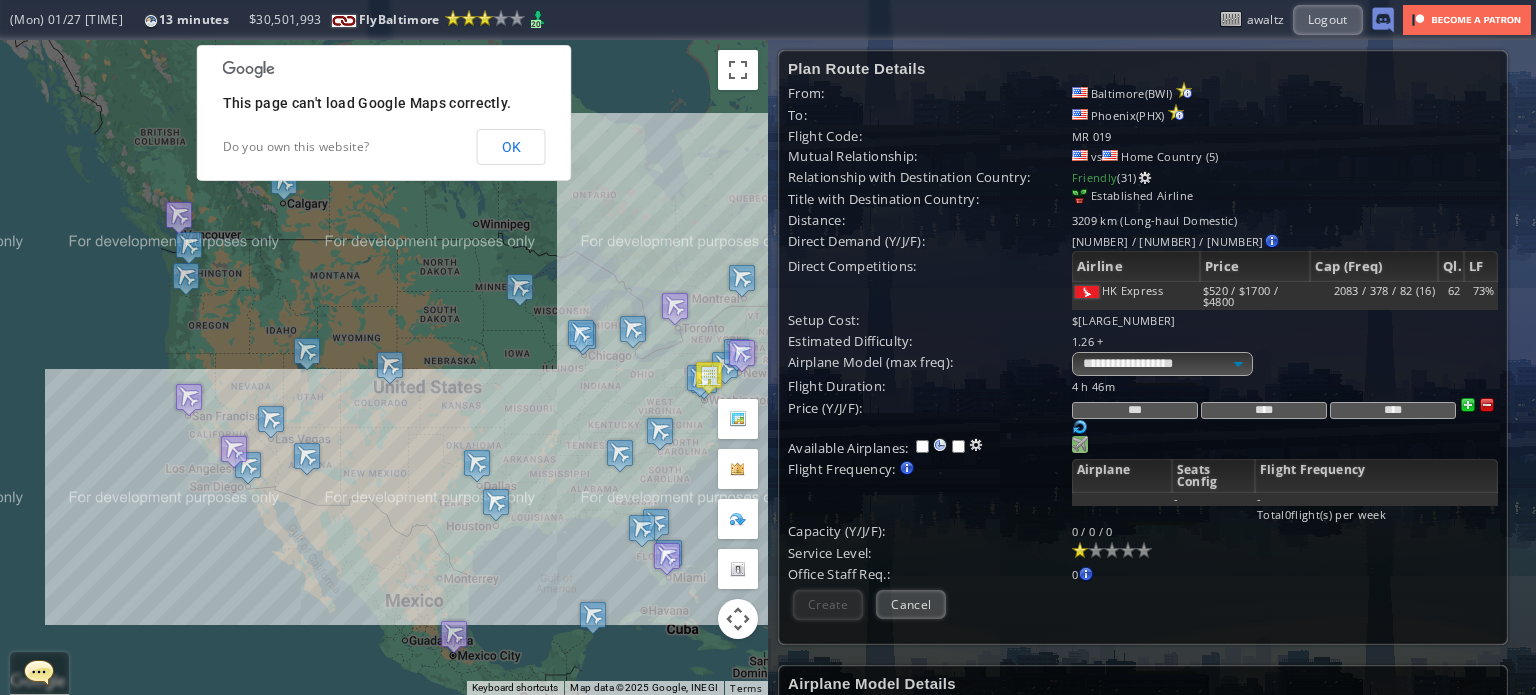 click at bounding box center (1080, 444) 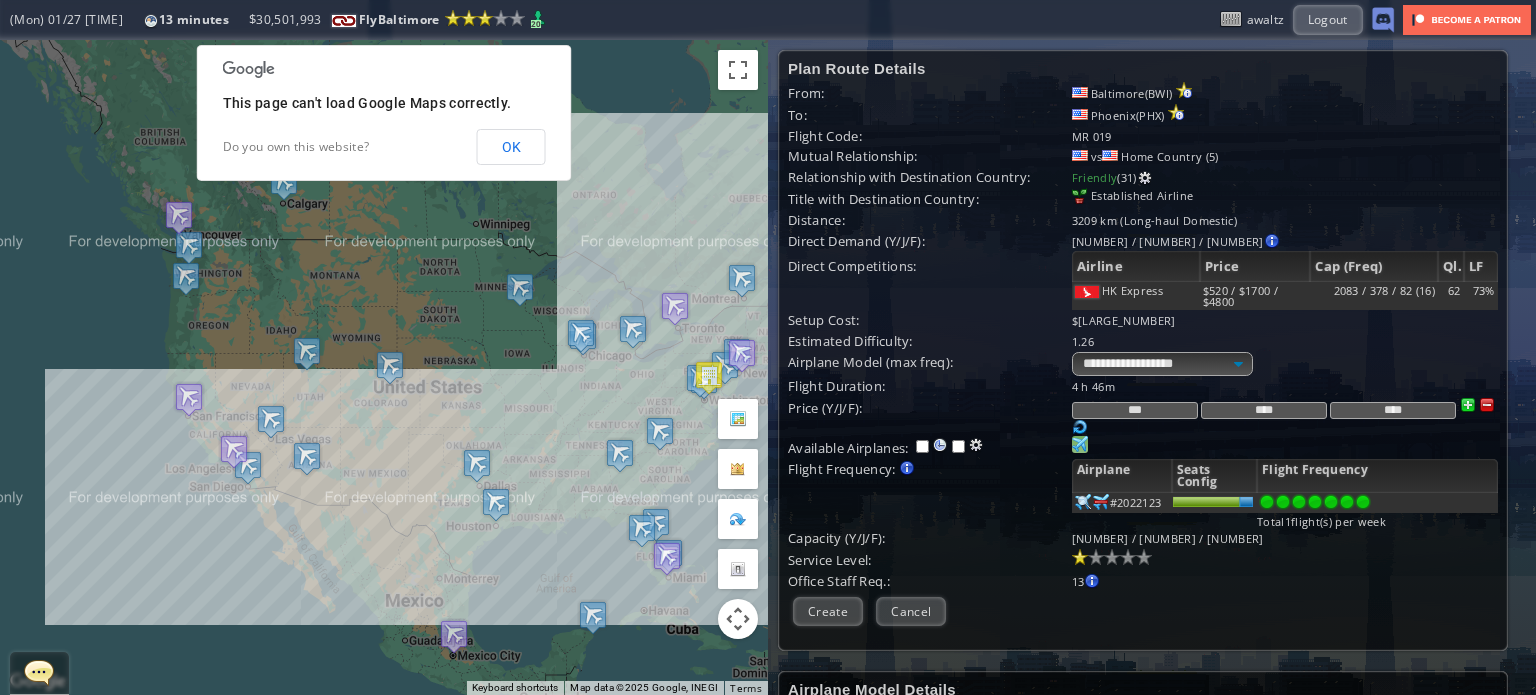 click at bounding box center [1363, 502] 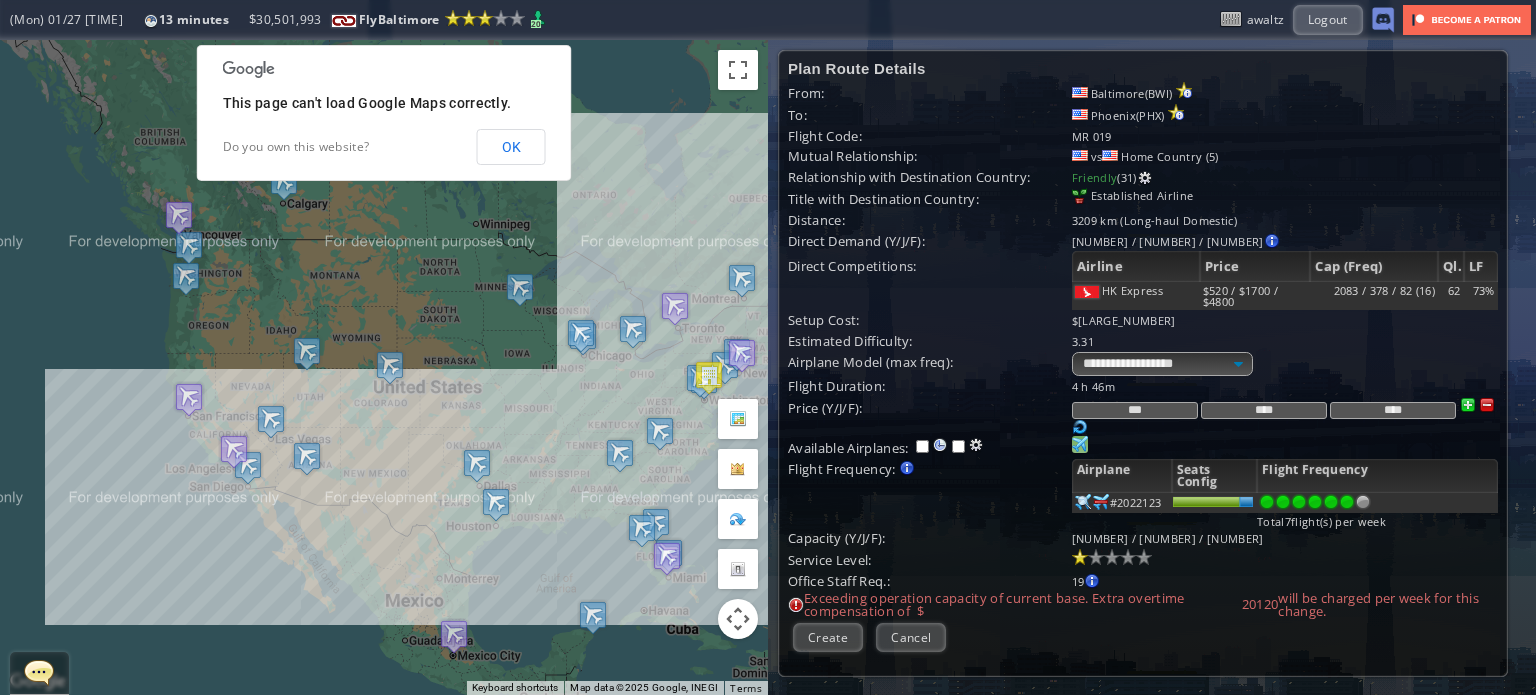 click at bounding box center [1347, 502] 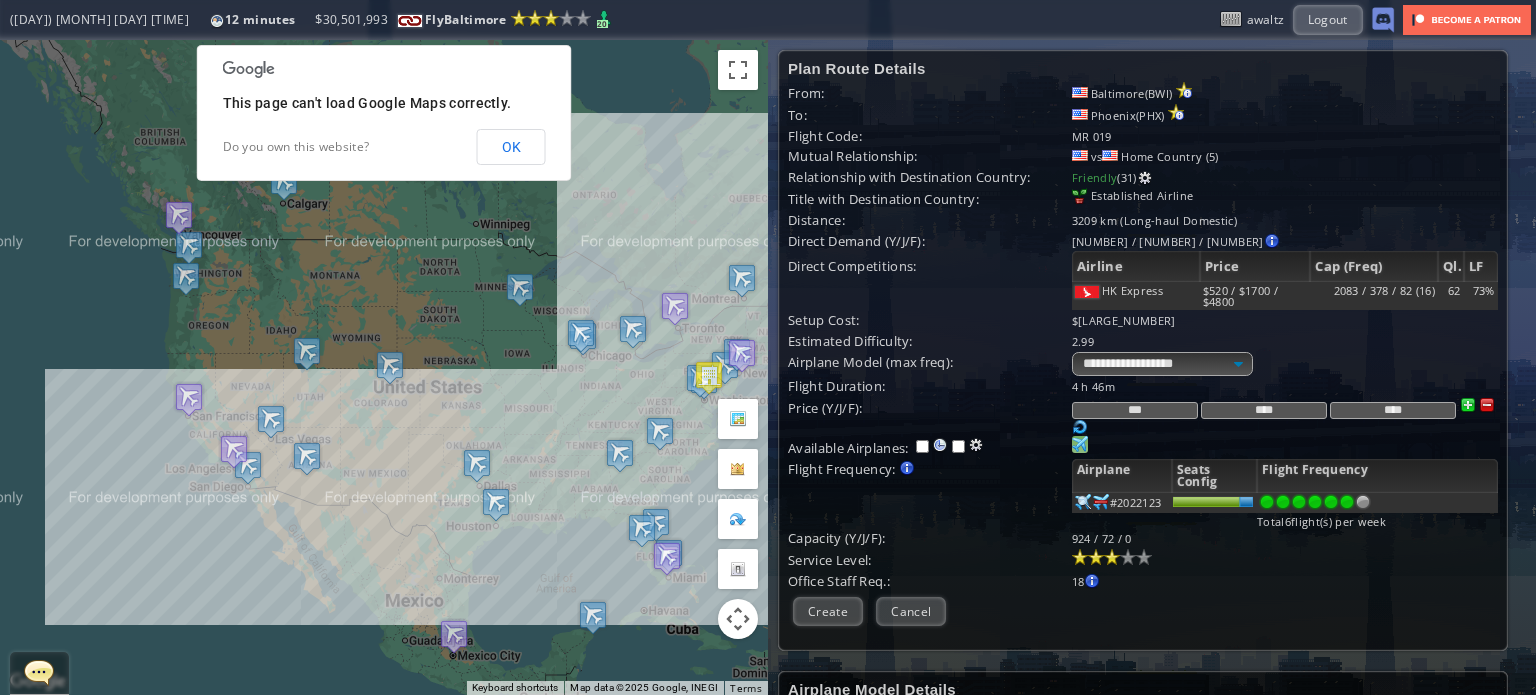 click at bounding box center [1112, 557] 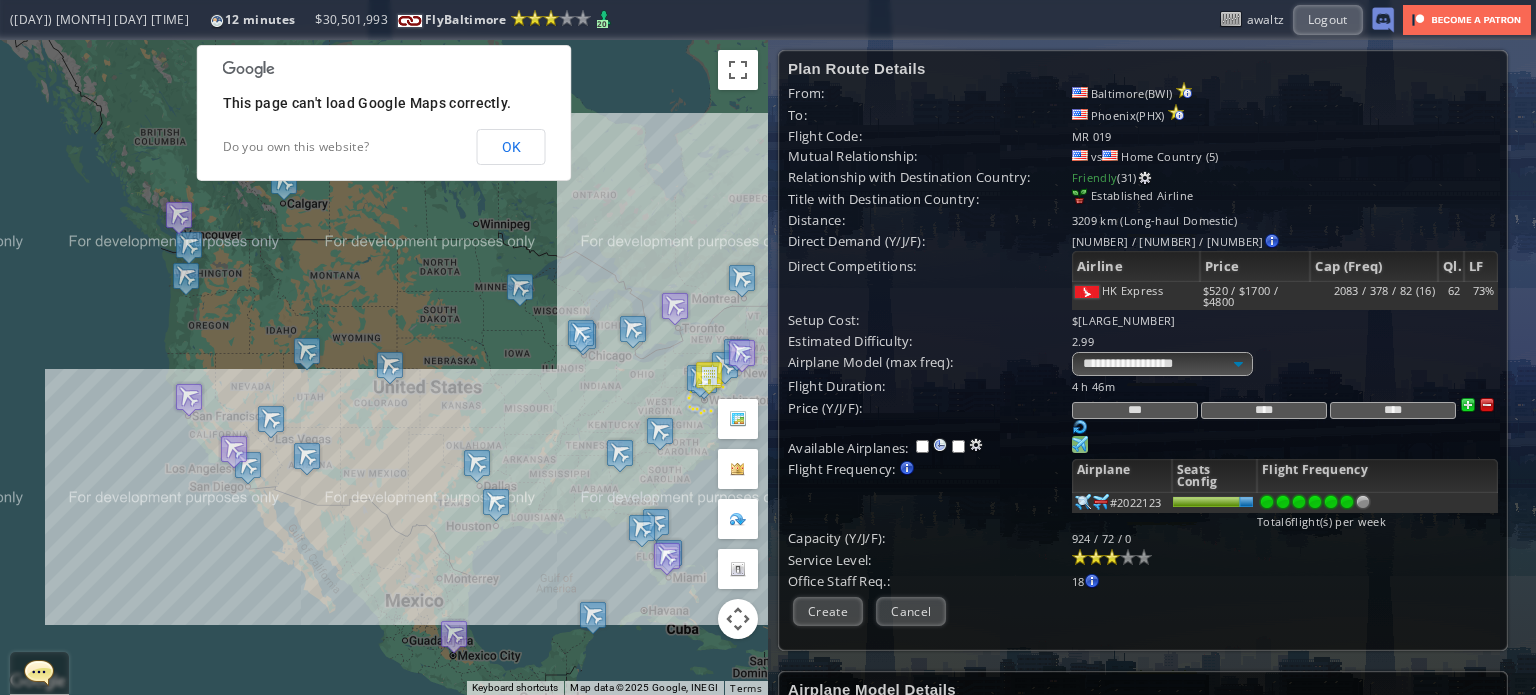 click at bounding box center [1487, 405] 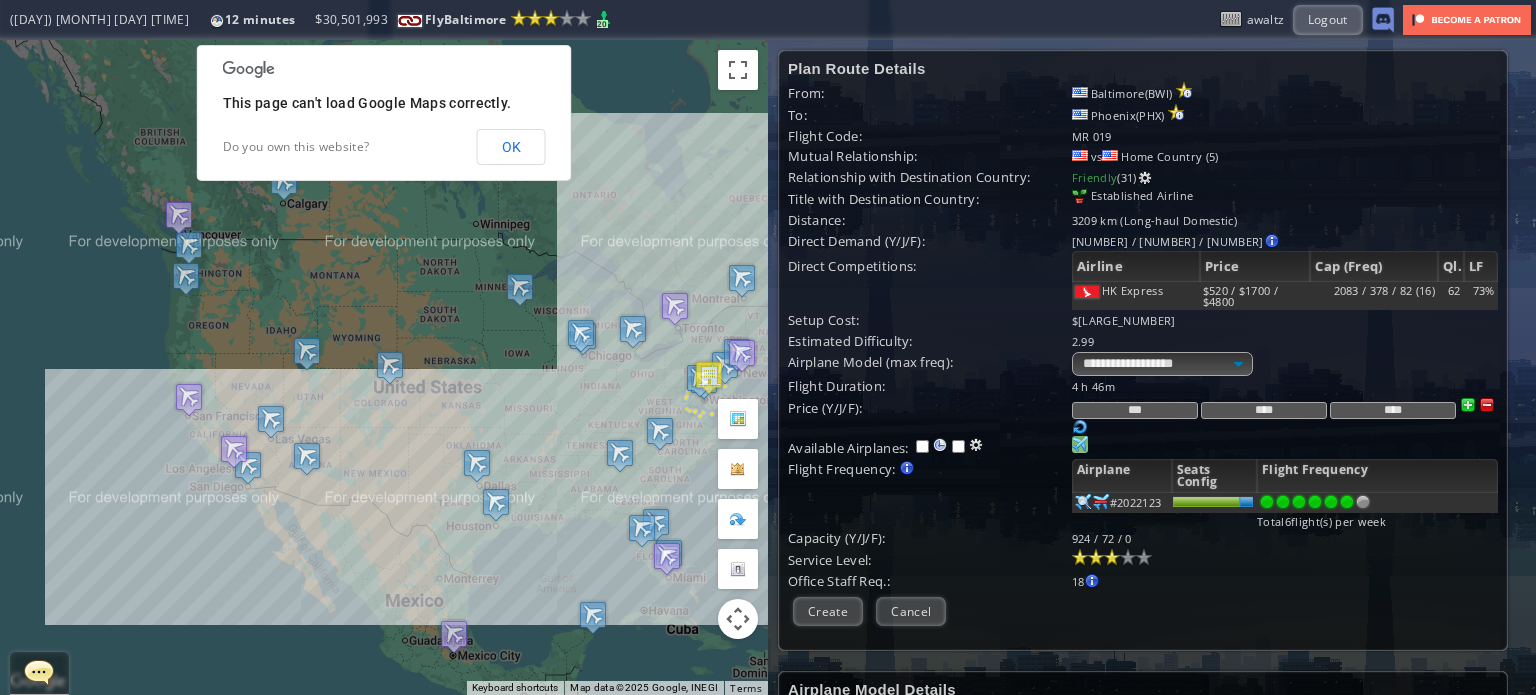 click at bounding box center (1487, 405) 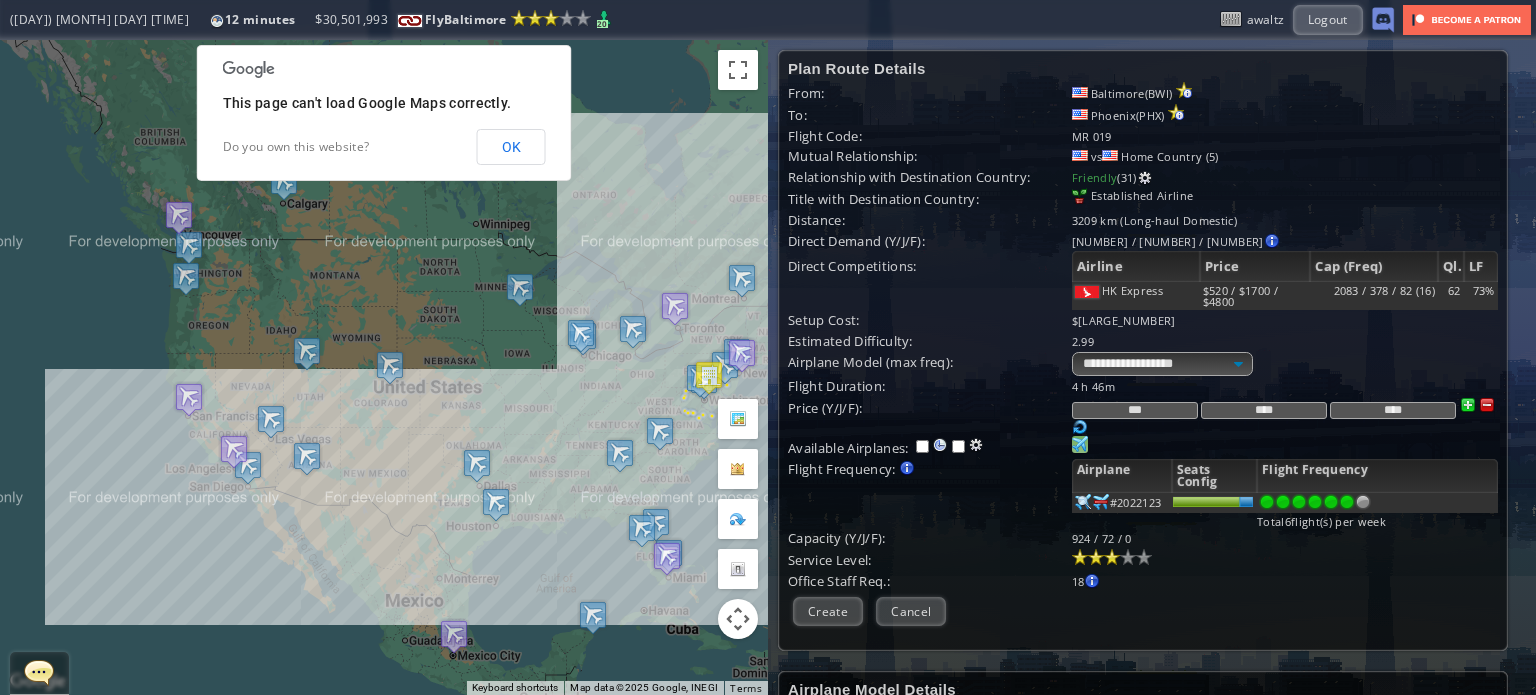 click at bounding box center [1487, 405] 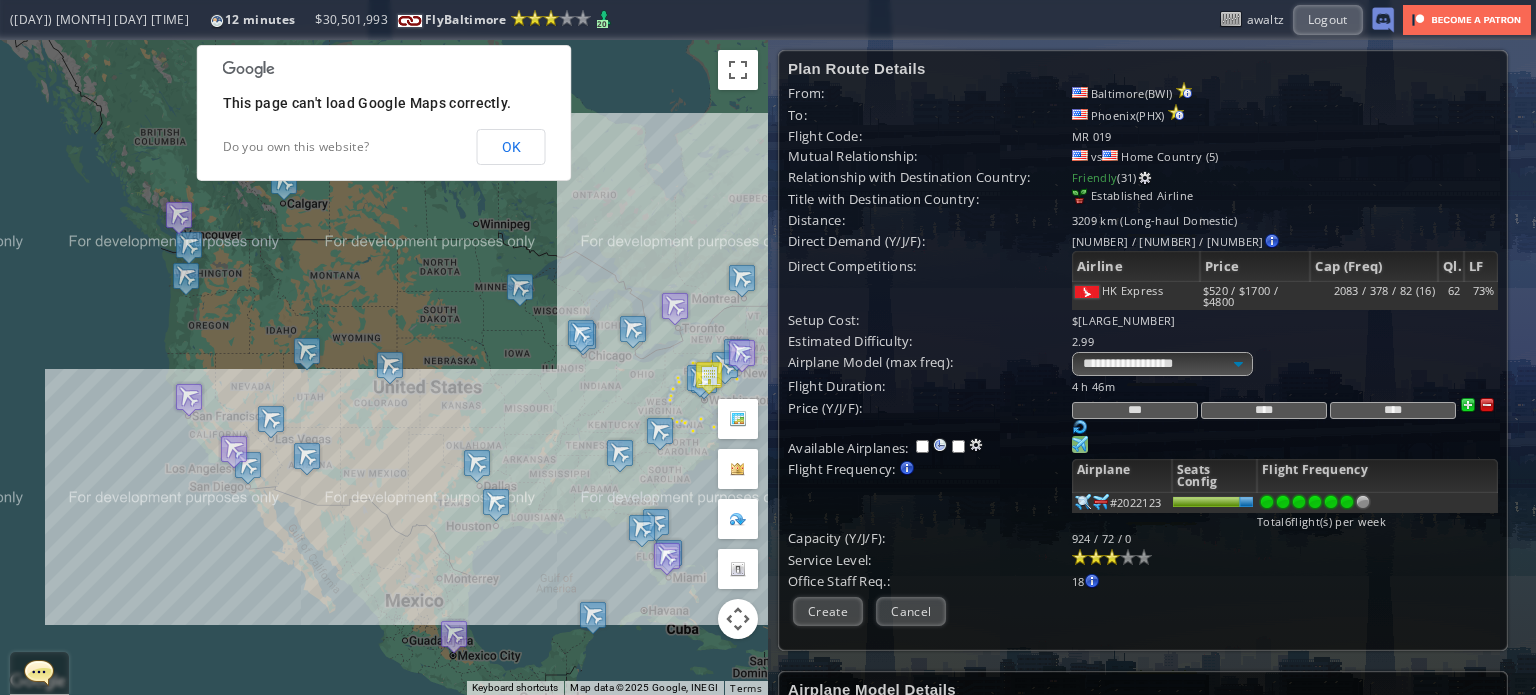 click at bounding box center [1487, 405] 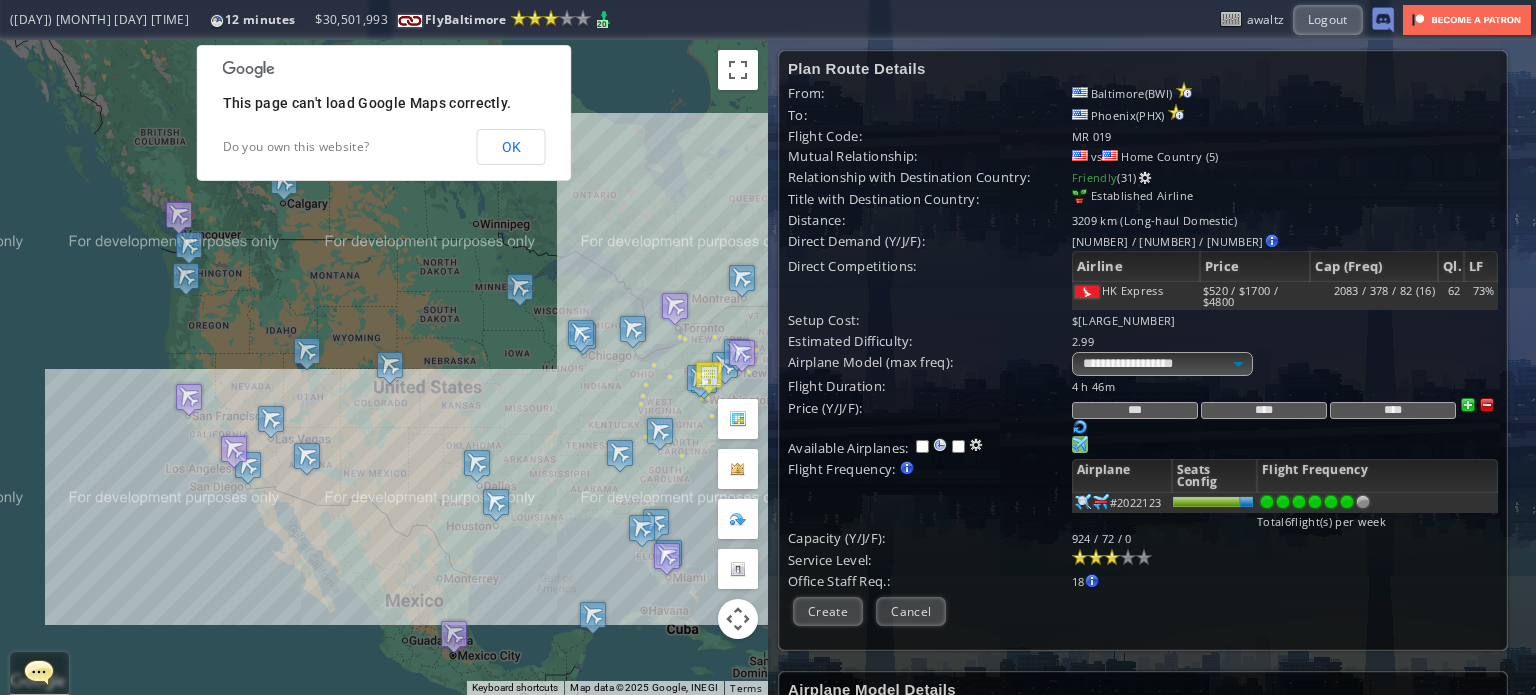 drag, startPoint x: 1325, startPoint y: 404, endPoint x: 1278, endPoint y: 404, distance: 47 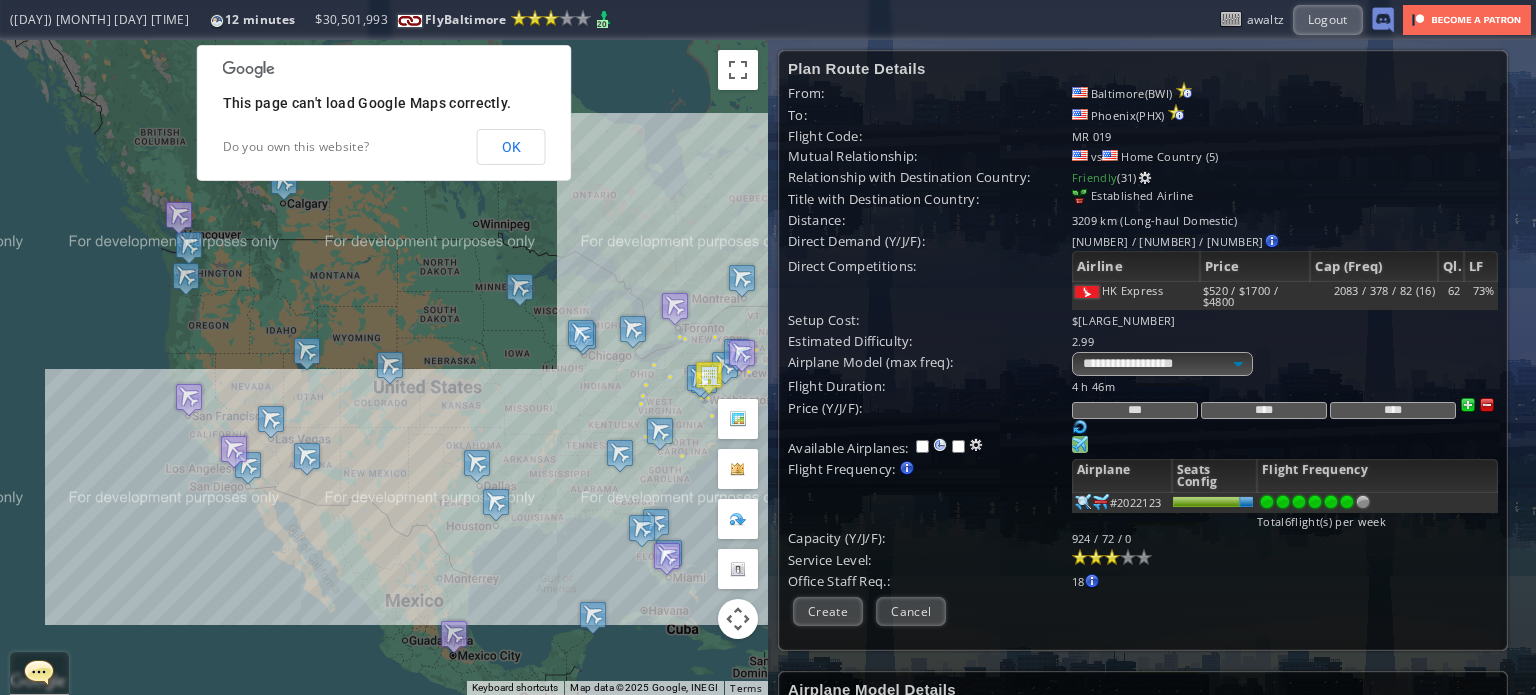 click on "****" at bounding box center (1264, 410) 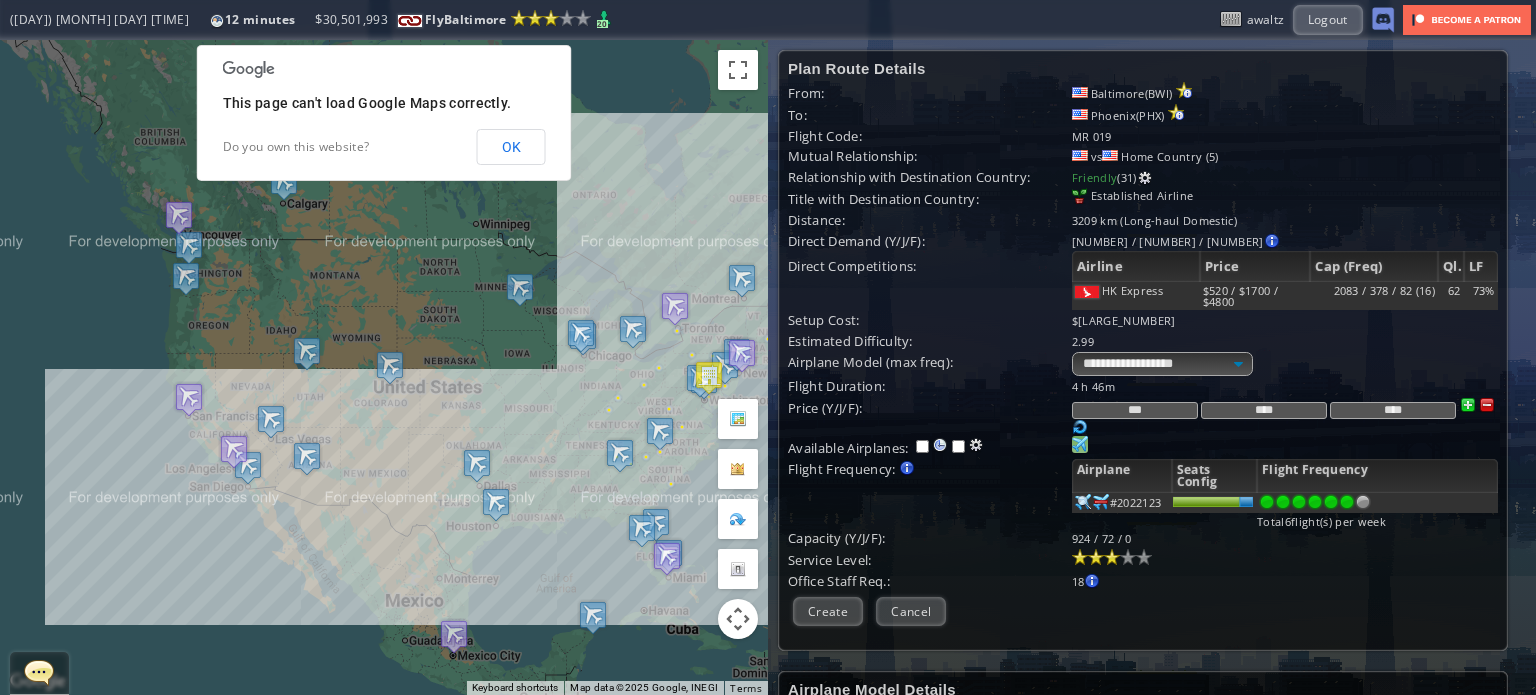 type on "****" 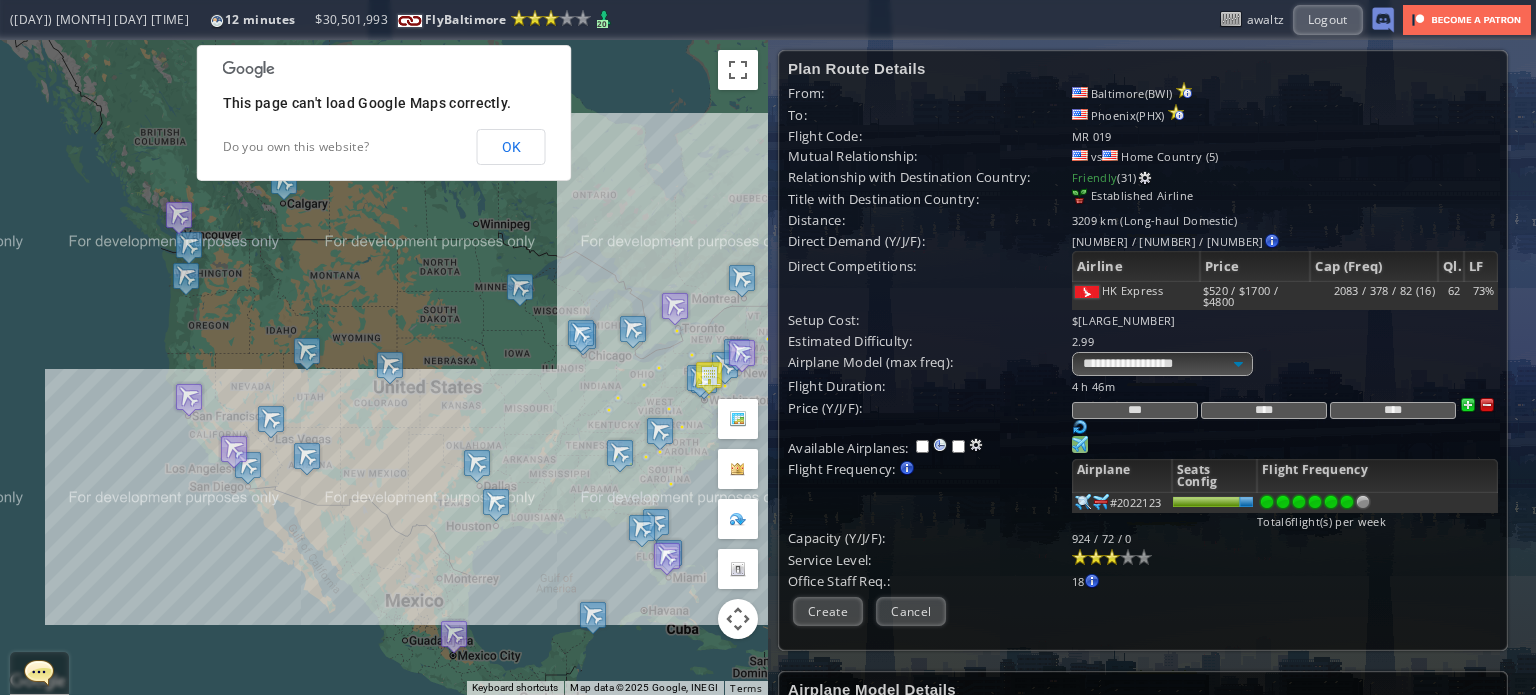click on "4 h 46m" at bounding box center (1285, 386) 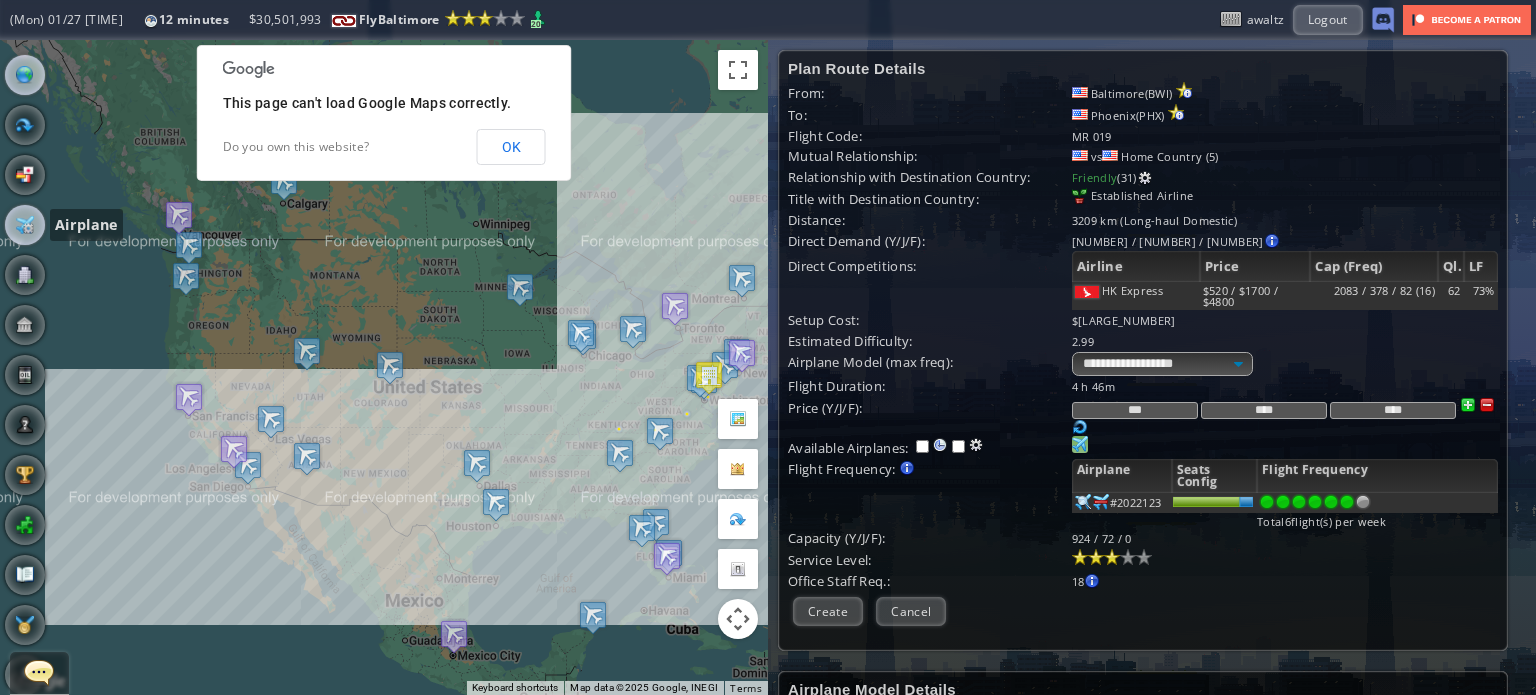 click at bounding box center [25, 225] 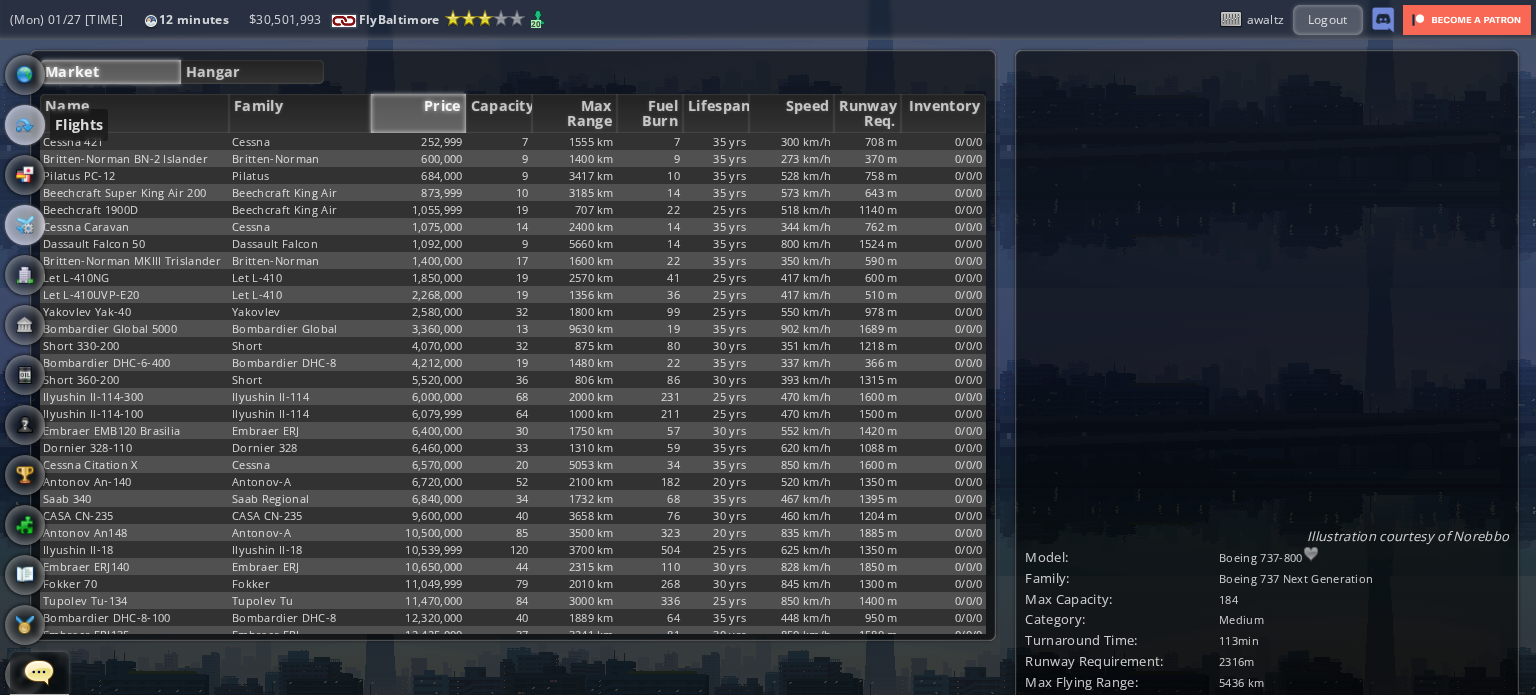 click at bounding box center [25, 125] 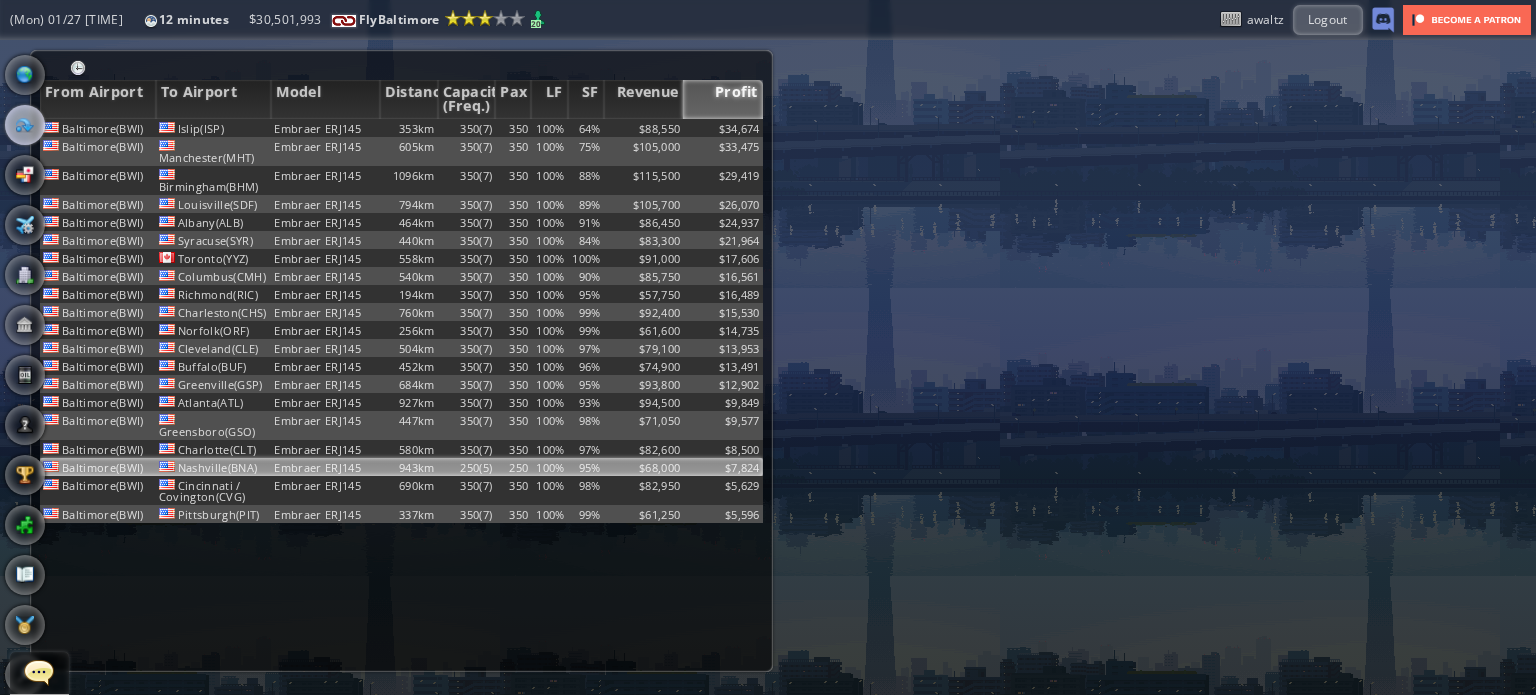 click on "250(5)" at bounding box center (467, 128) 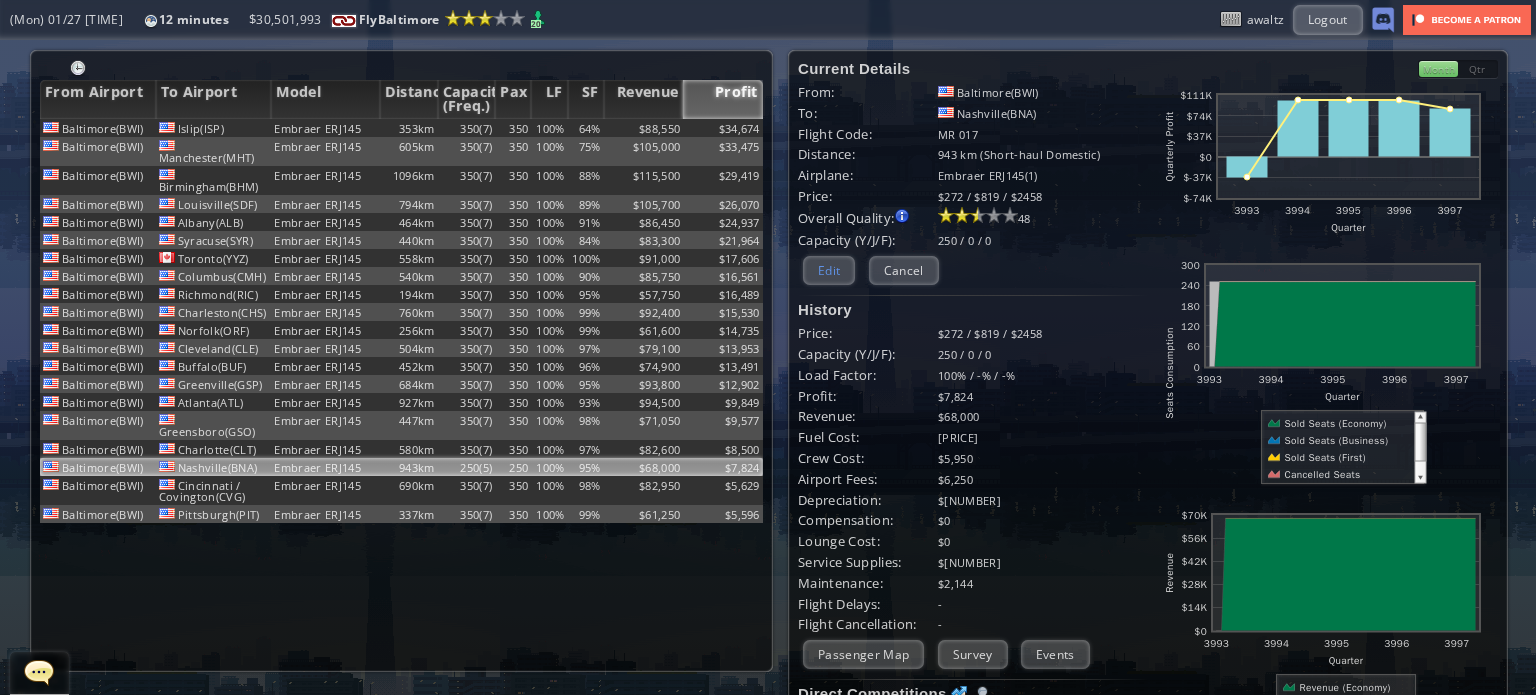 click on "Edit" at bounding box center (829, 270) 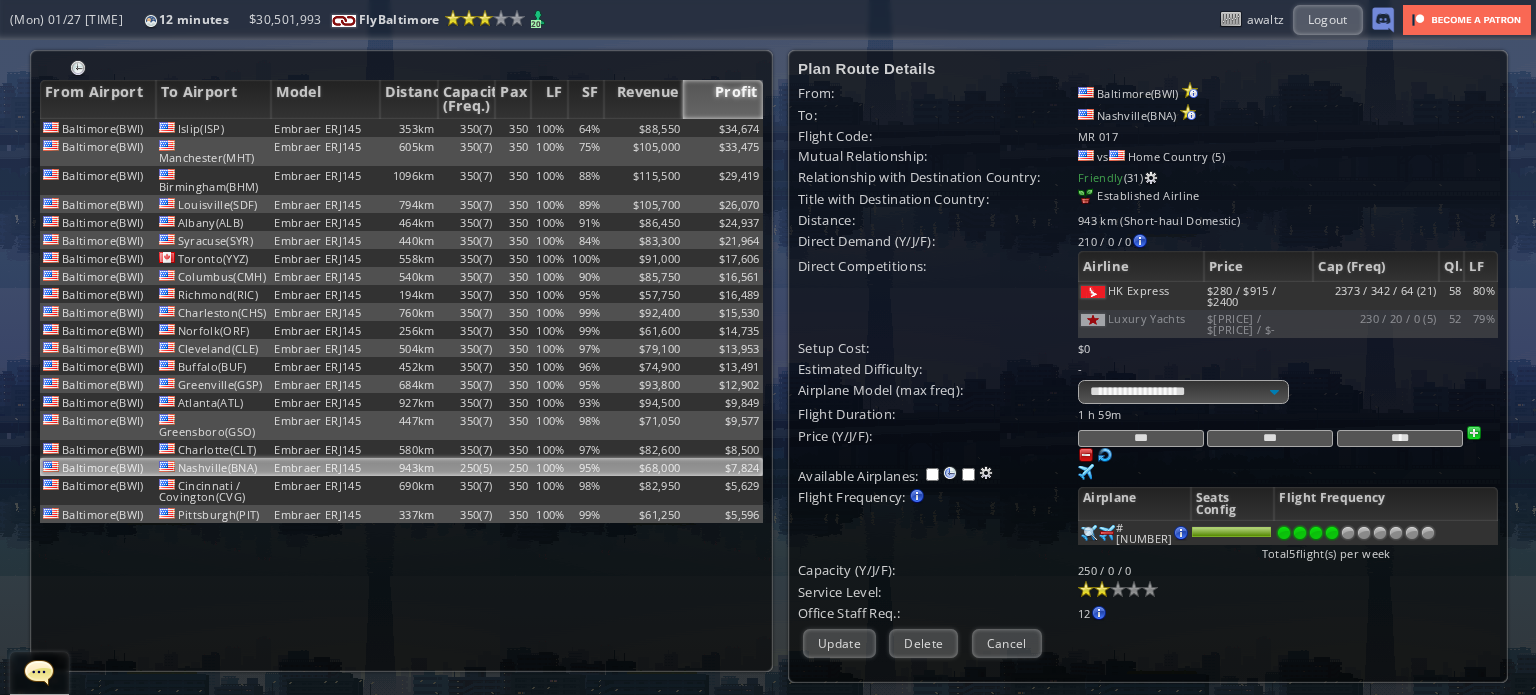 click at bounding box center (1332, 533) 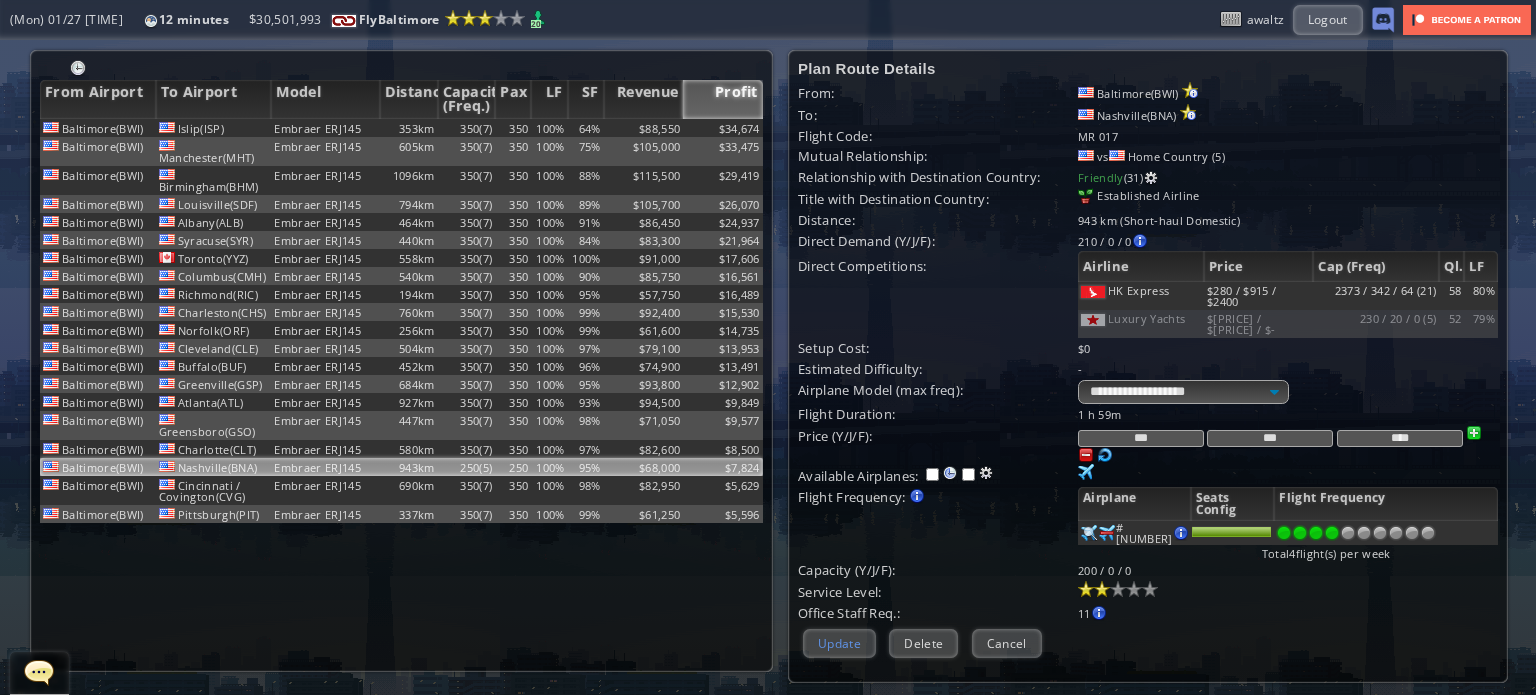click on "Update" at bounding box center (839, 643) 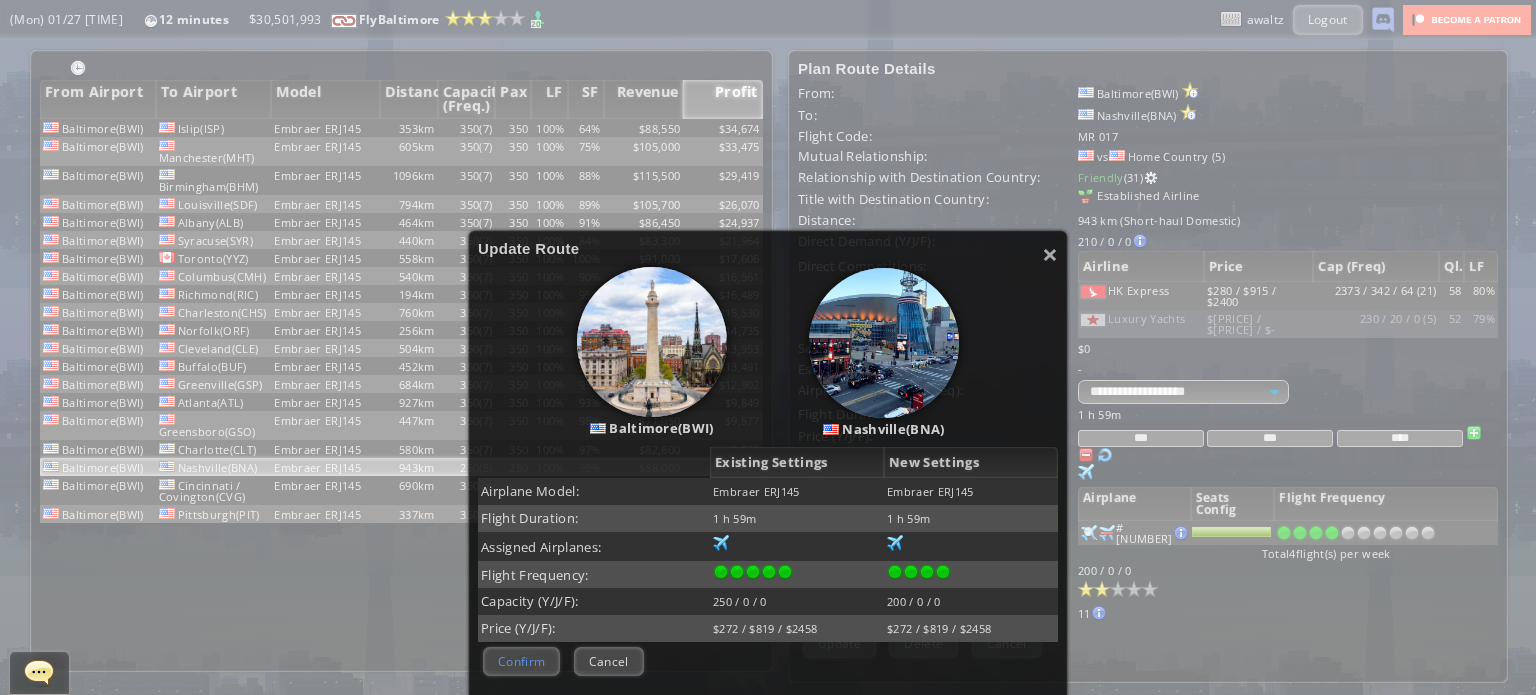 click on "Confirm" at bounding box center [521, 661] 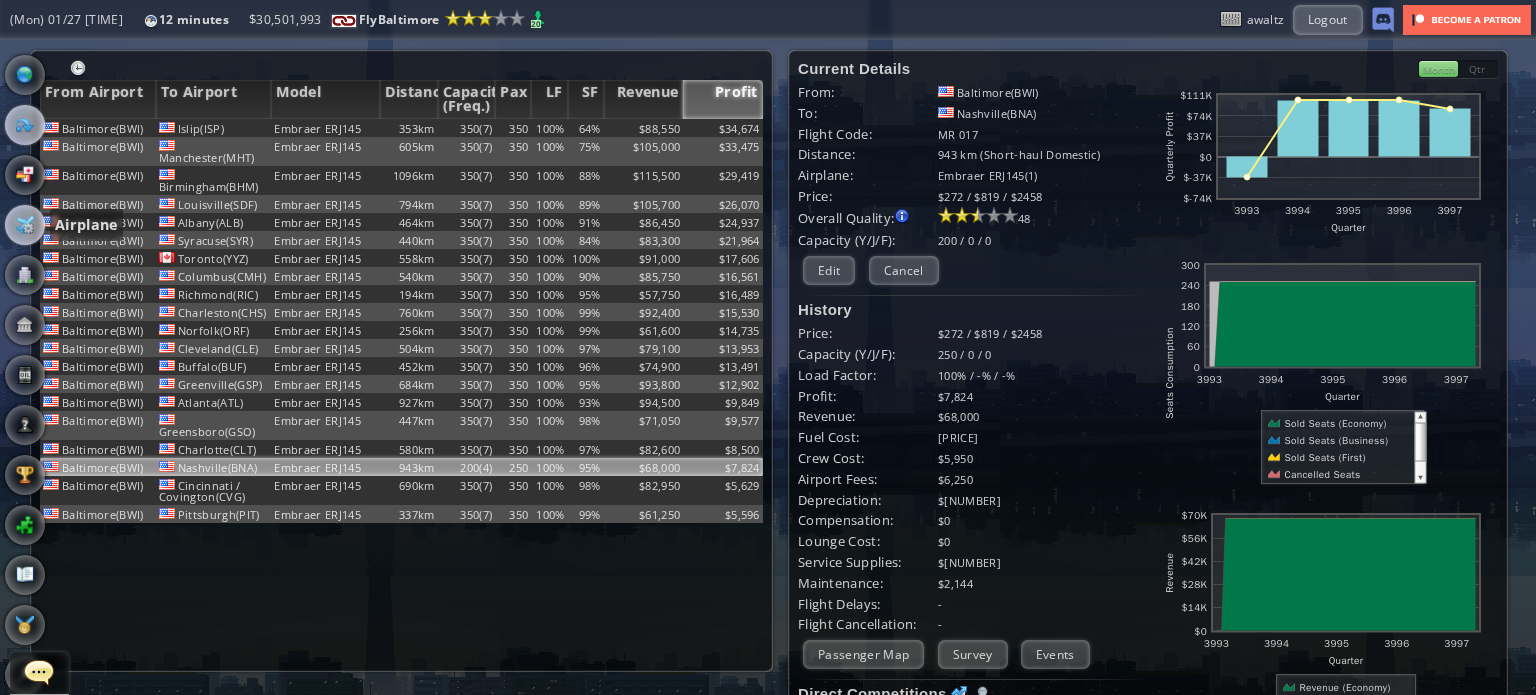 click at bounding box center [25, 225] 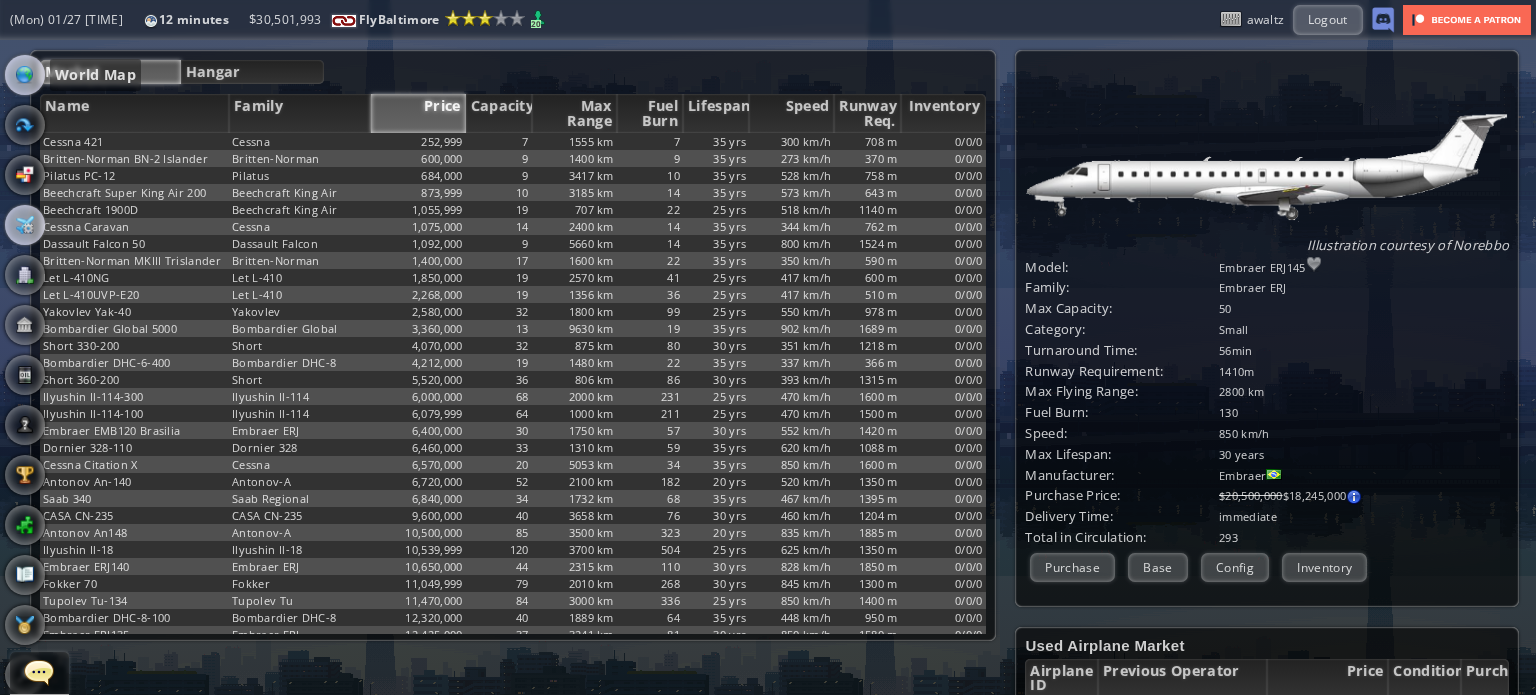 click at bounding box center (25, 75) 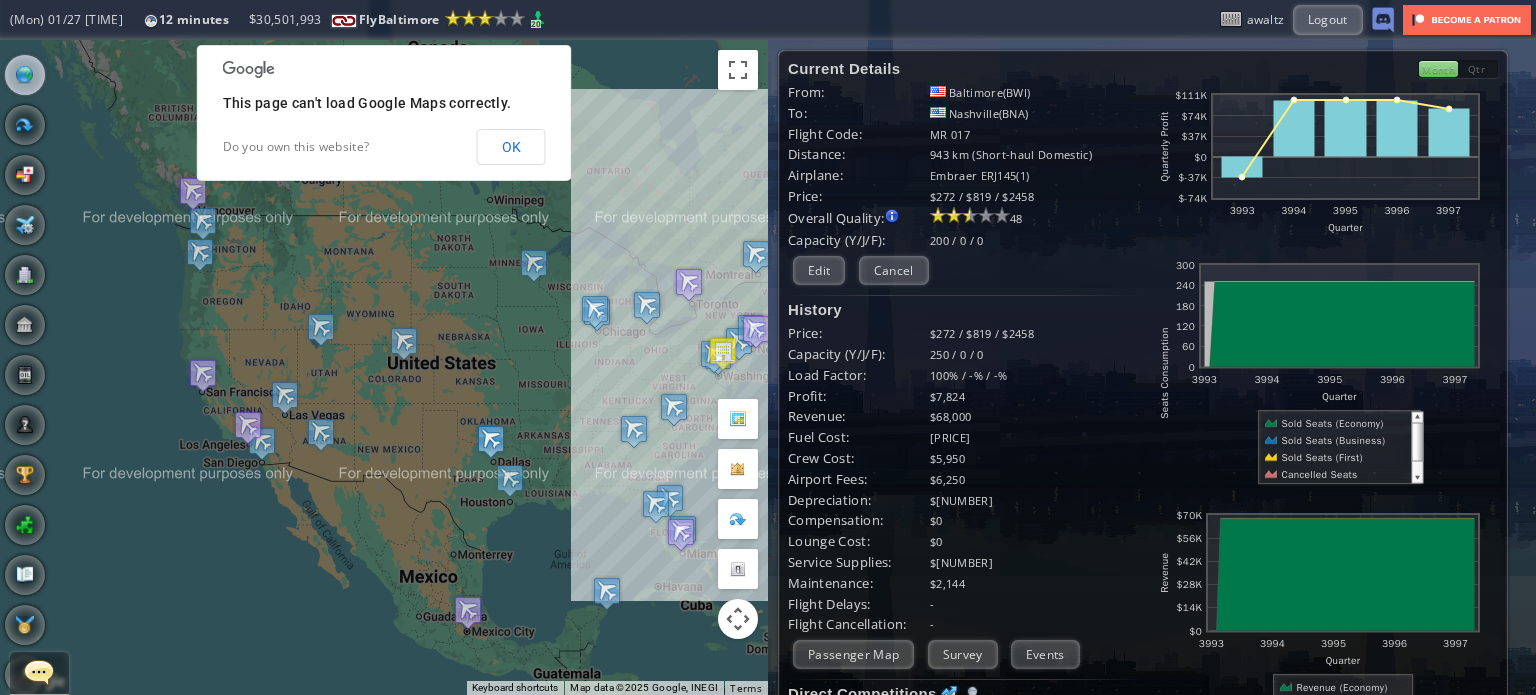 drag, startPoint x: 189, startPoint y: 451, endPoint x: 490, endPoint y: 449, distance: 301.00665 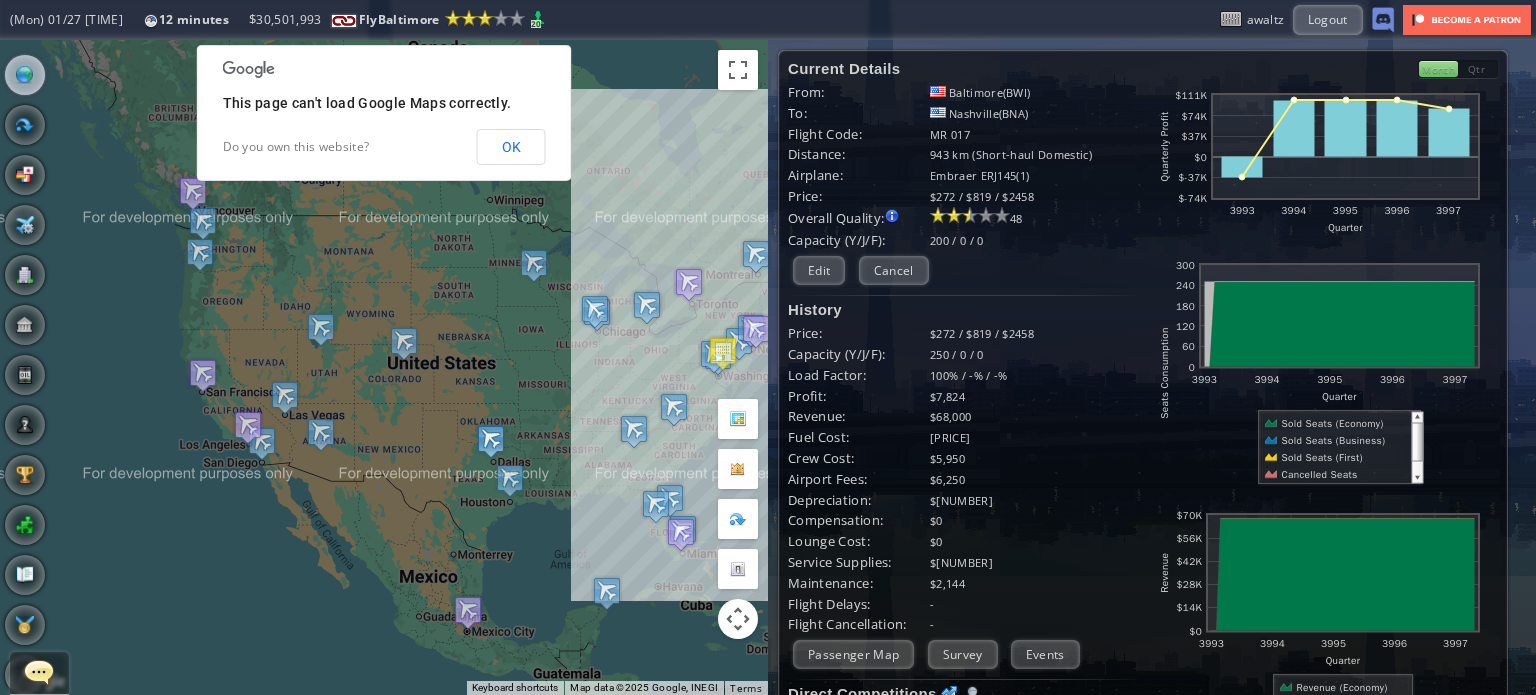 click at bounding box center [491, 441] 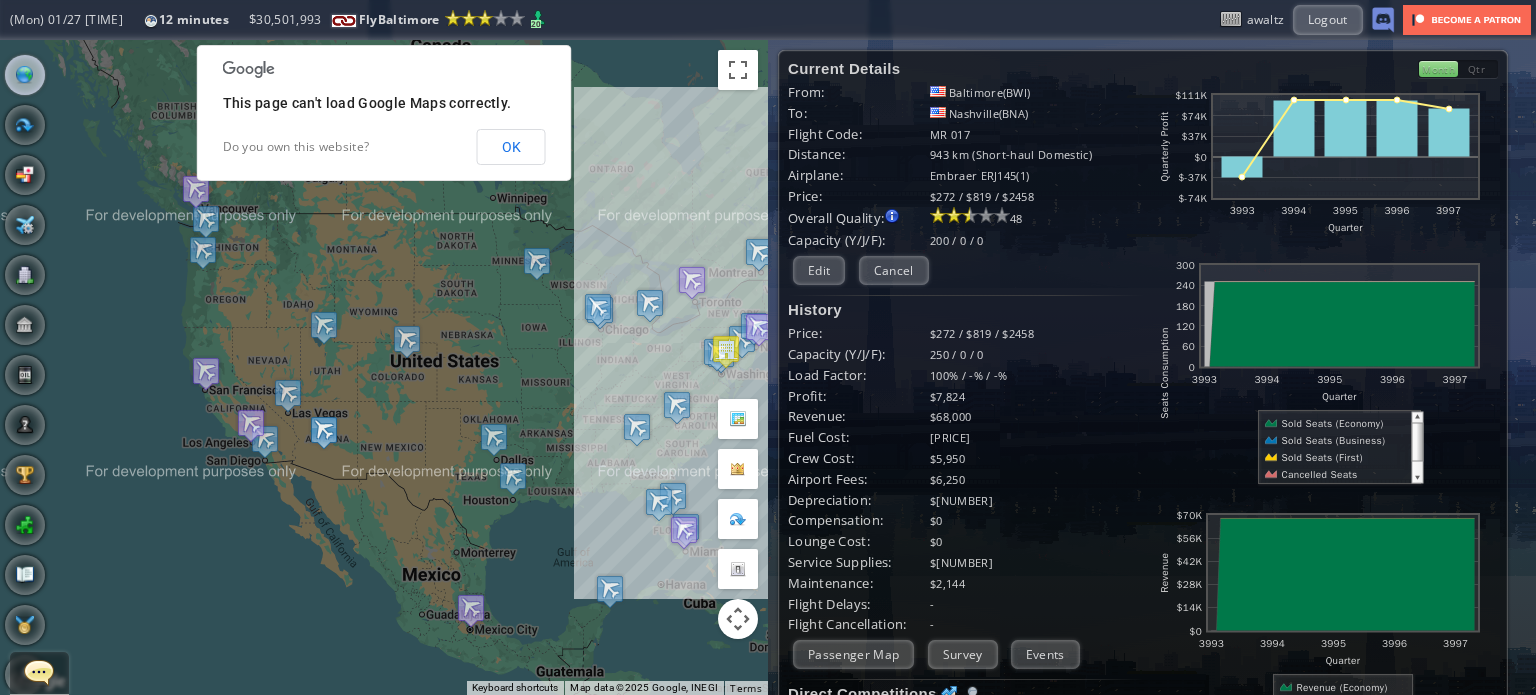 click at bounding box center (324, 432) 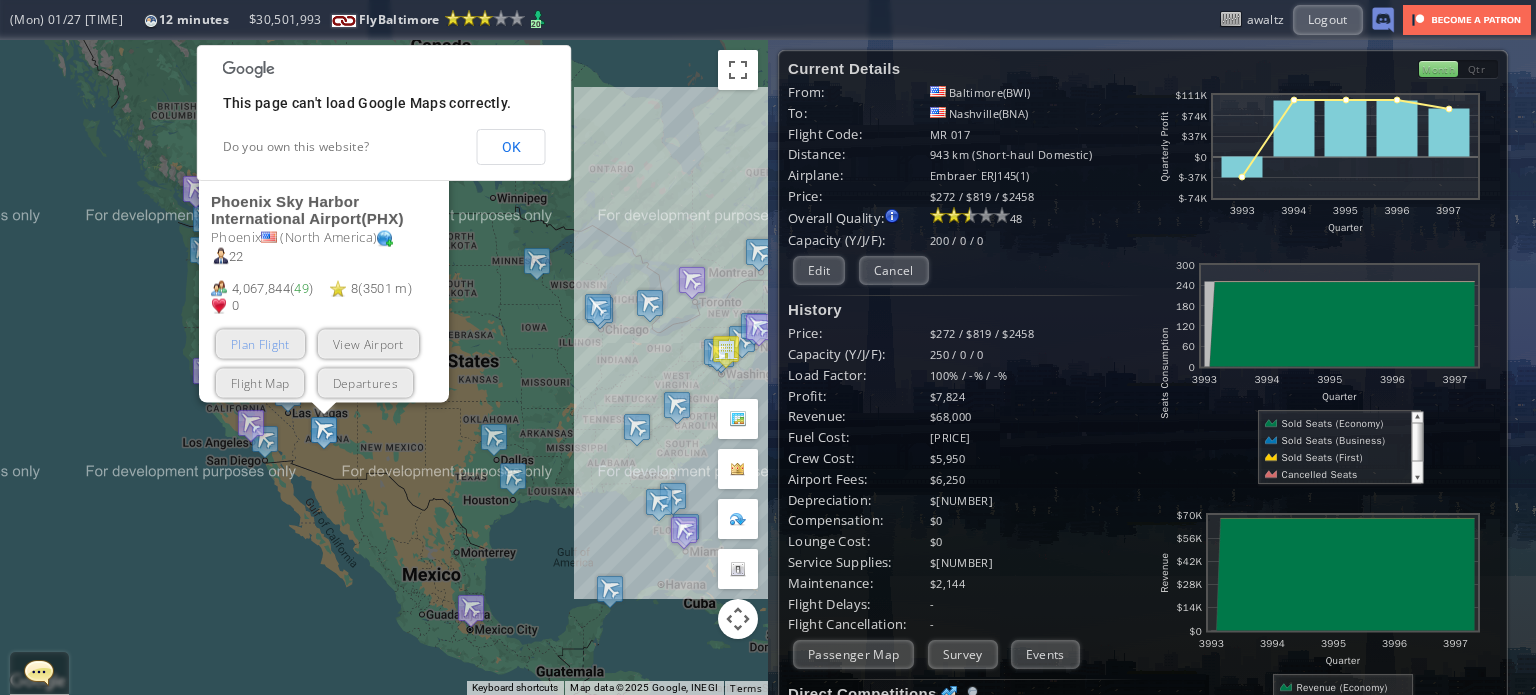 click on "Plan Flight" at bounding box center (260, 343) 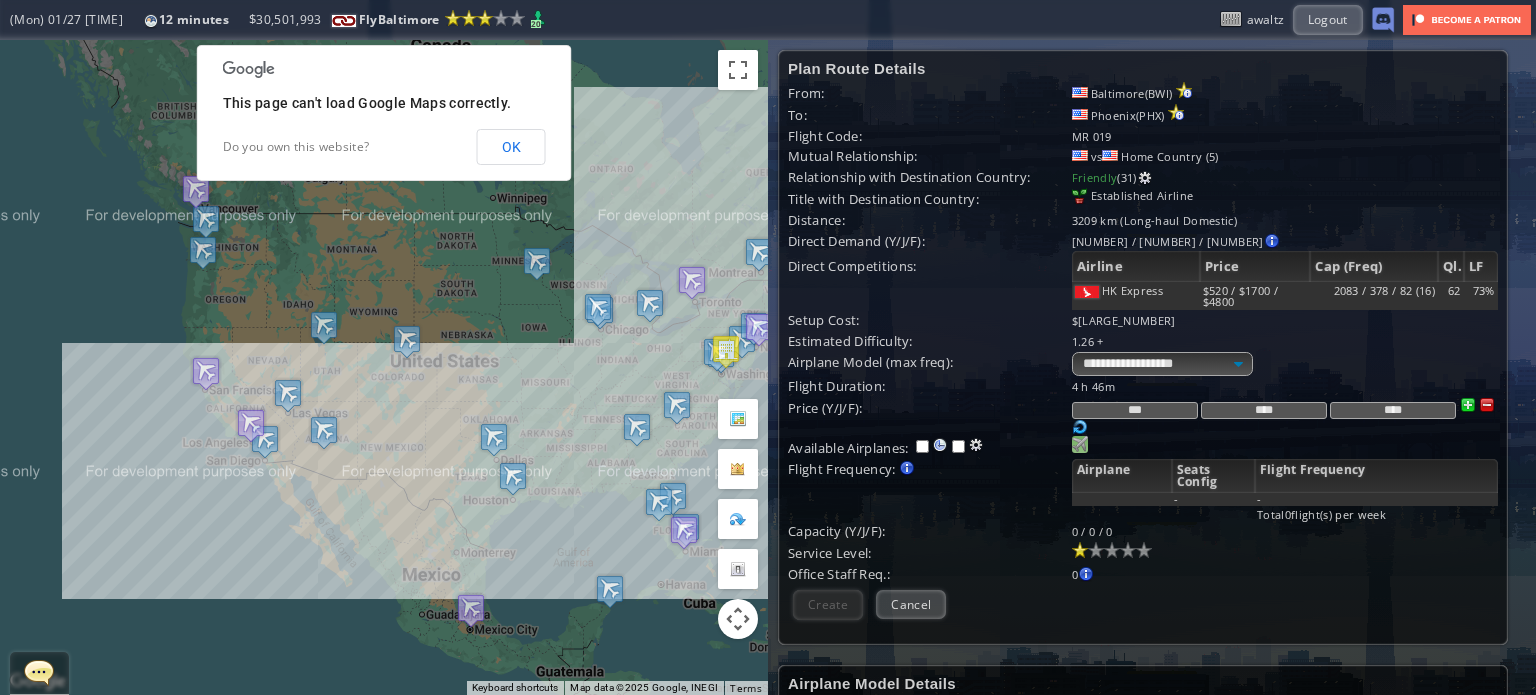 click at bounding box center [1080, 444] 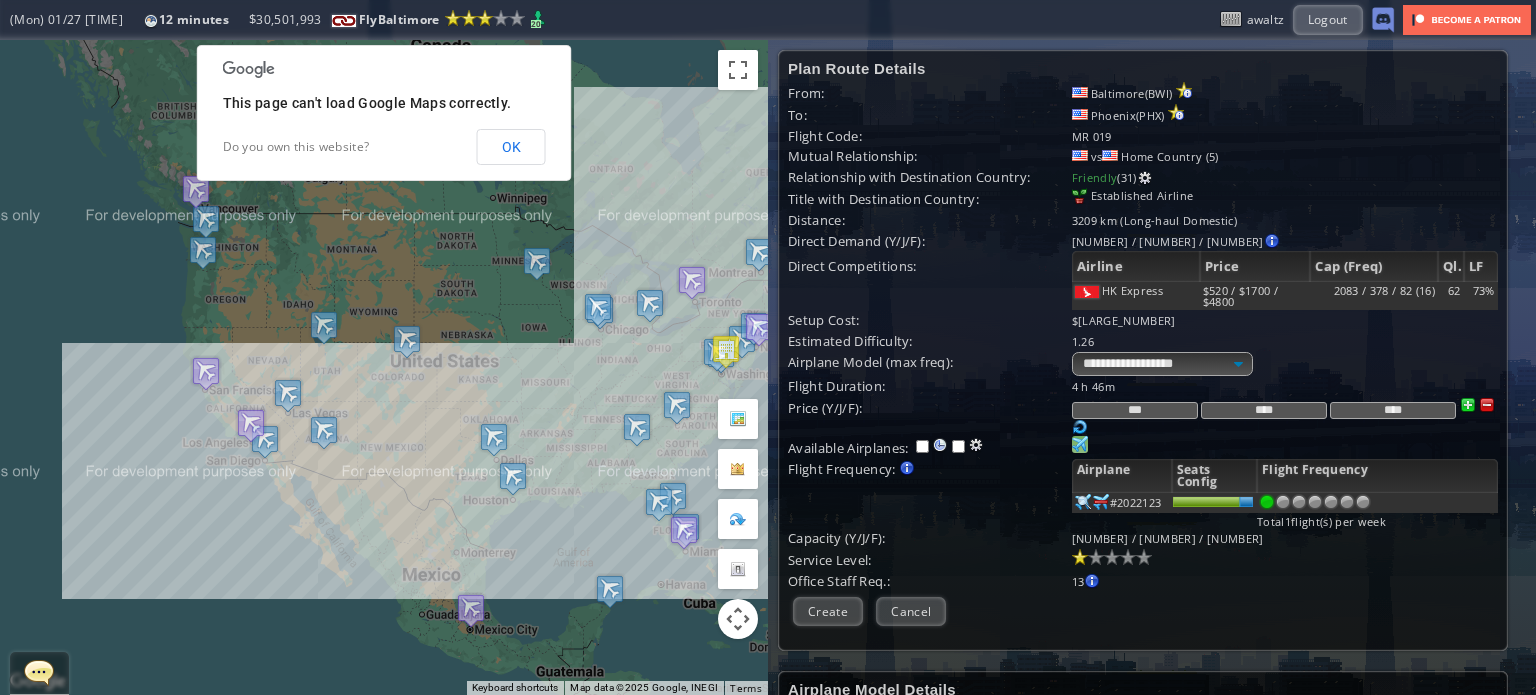 click at bounding box center [1363, 502] 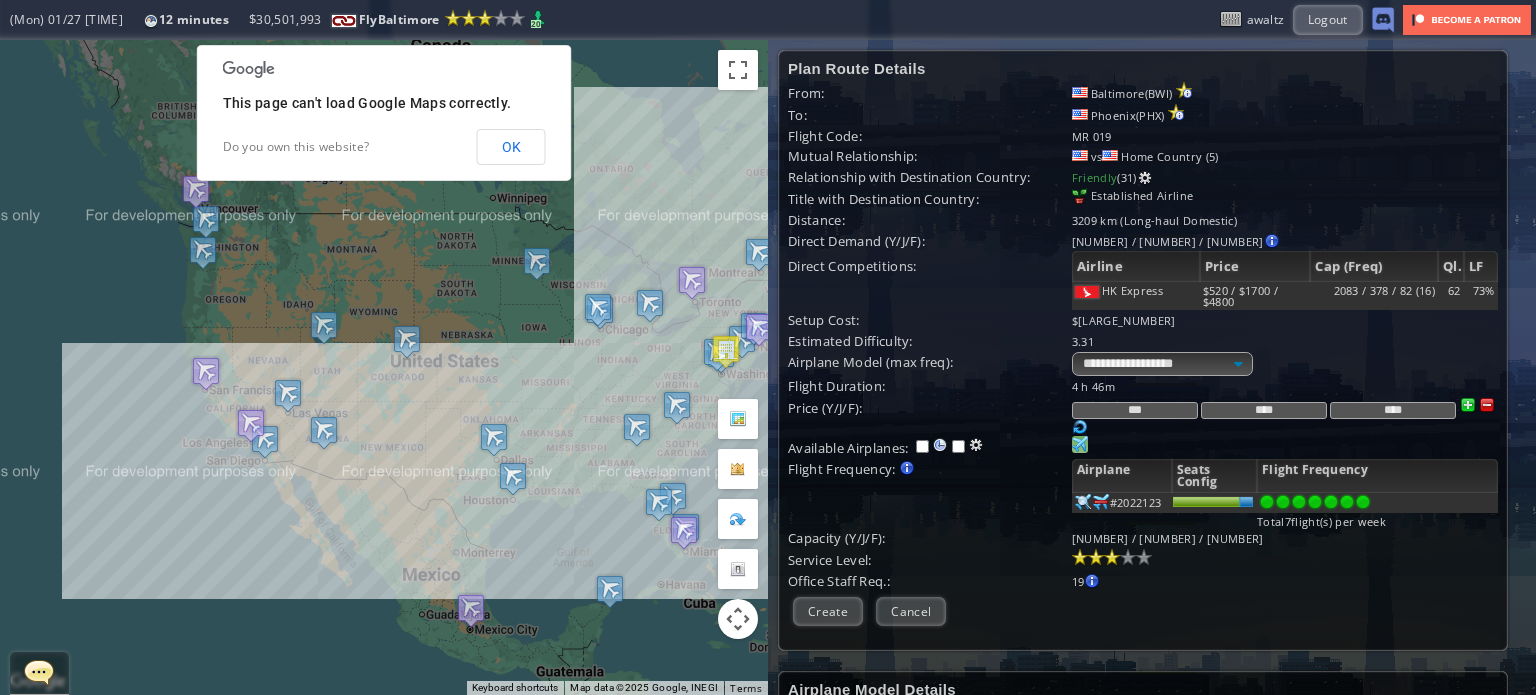 click at bounding box center [1112, 557] 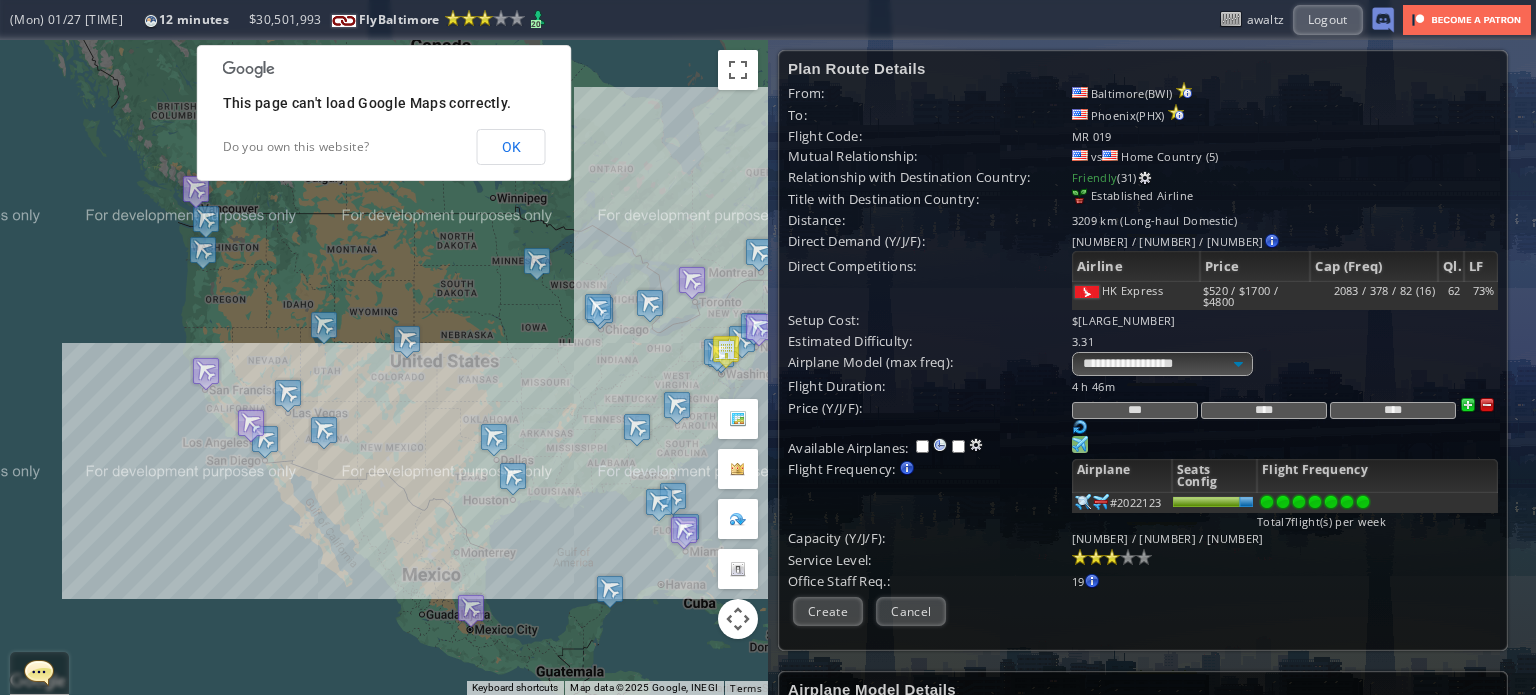 click at bounding box center (1487, 405) 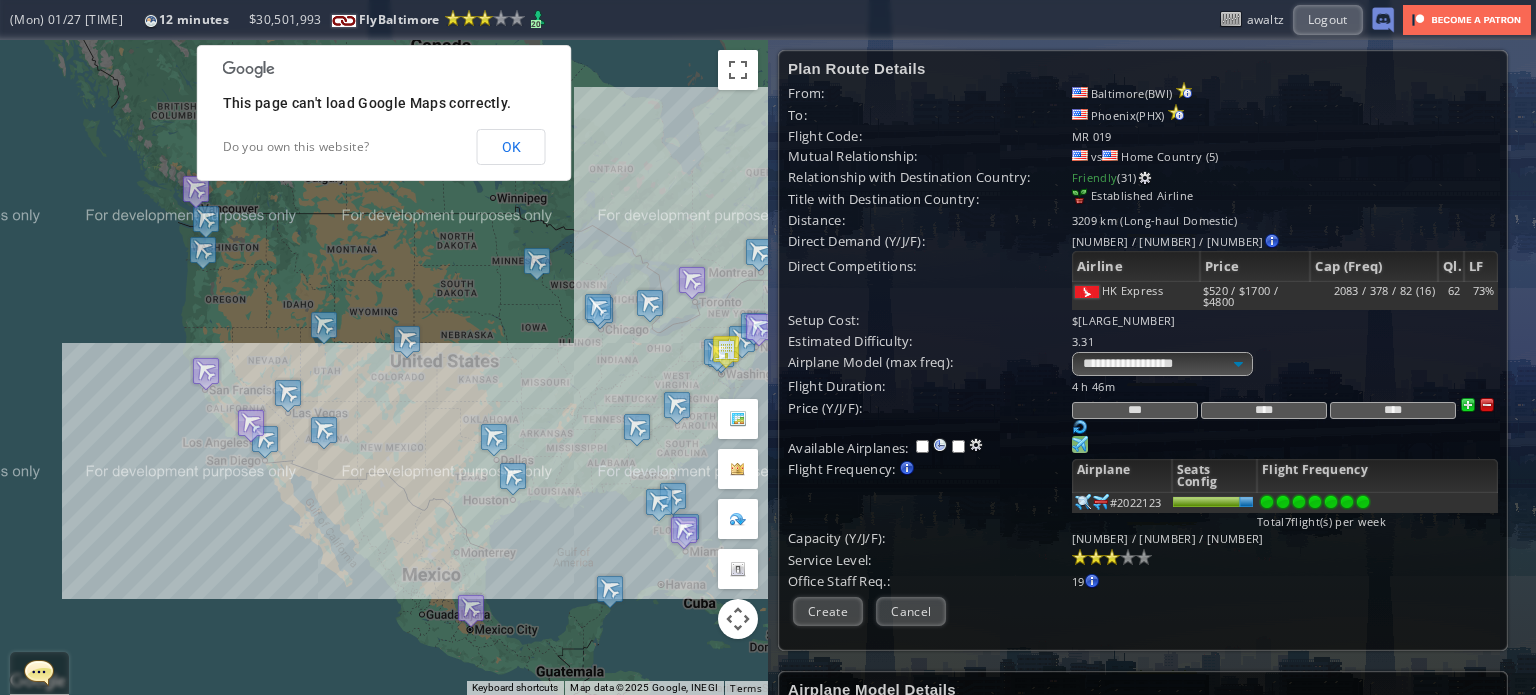 click at bounding box center [1487, 405] 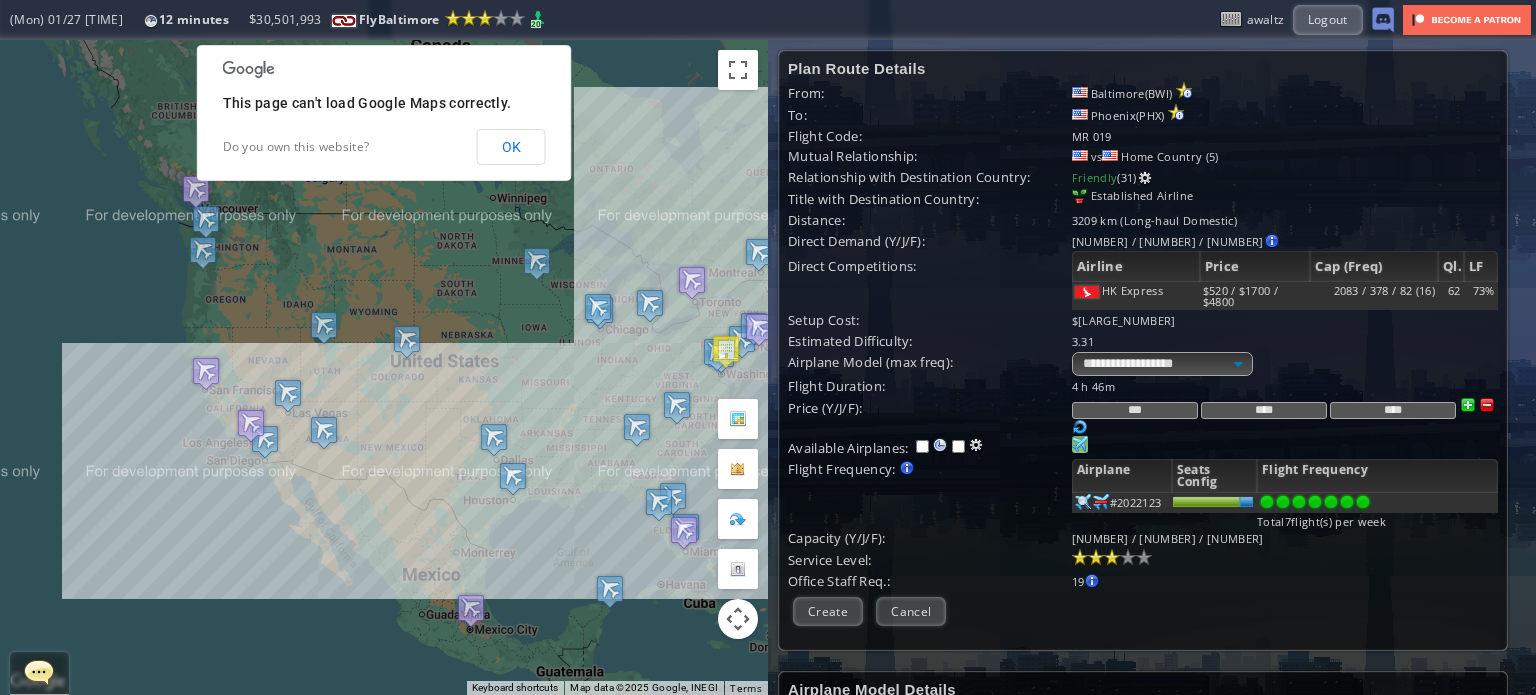 click at bounding box center (1487, 405) 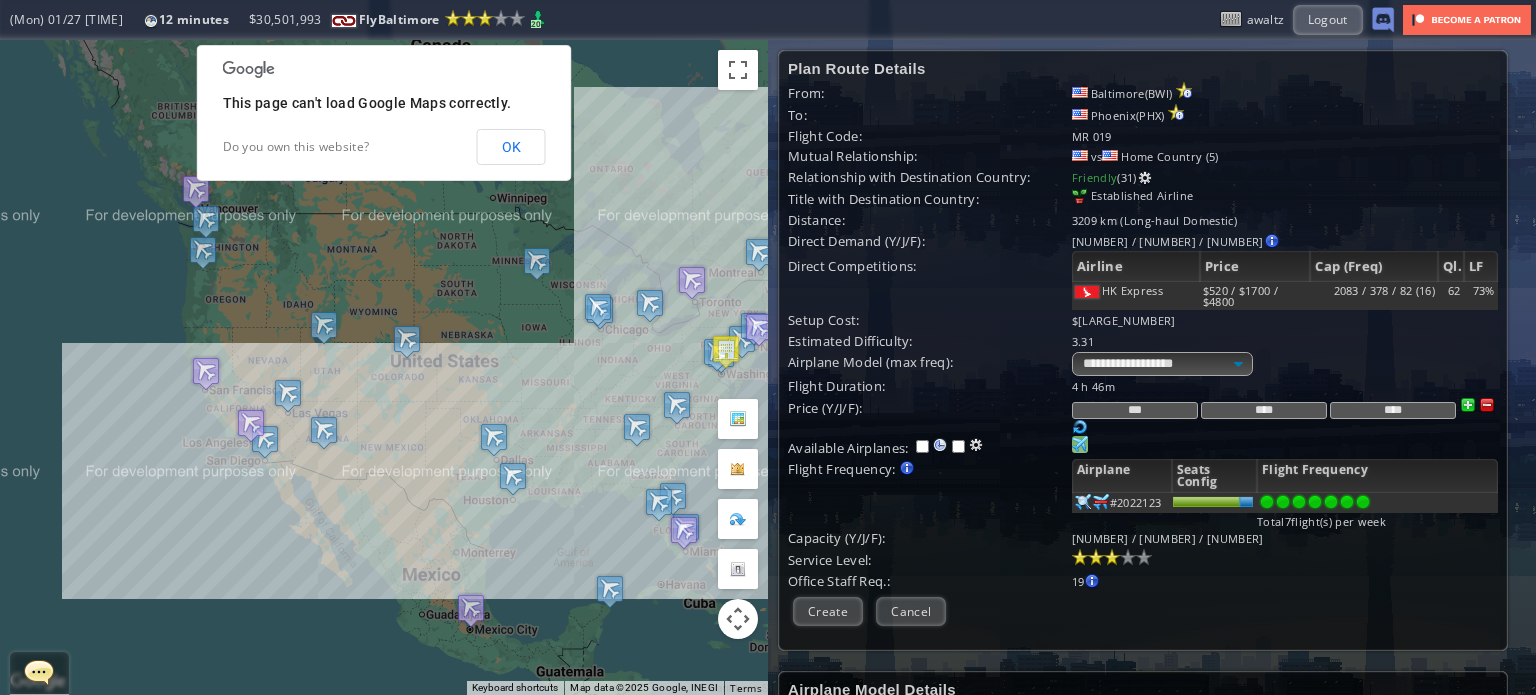 click at bounding box center [1487, 405] 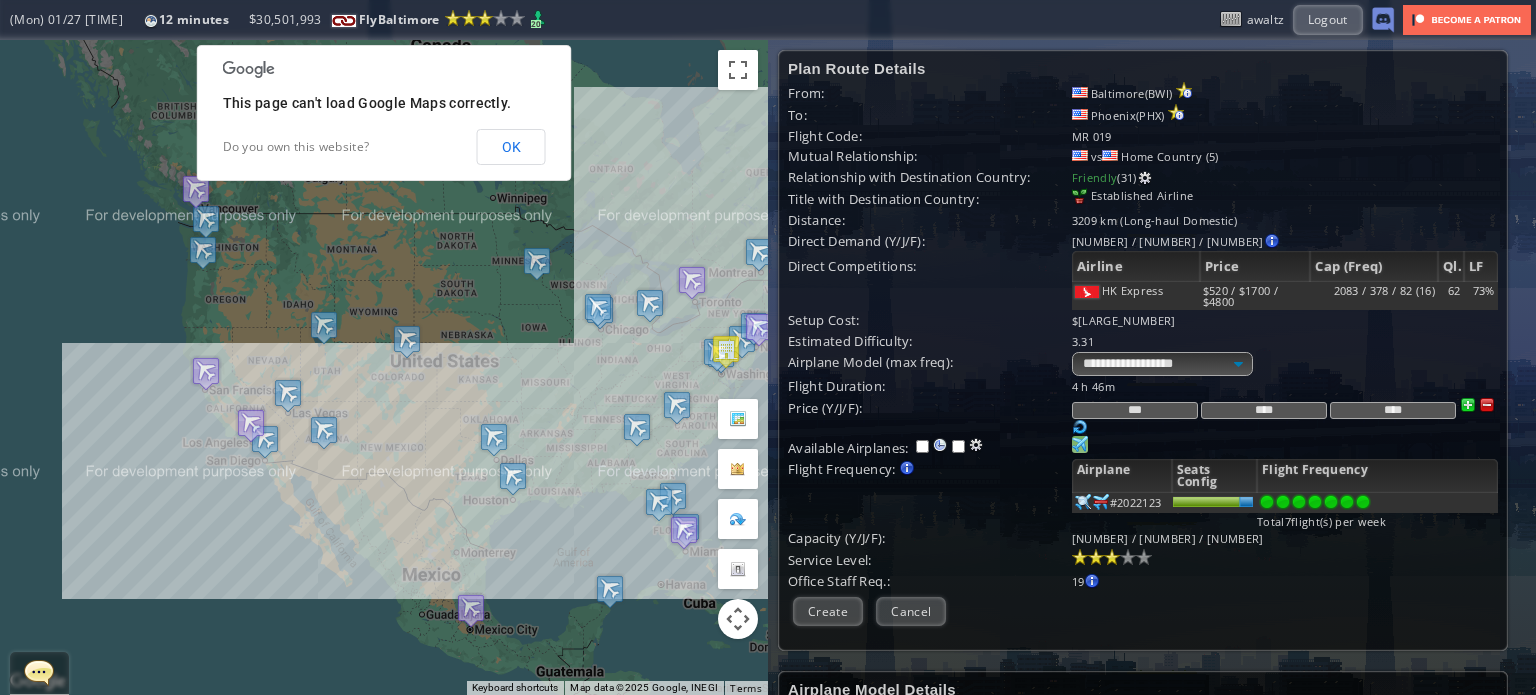 drag, startPoint x: 1320, startPoint y: 407, endPoint x: 1240, endPoint y: 399, distance: 80.399 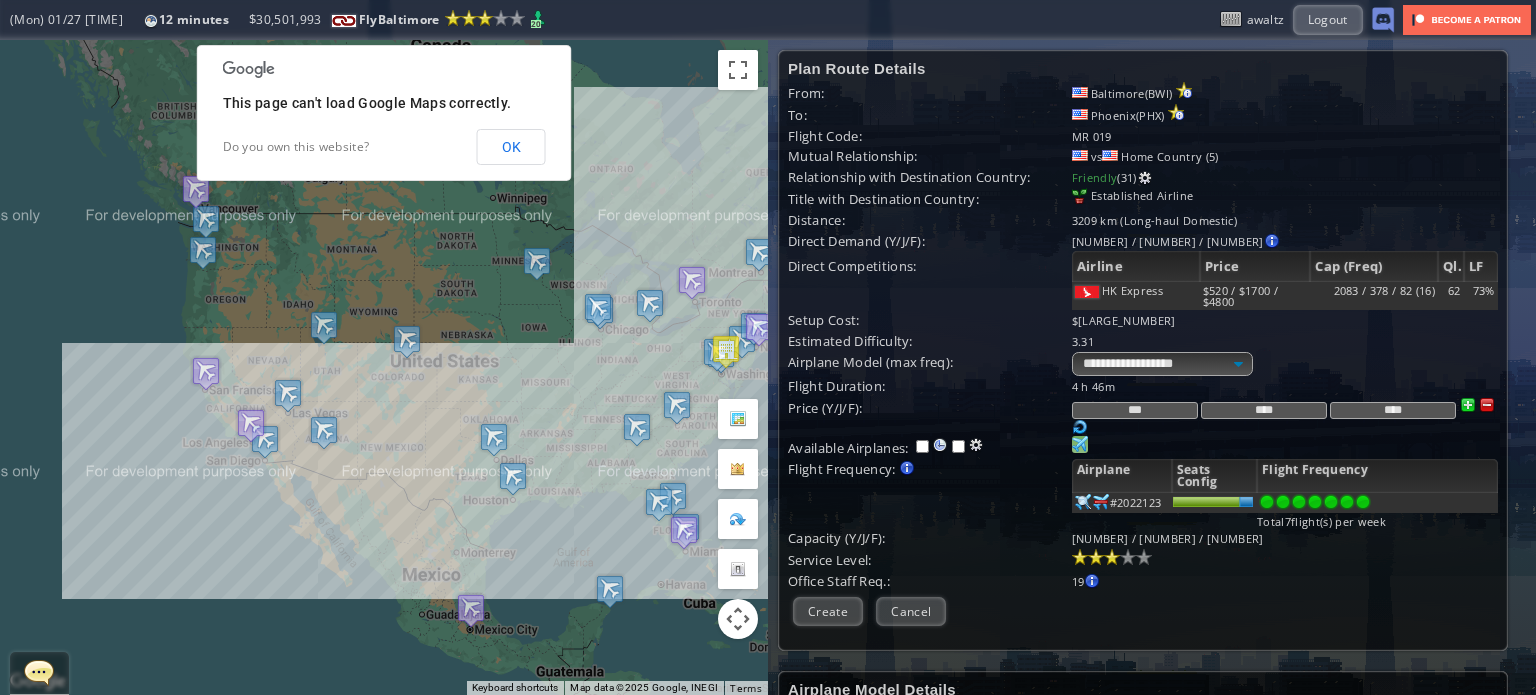 click on "****" at bounding box center [1264, 410] 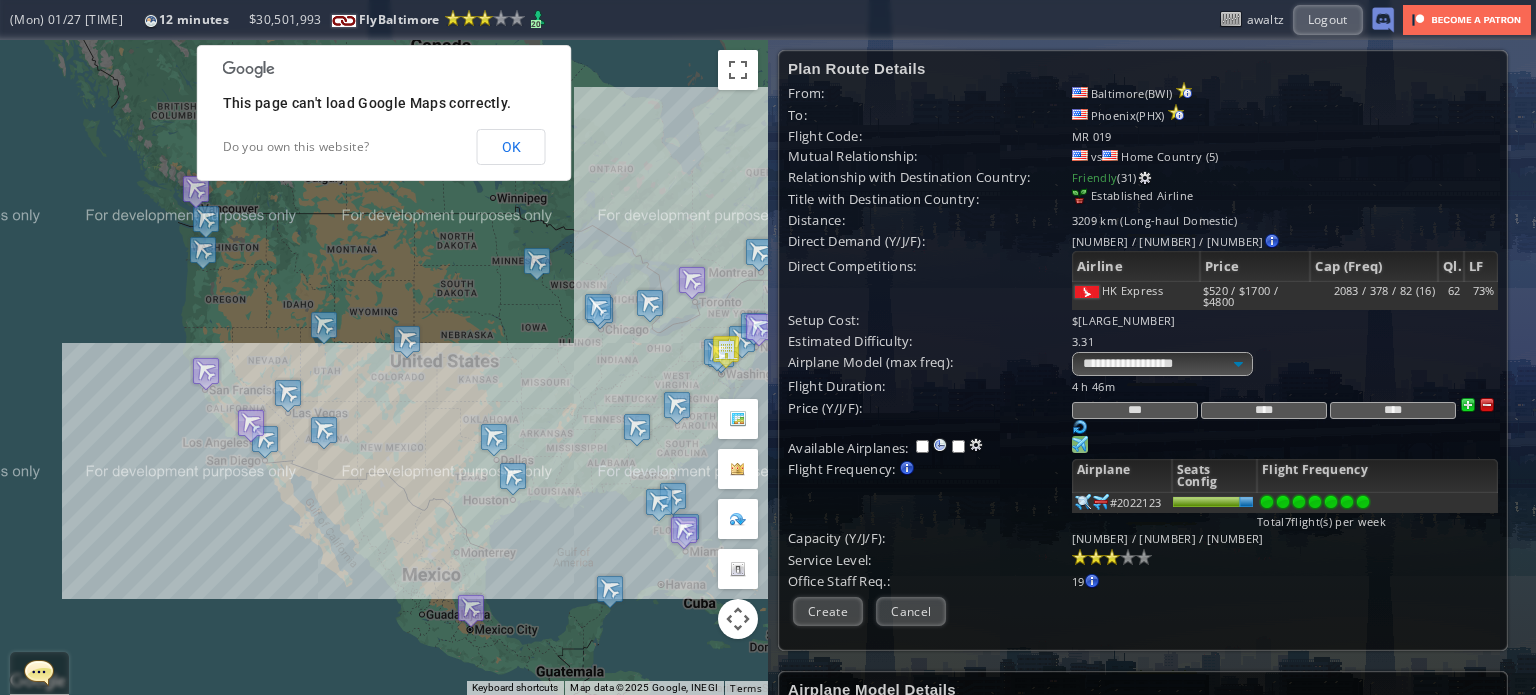 type on "****" 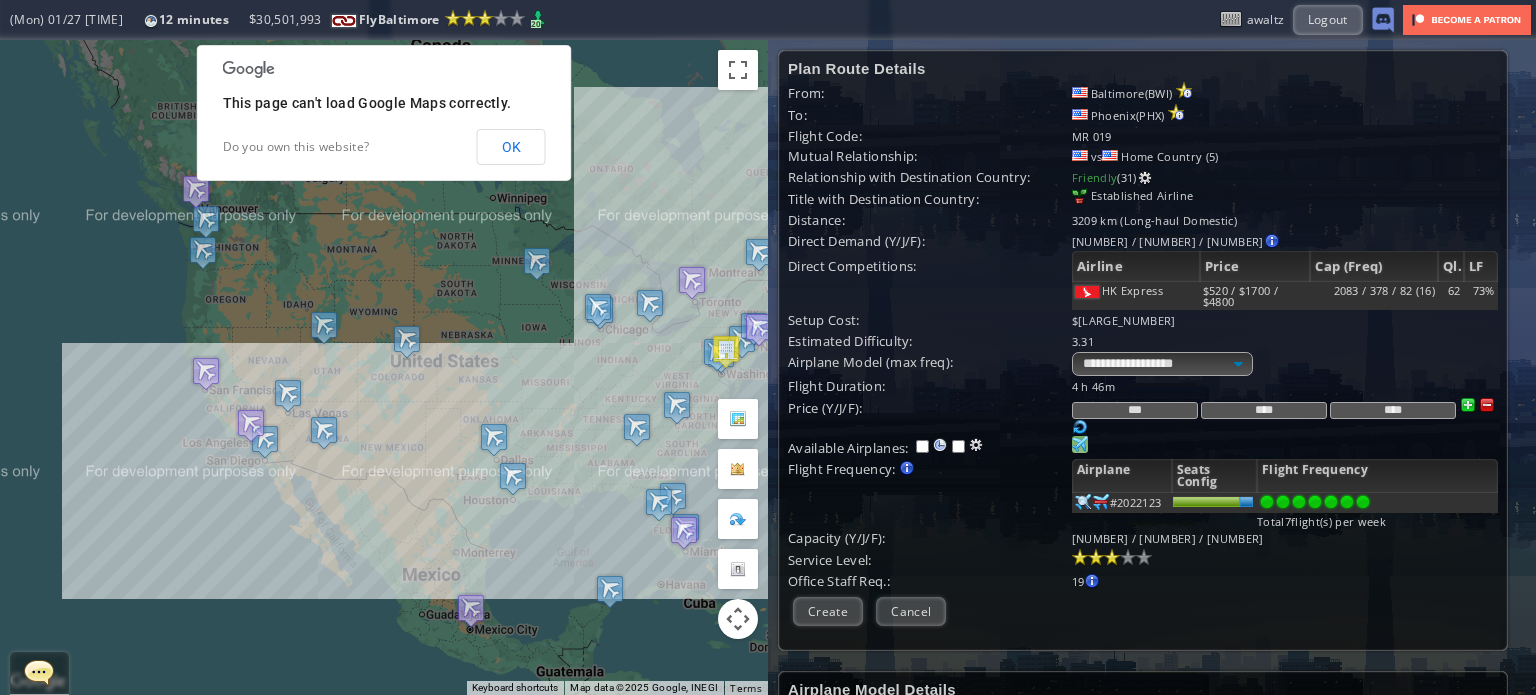 click on "4 h 46m" at bounding box center [1285, 386] 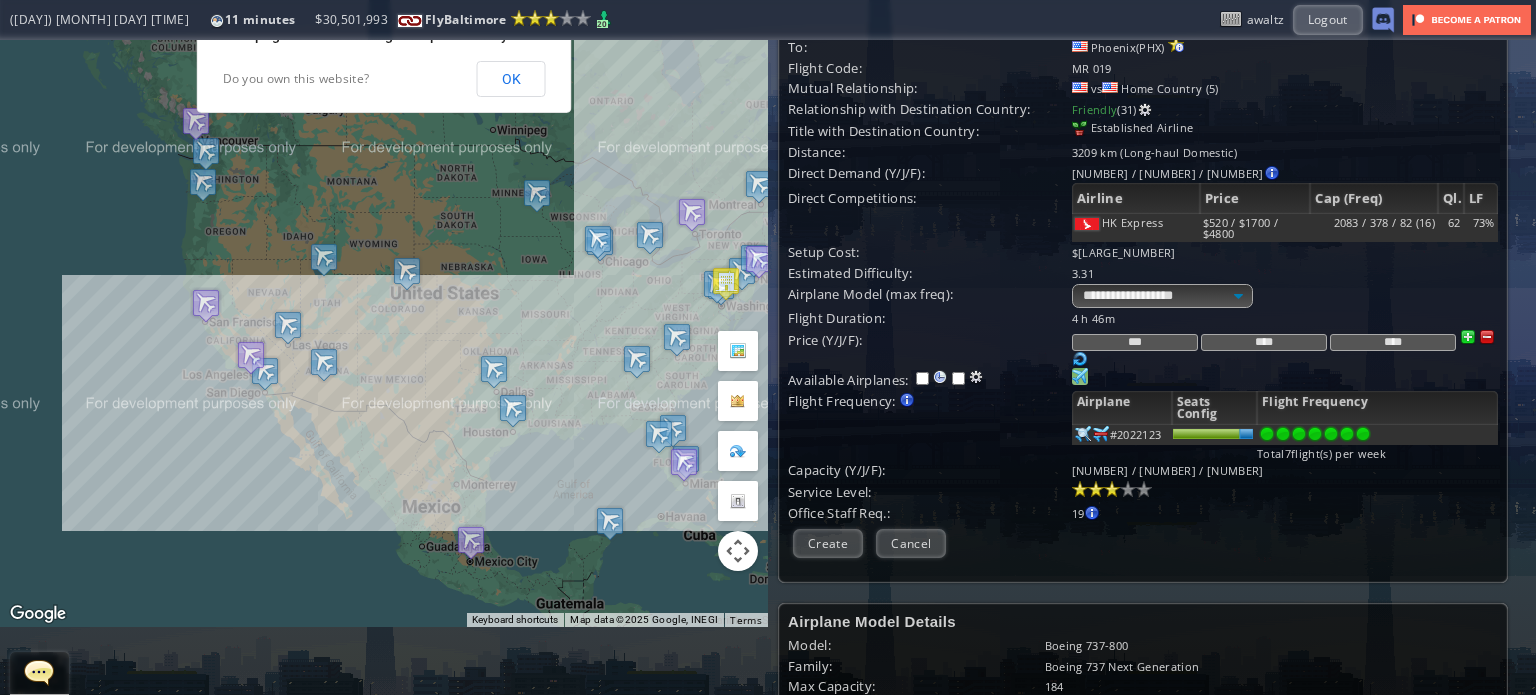 scroll, scrollTop: 100, scrollLeft: 0, axis: vertical 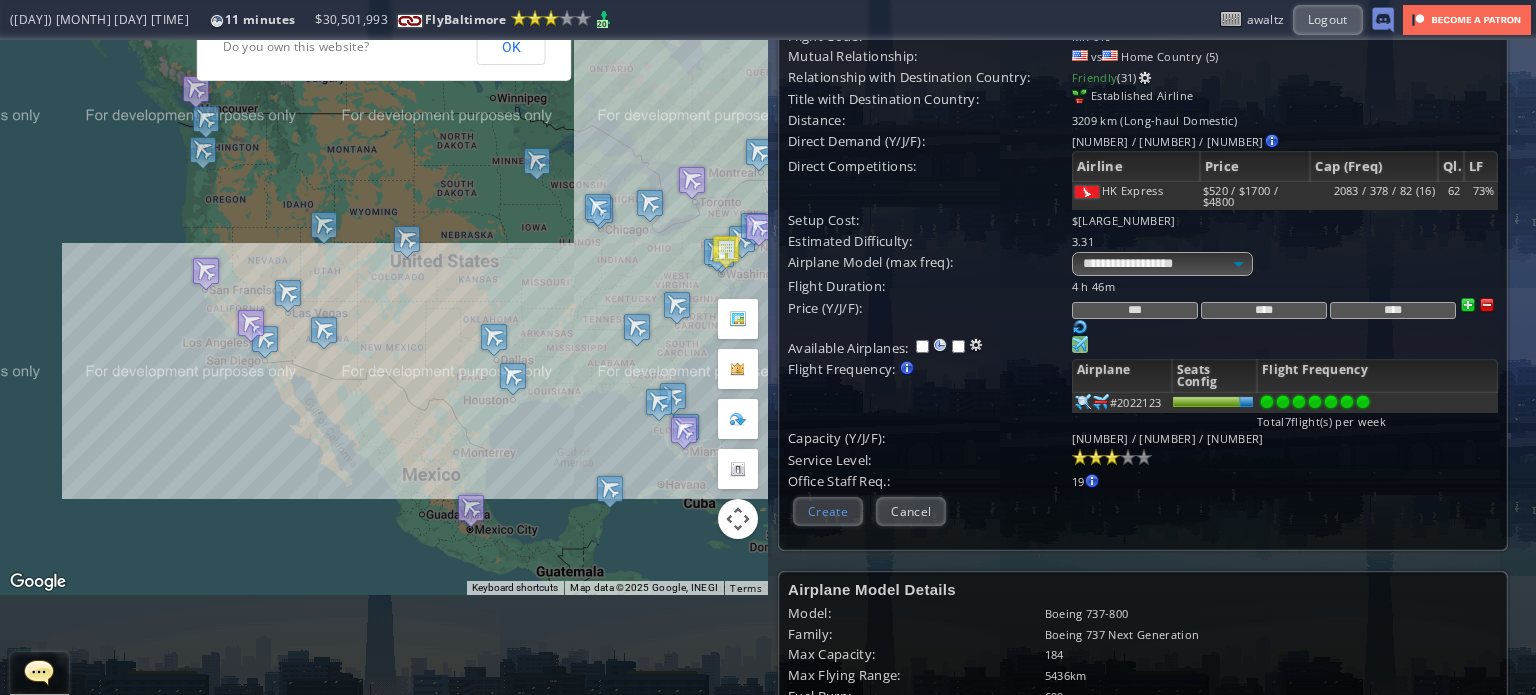 click on "Create" at bounding box center (828, 511) 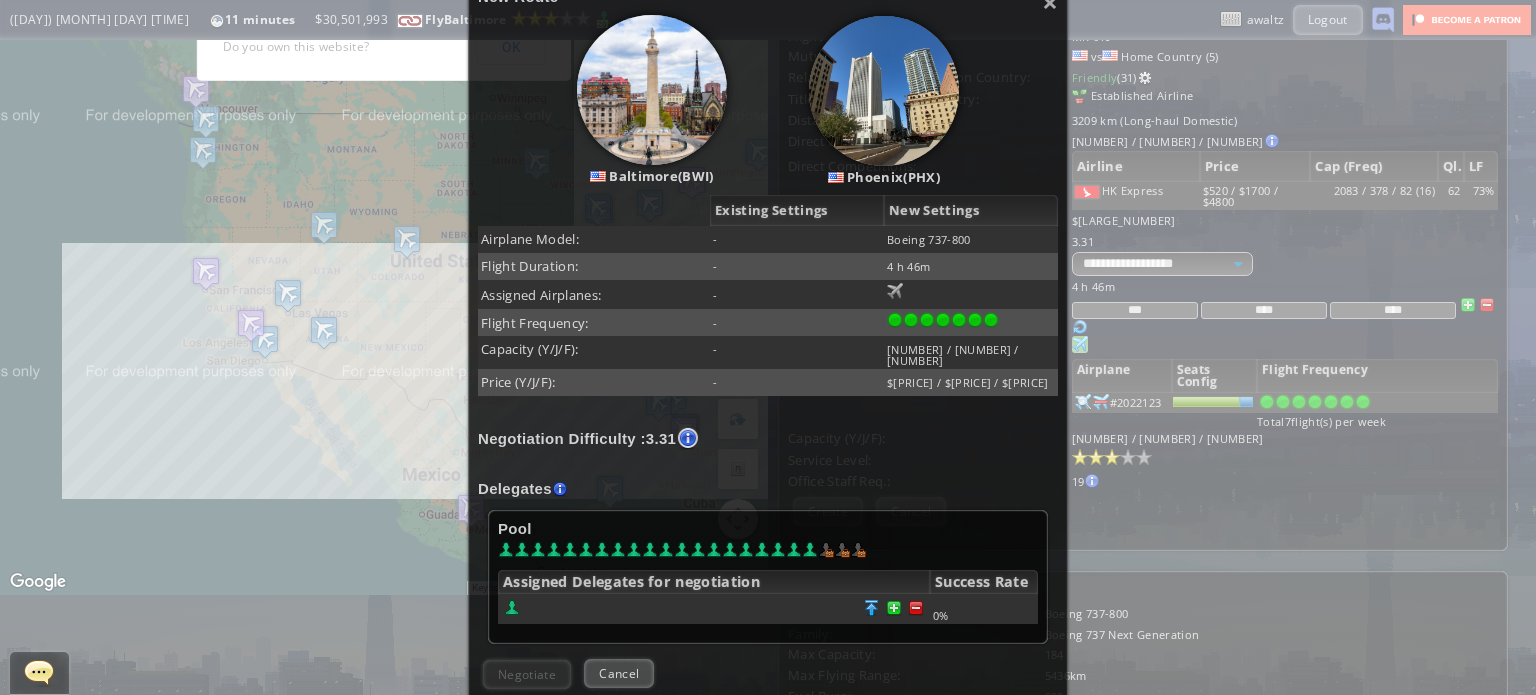 scroll, scrollTop: 300, scrollLeft: 0, axis: vertical 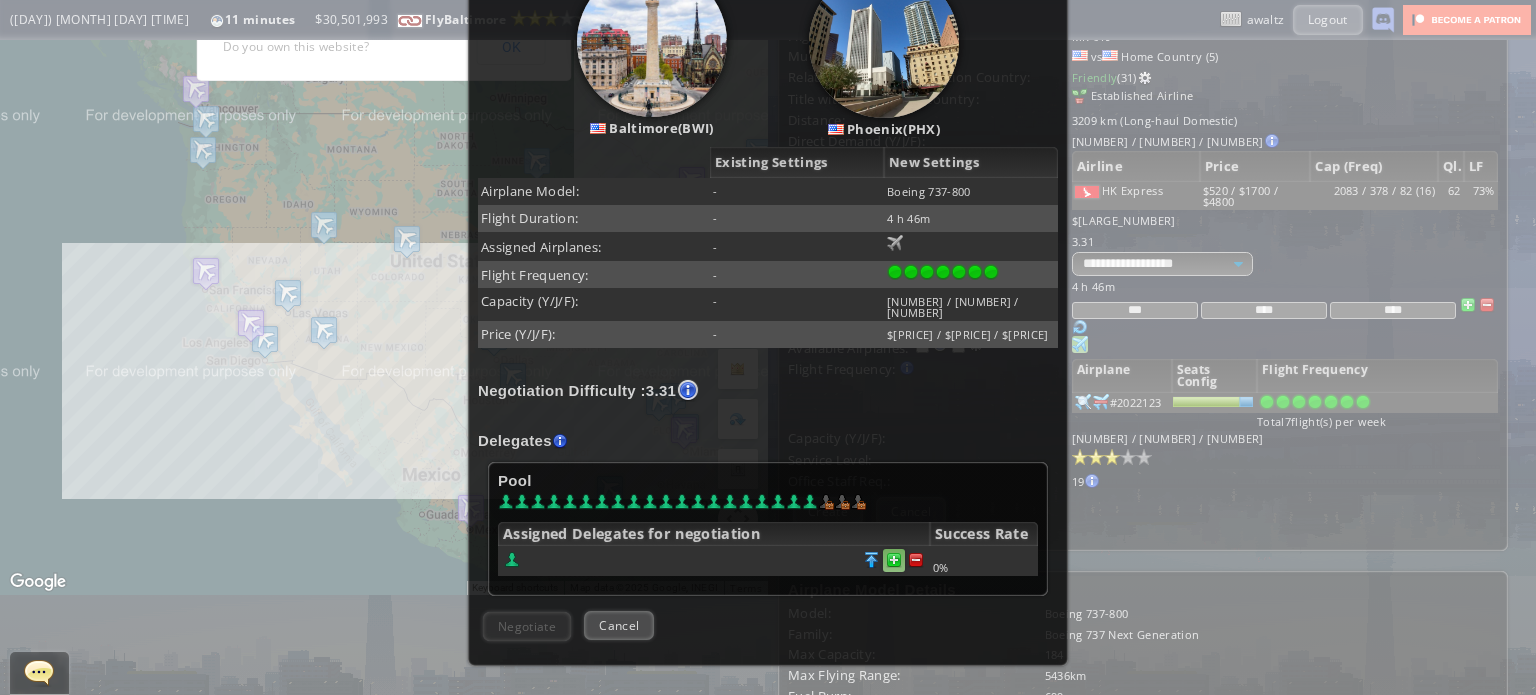 click at bounding box center (894, 560) 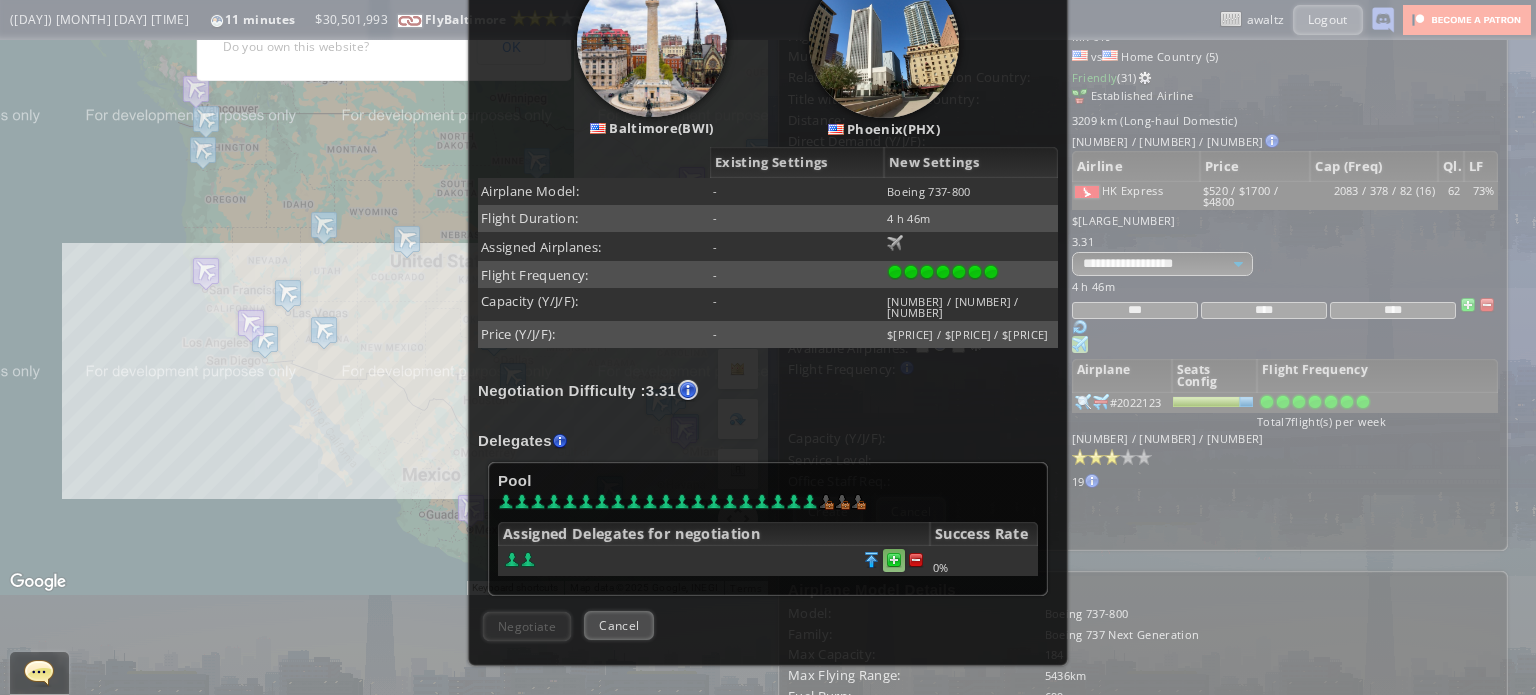 click at bounding box center [894, 560] 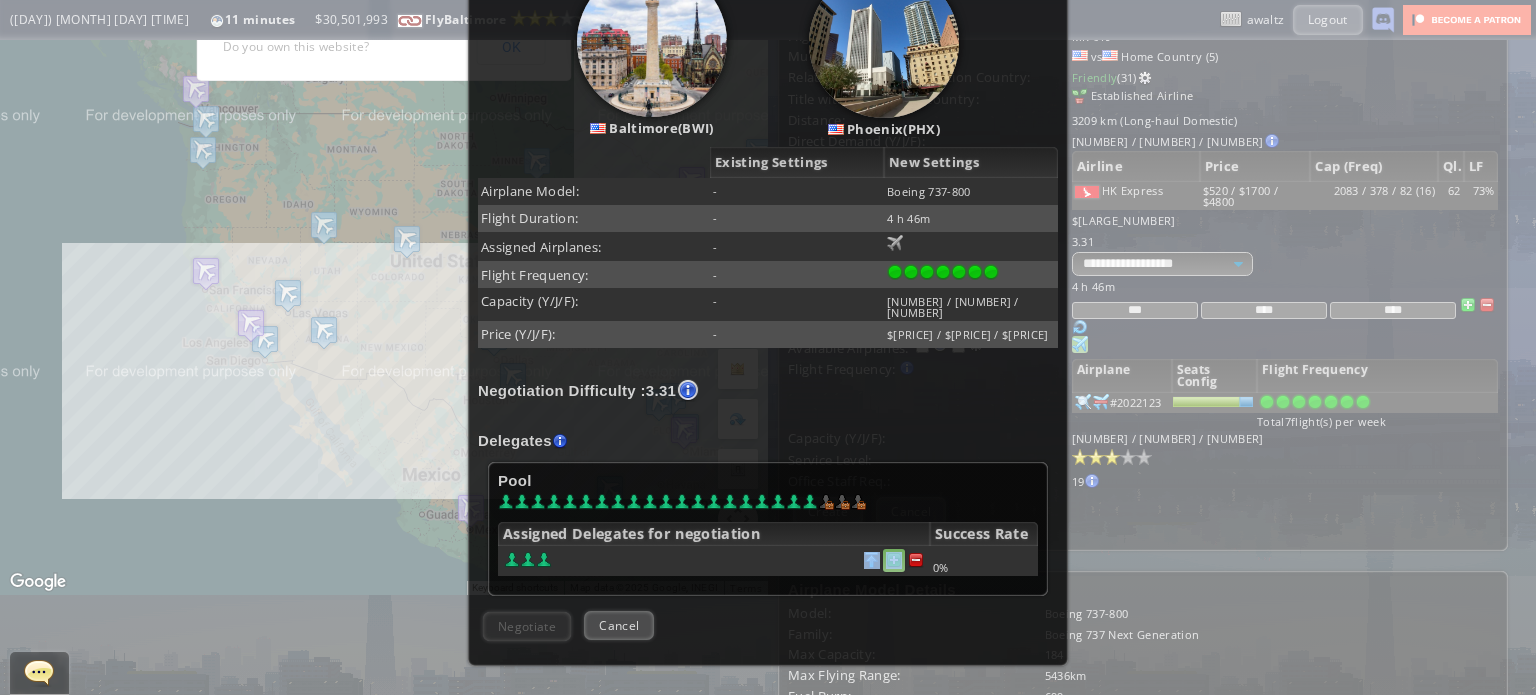 click at bounding box center (894, 560) 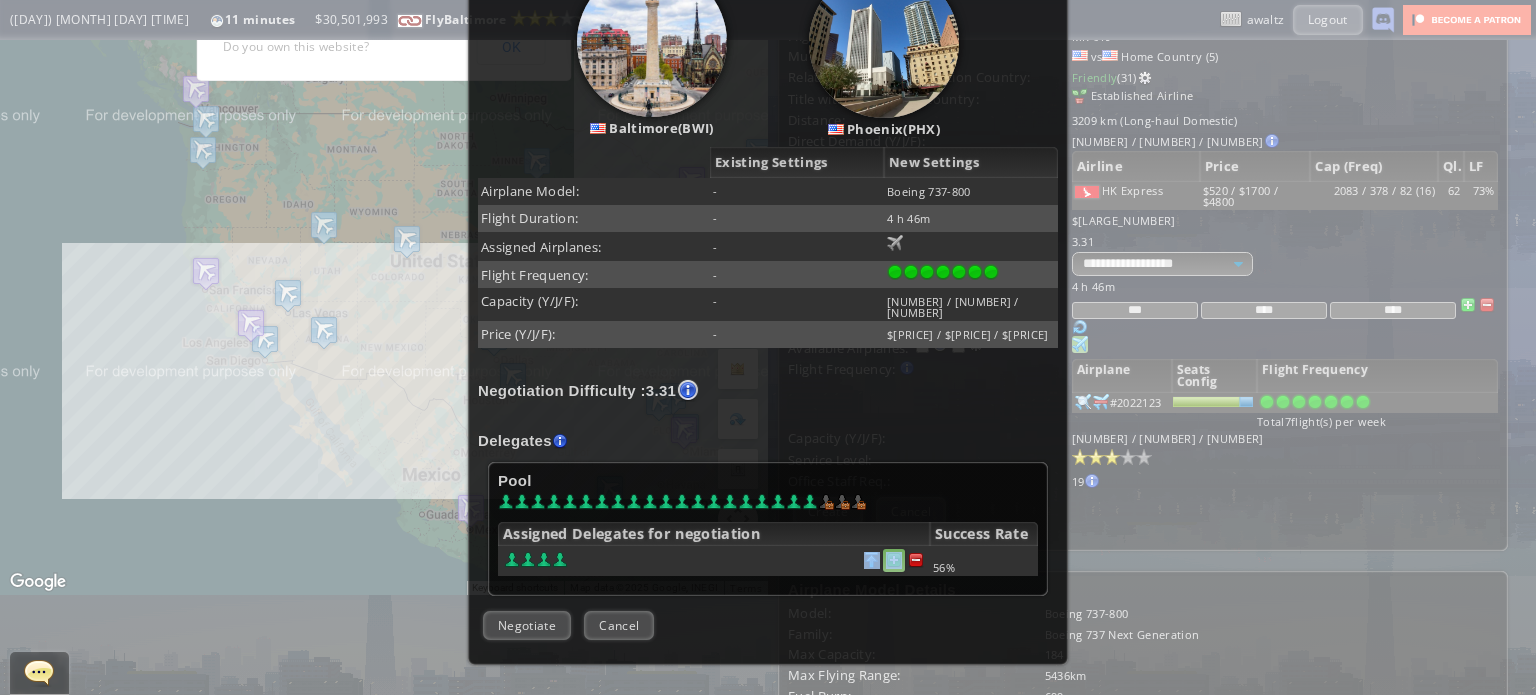 click at bounding box center (894, 560) 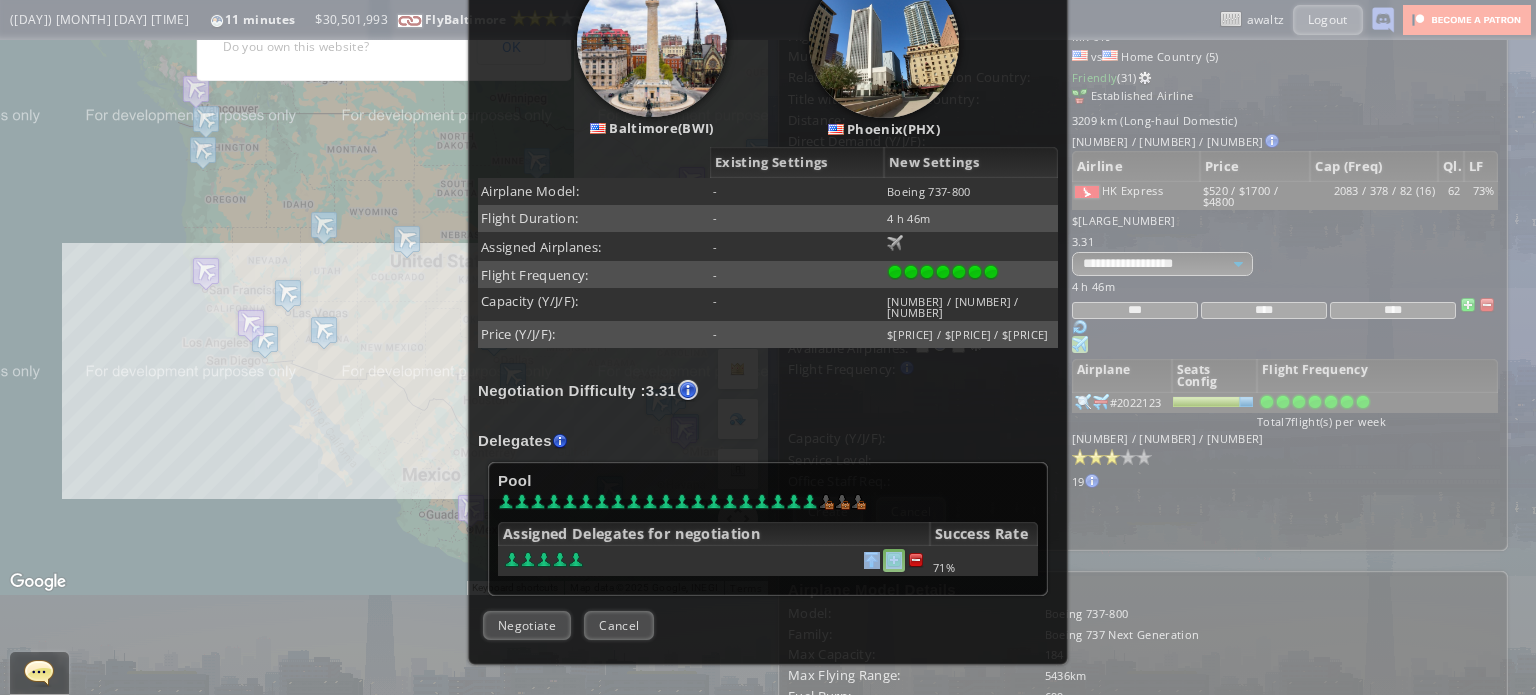 click at bounding box center (894, 560) 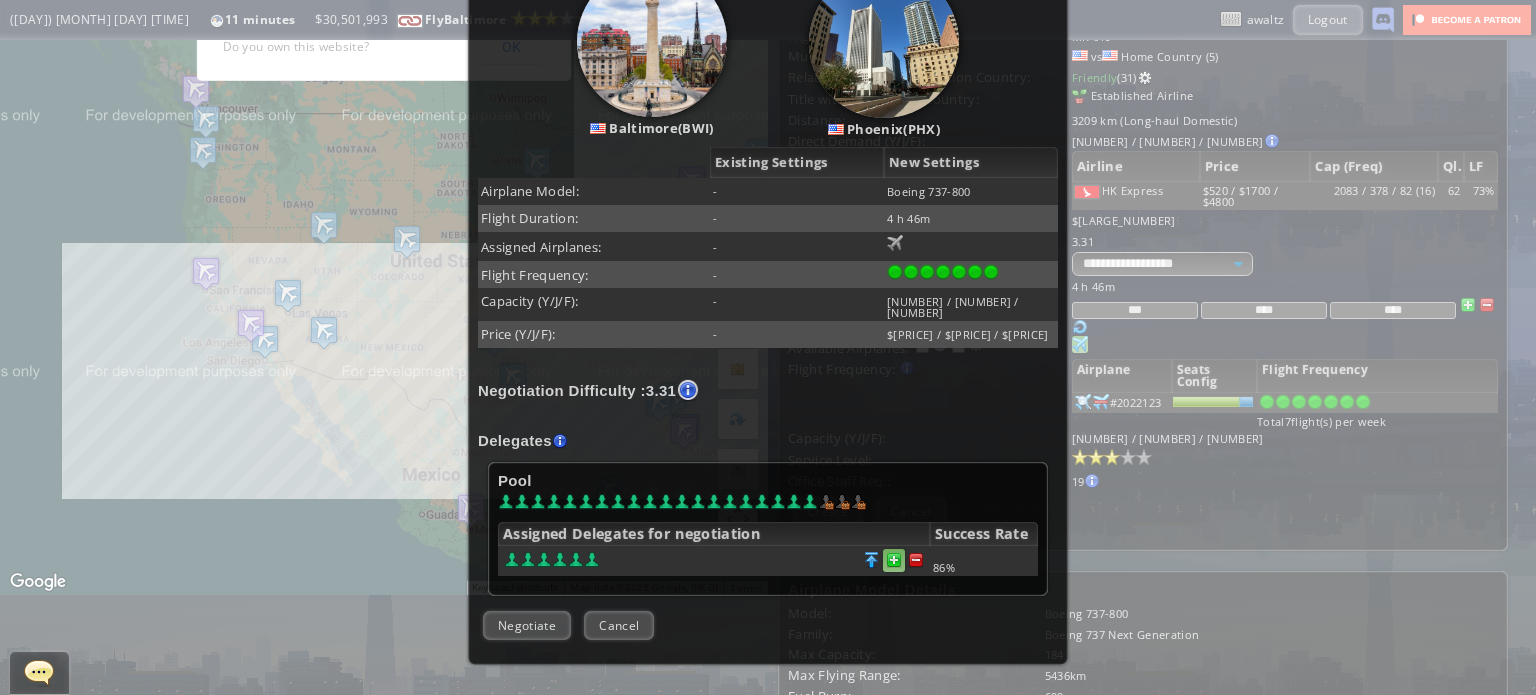 click at bounding box center [894, 560] 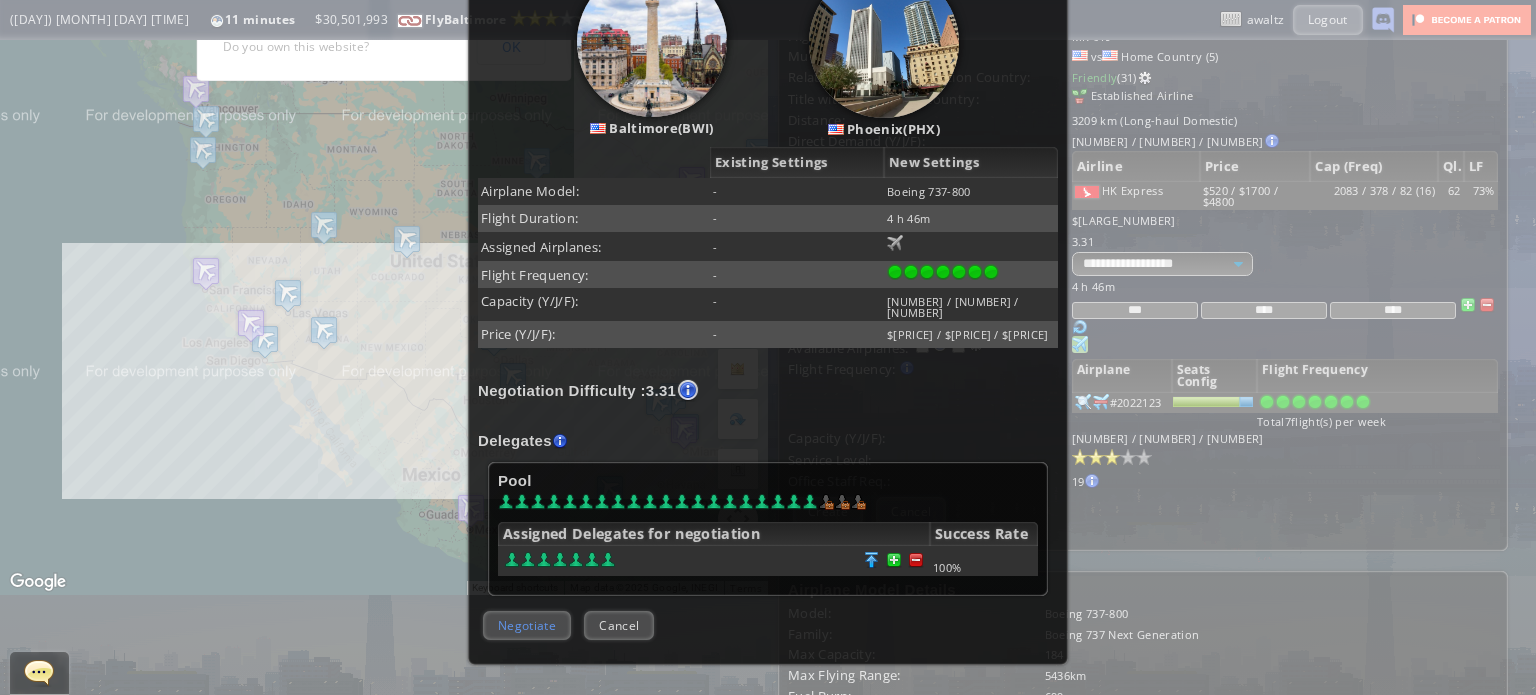click on "Negotiate" at bounding box center [527, 625] 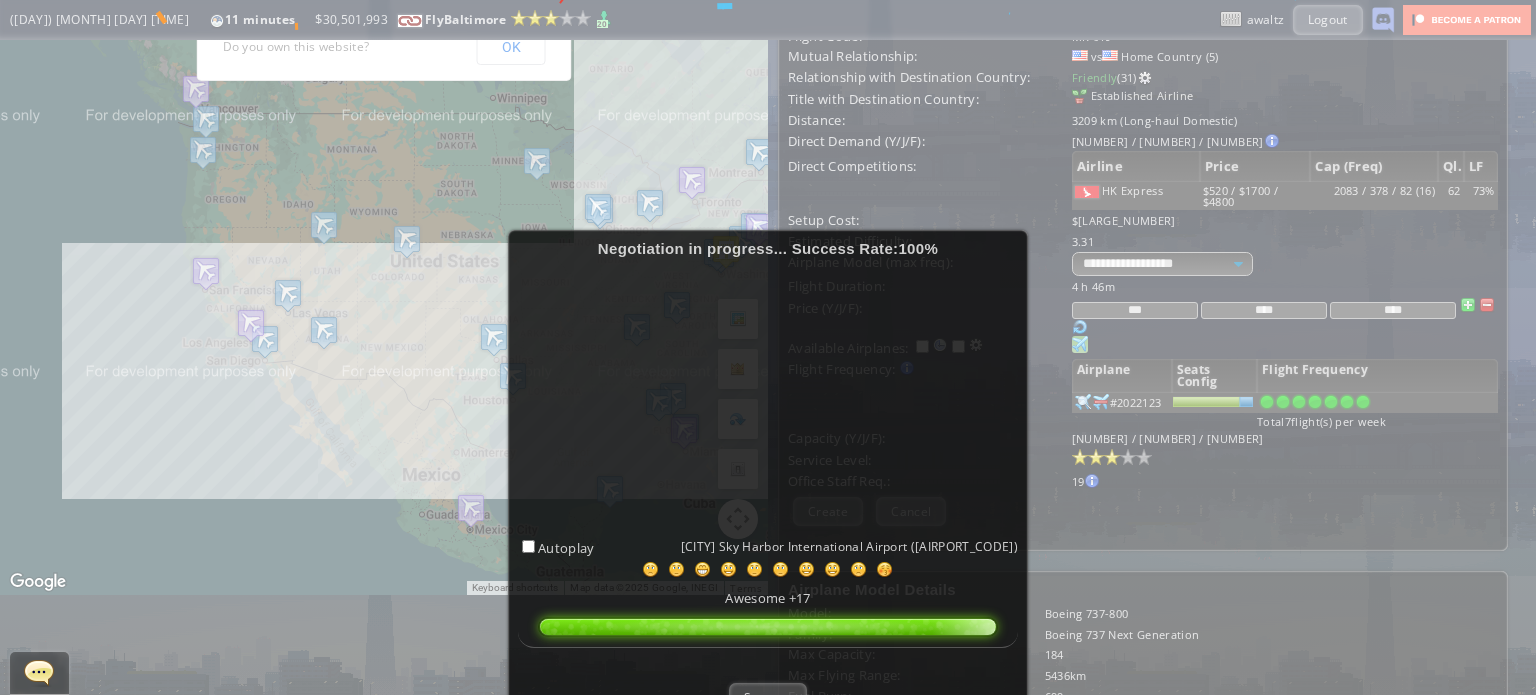 scroll, scrollTop: 100, scrollLeft: 0, axis: vertical 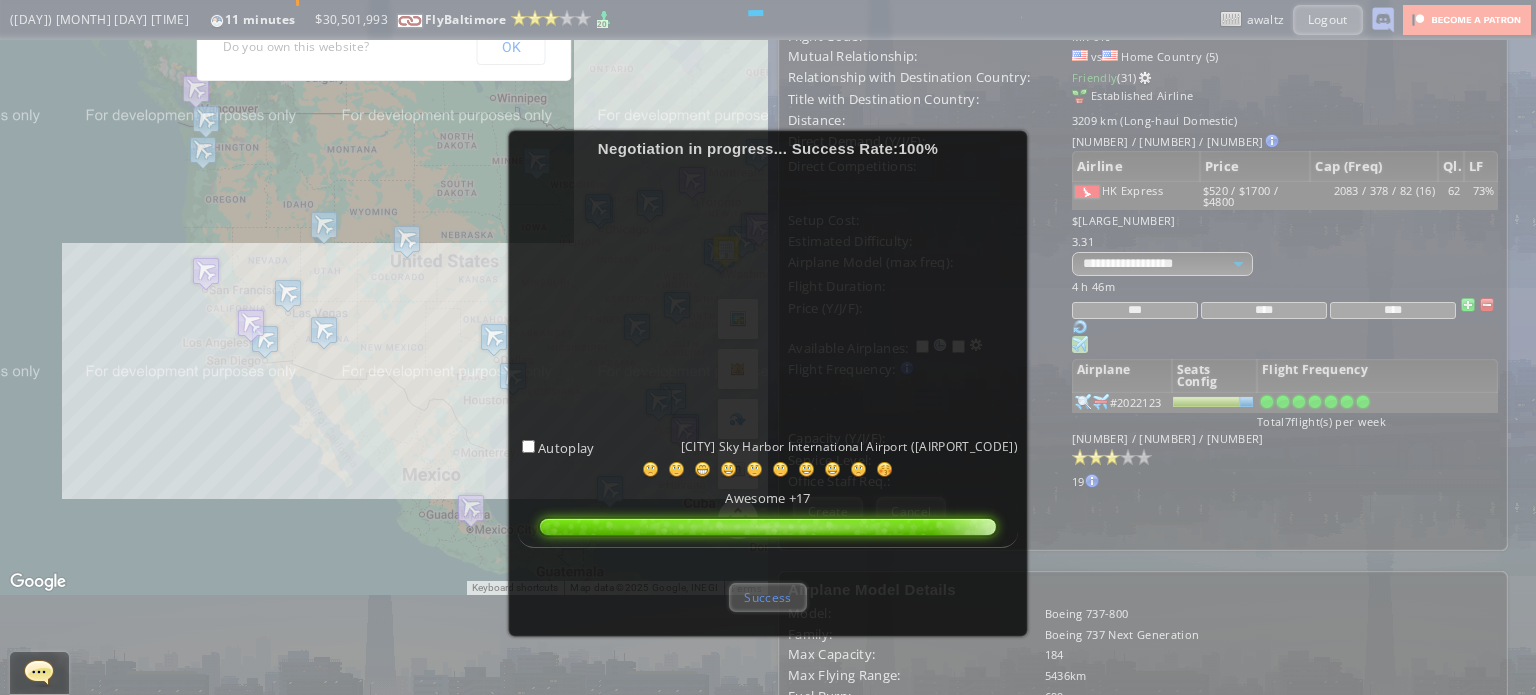 click on "Success" at bounding box center (767, 597) 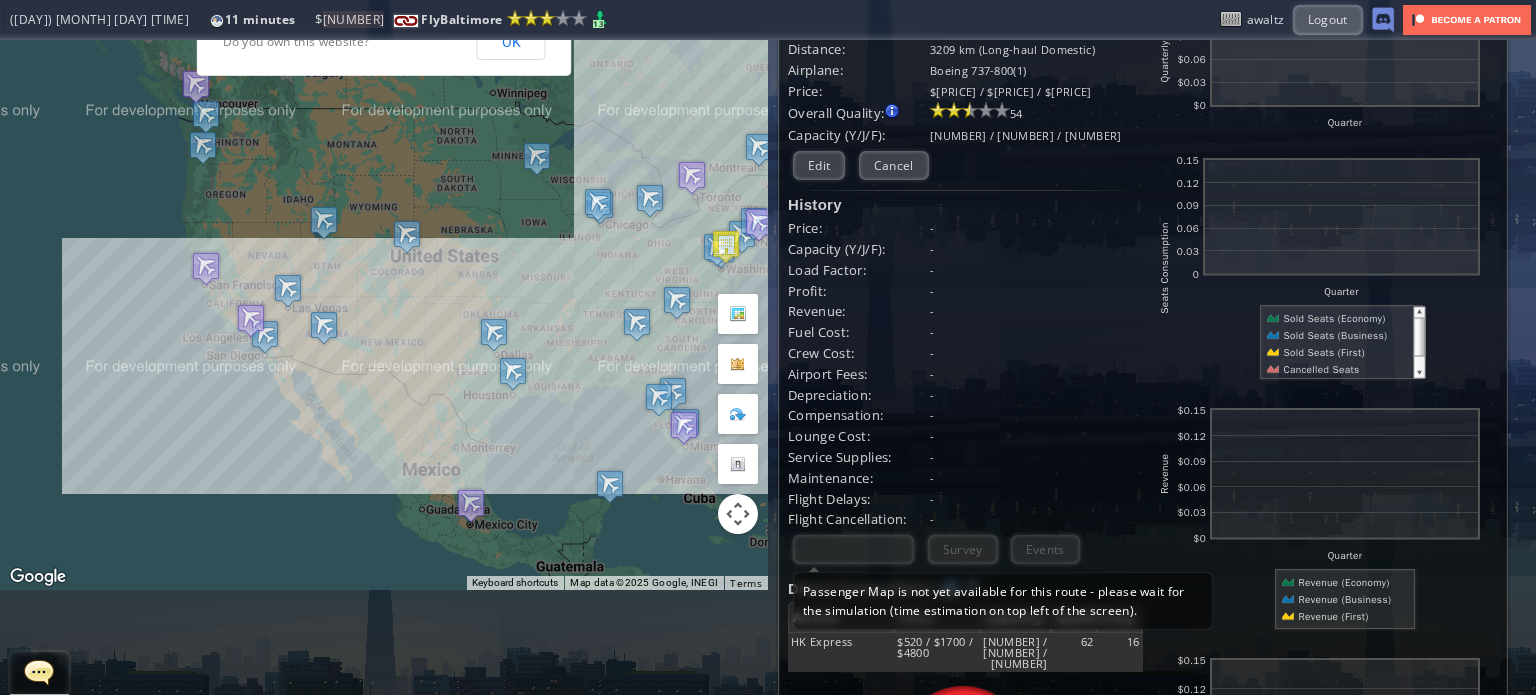 scroll, scrollTop: 0, scrollLeft: 0, axis: both 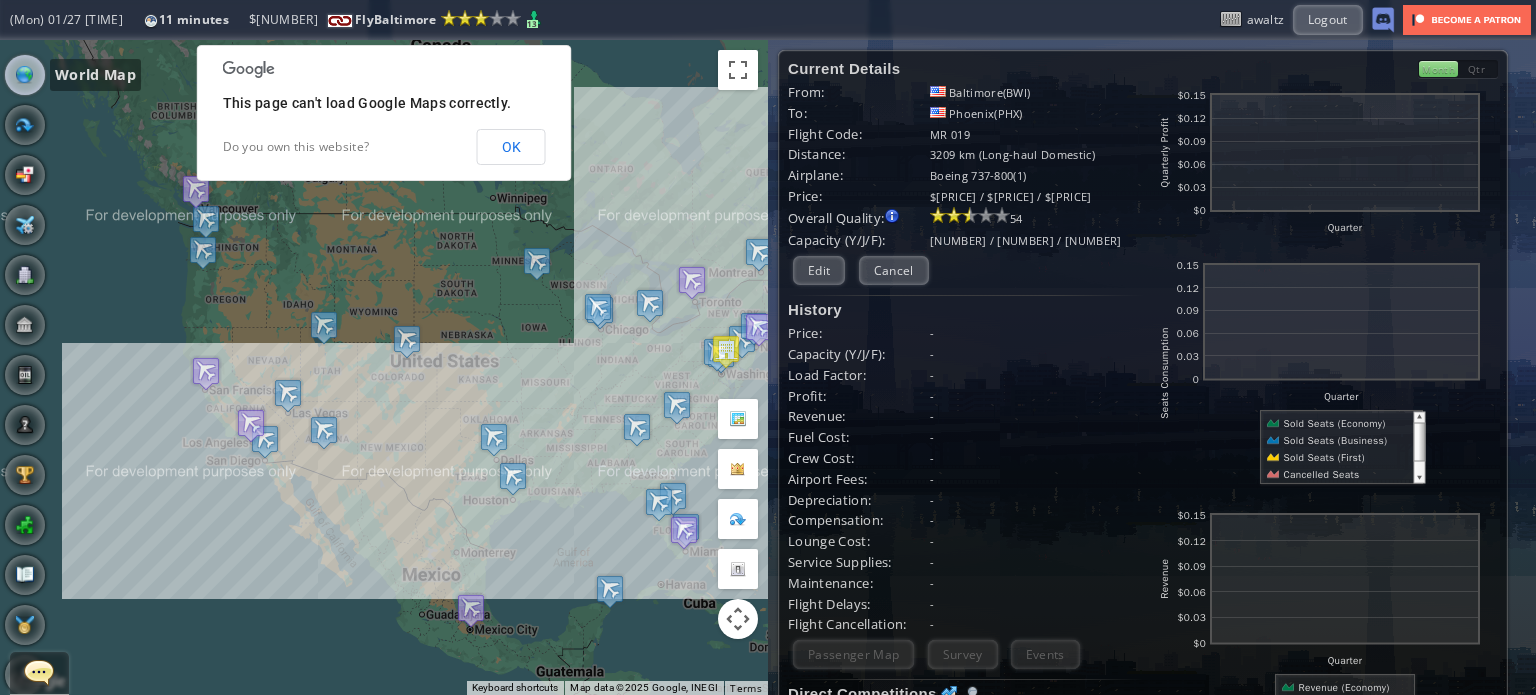 click at bounding box center (25, 75) 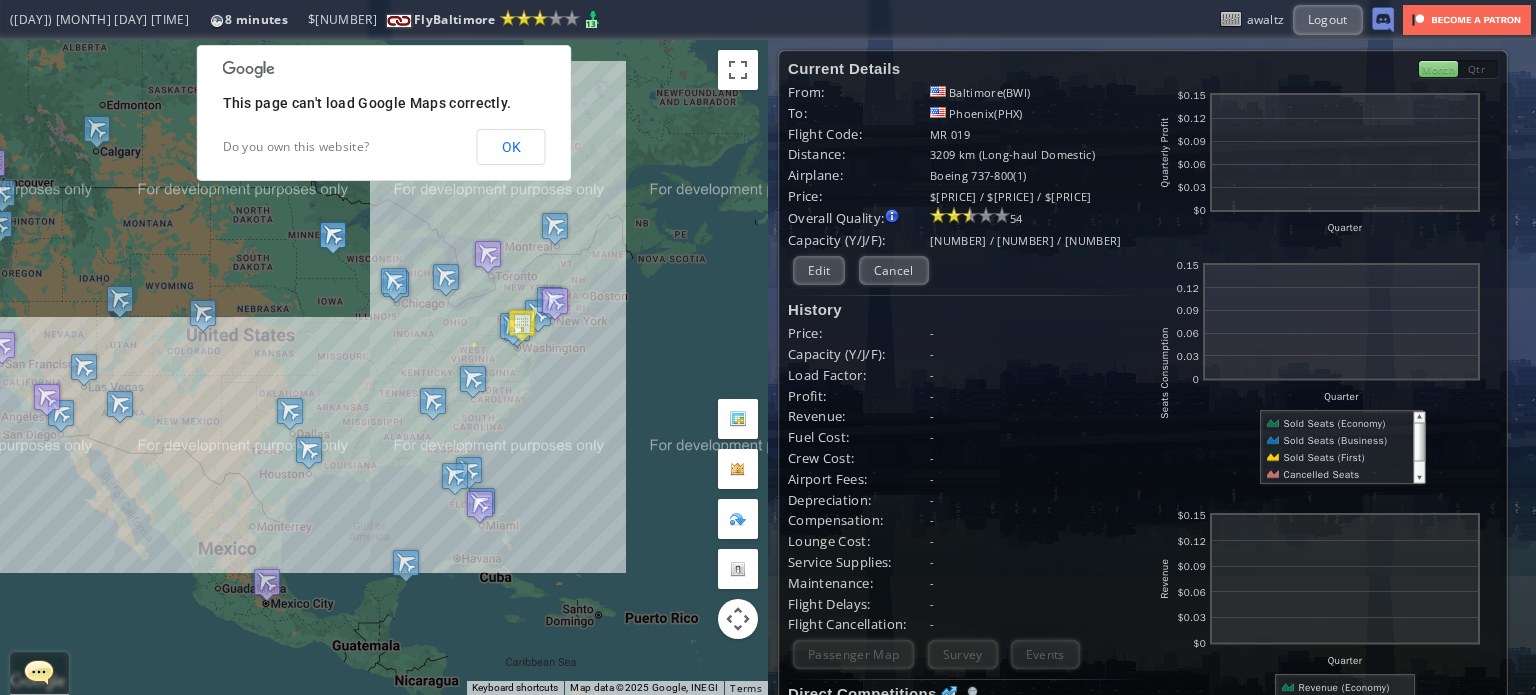 drag, startPoint x: 200, startPoint y: 274, endPoint x: 343, endPoint y: 250, distance: 145 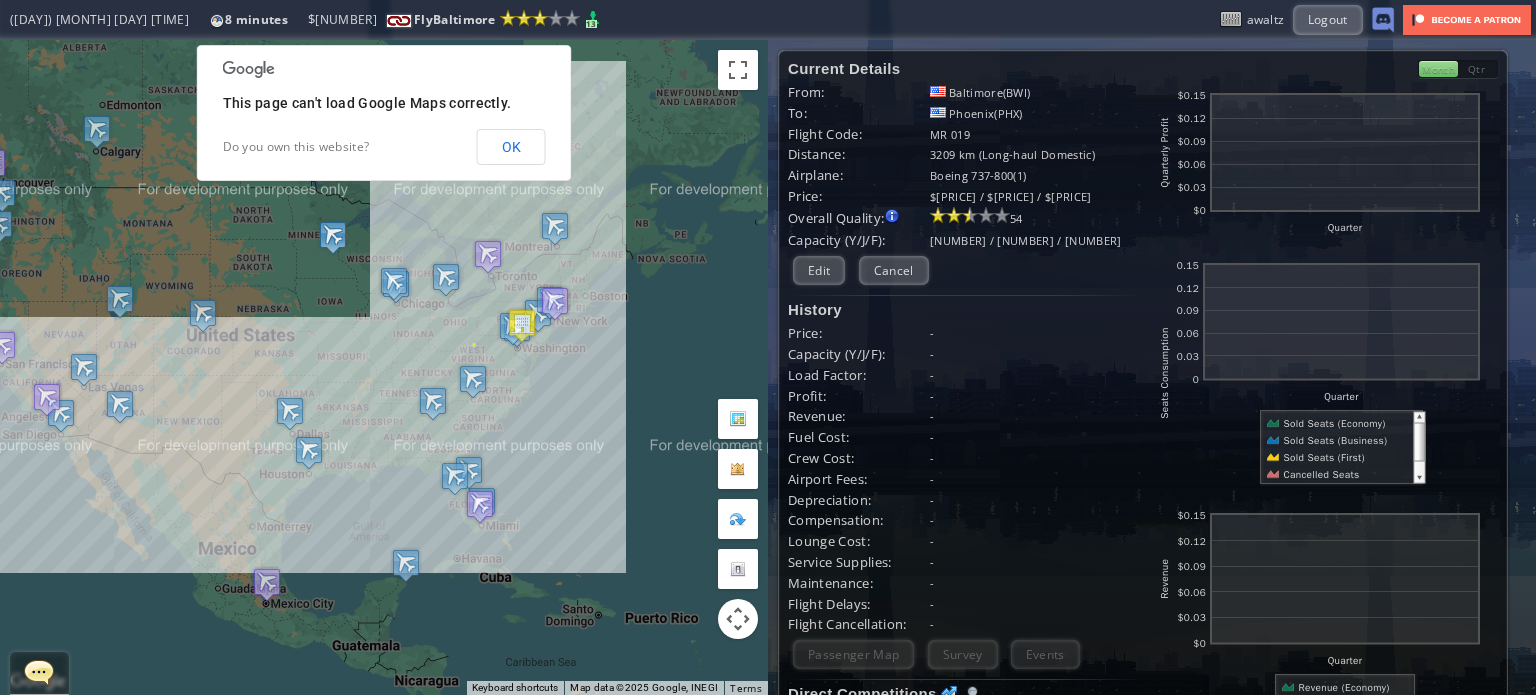 click at bounding box center (333, 237) 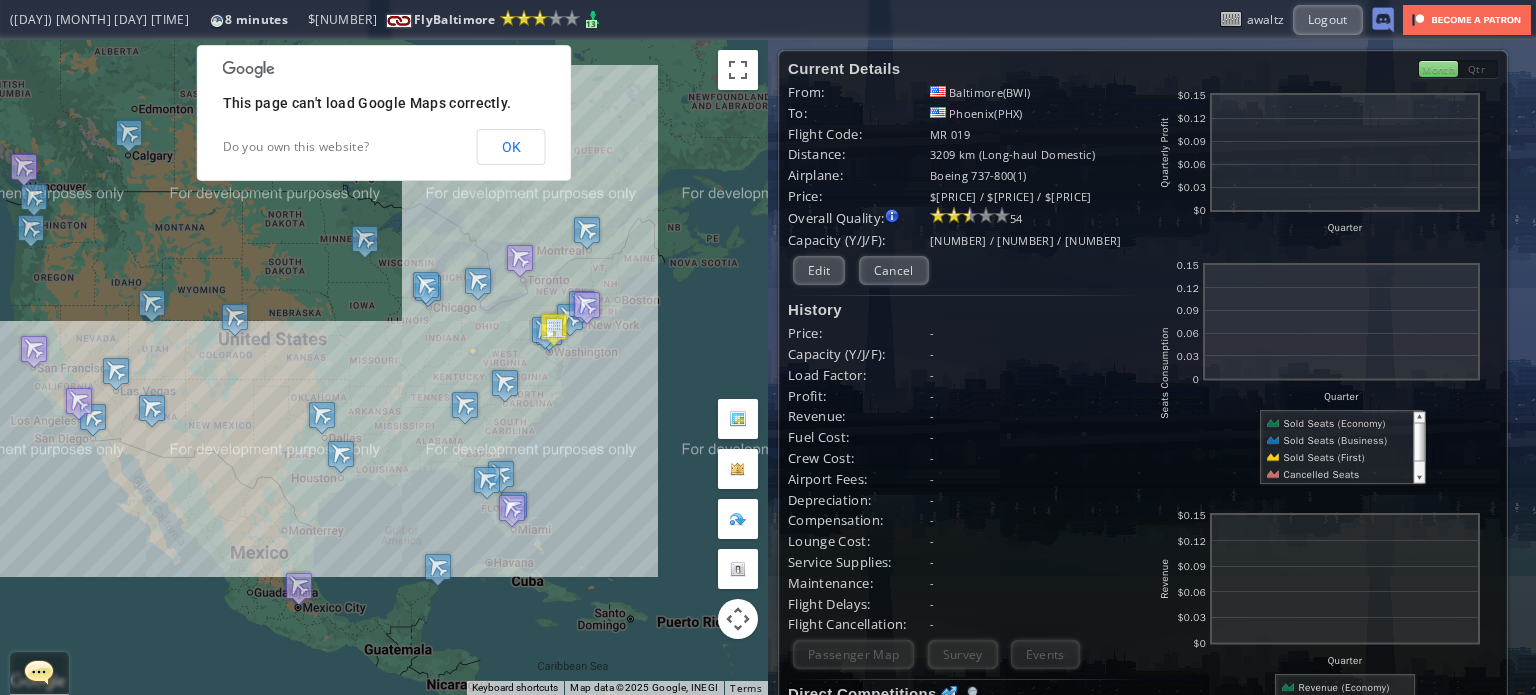 drag, startPoint x: 368, startPoint y: 247, endPoint x: 402, endPoint y: 251, distance: 34.234486 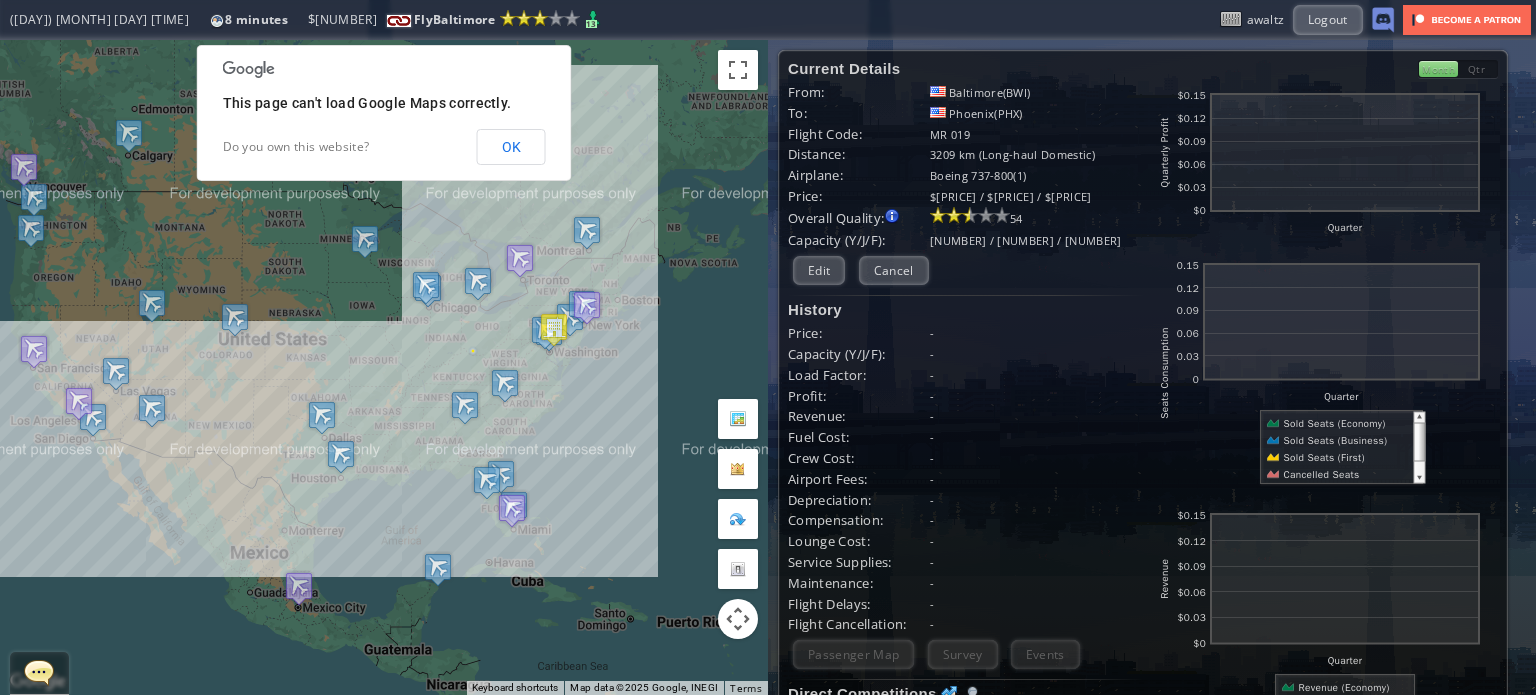 click on "To navigate, press the arrow keys." at bounding box center [384, 367] 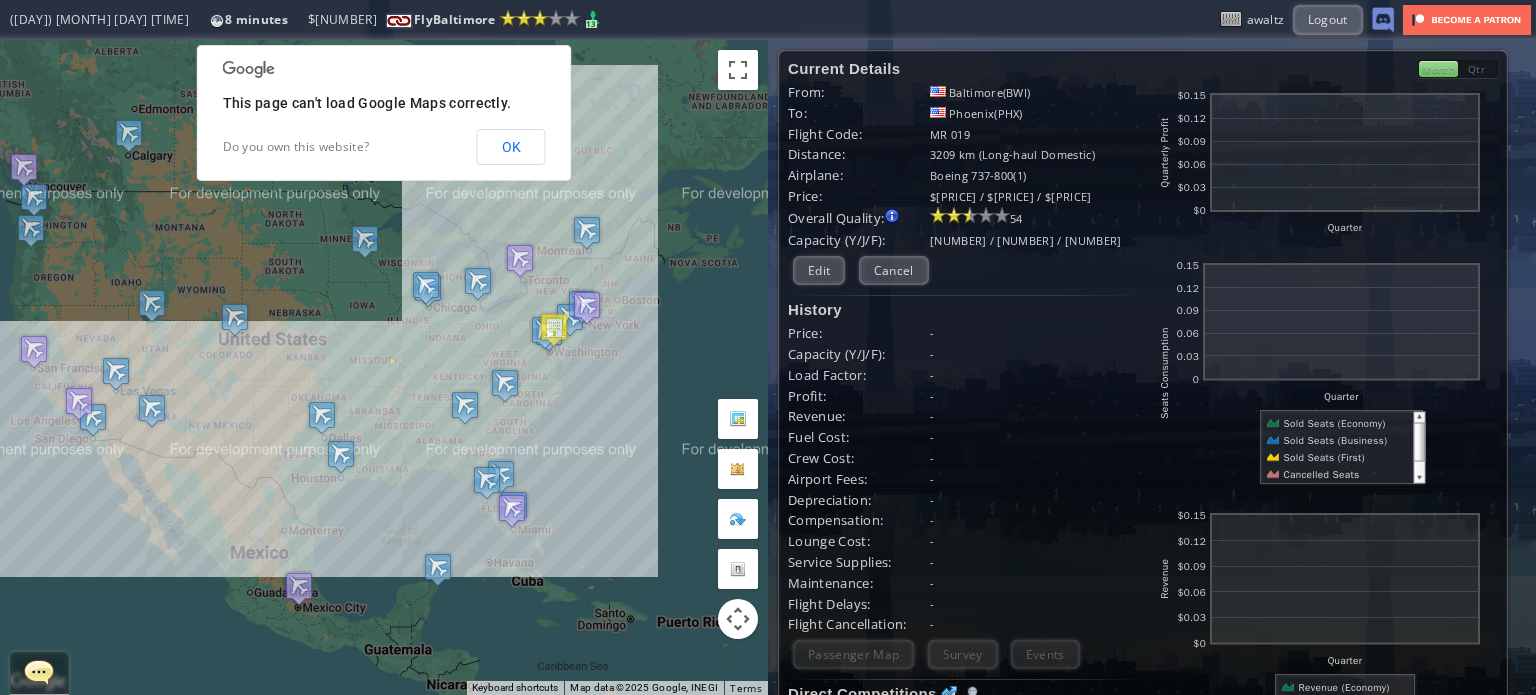 click on "OK" at bounding box center (511, 147) 